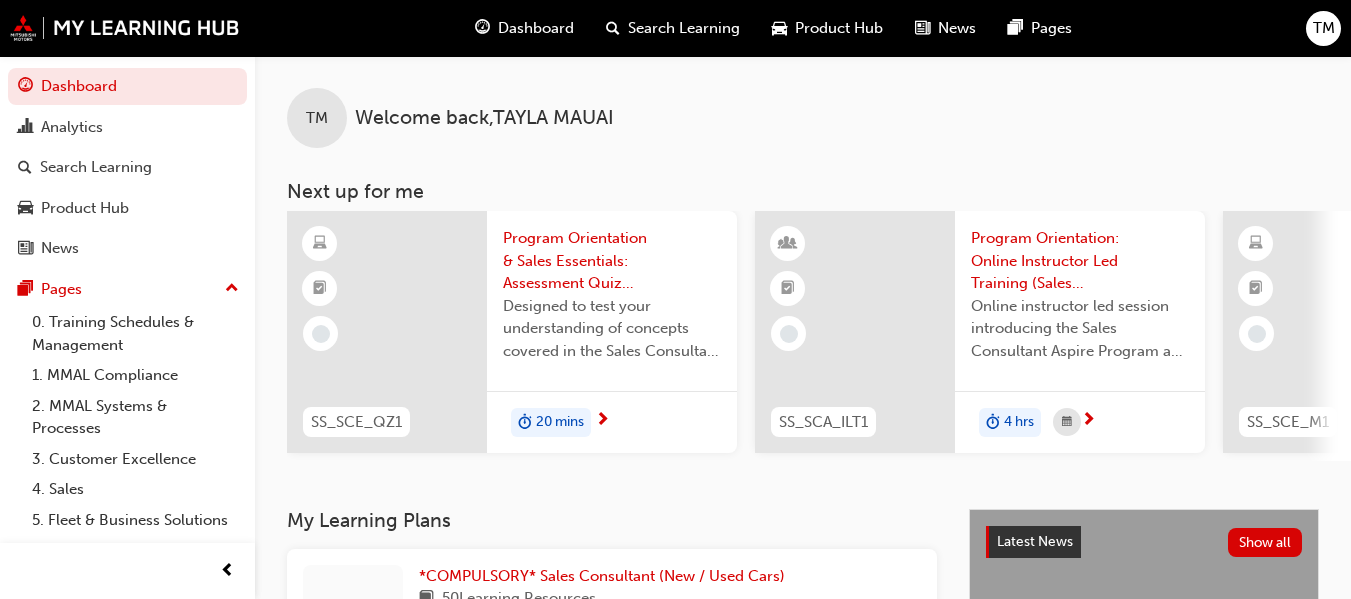 scroll, scrollTop: 0, scrollLeft: 0, axis: both 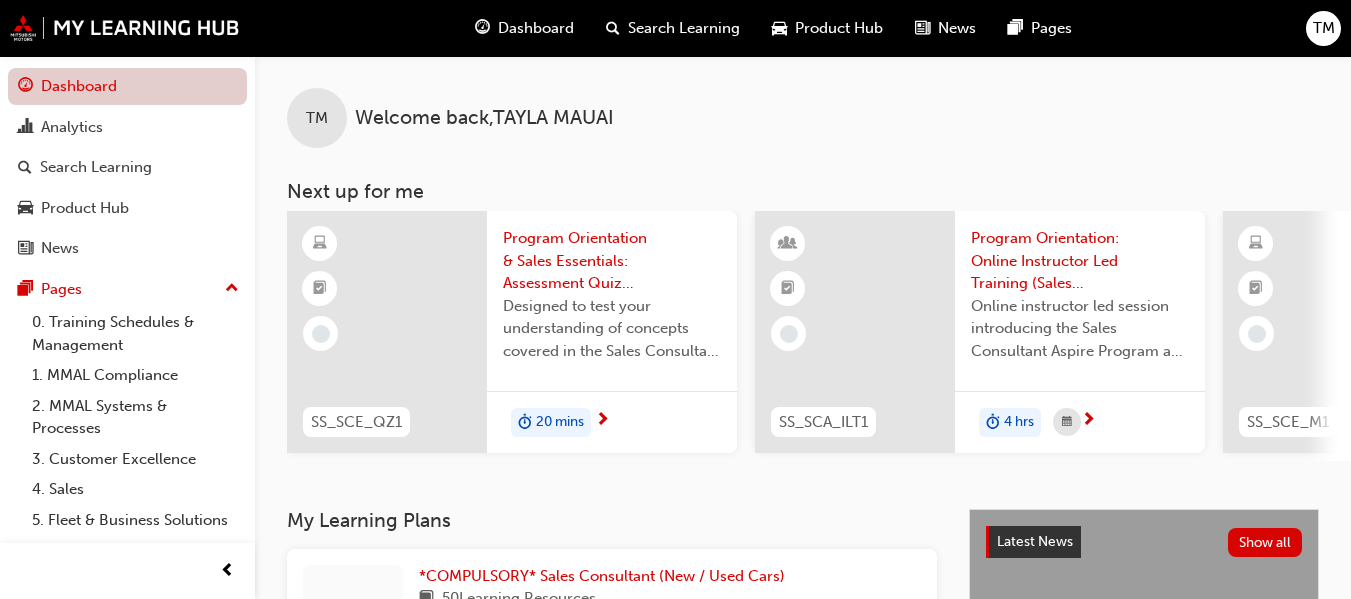 click on "Dashboard" at bounding box center (127, 86) 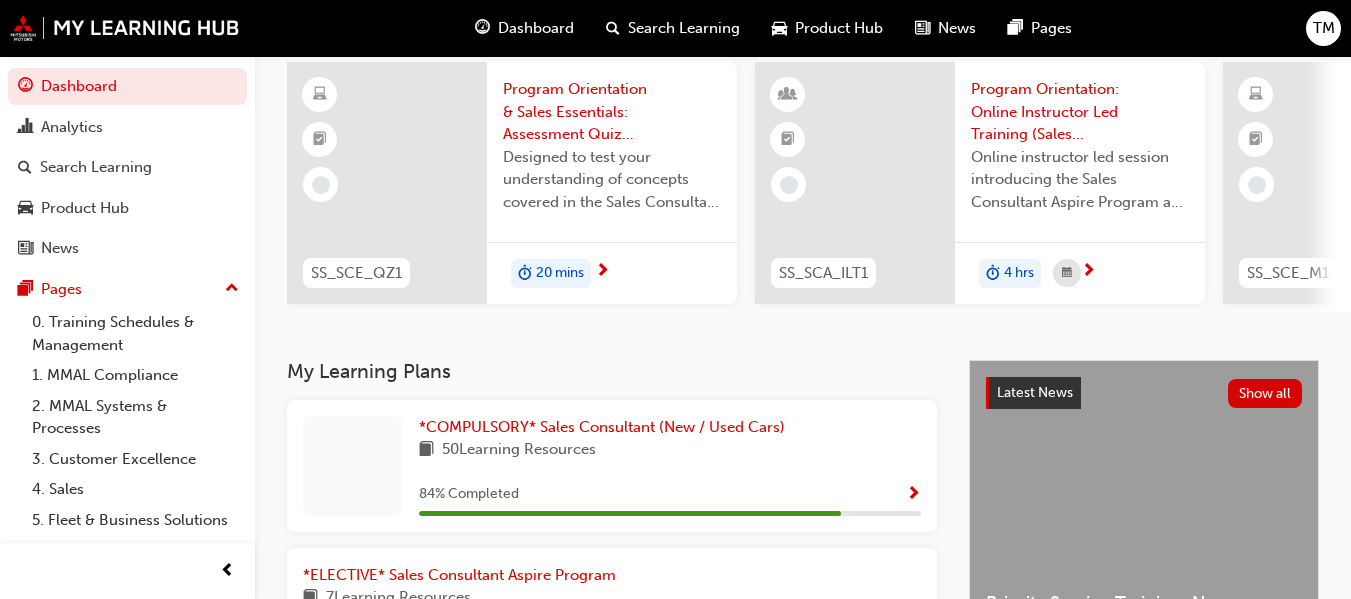 scroll, scrollTop: 100, scrollLeft: 0, axis: vertical 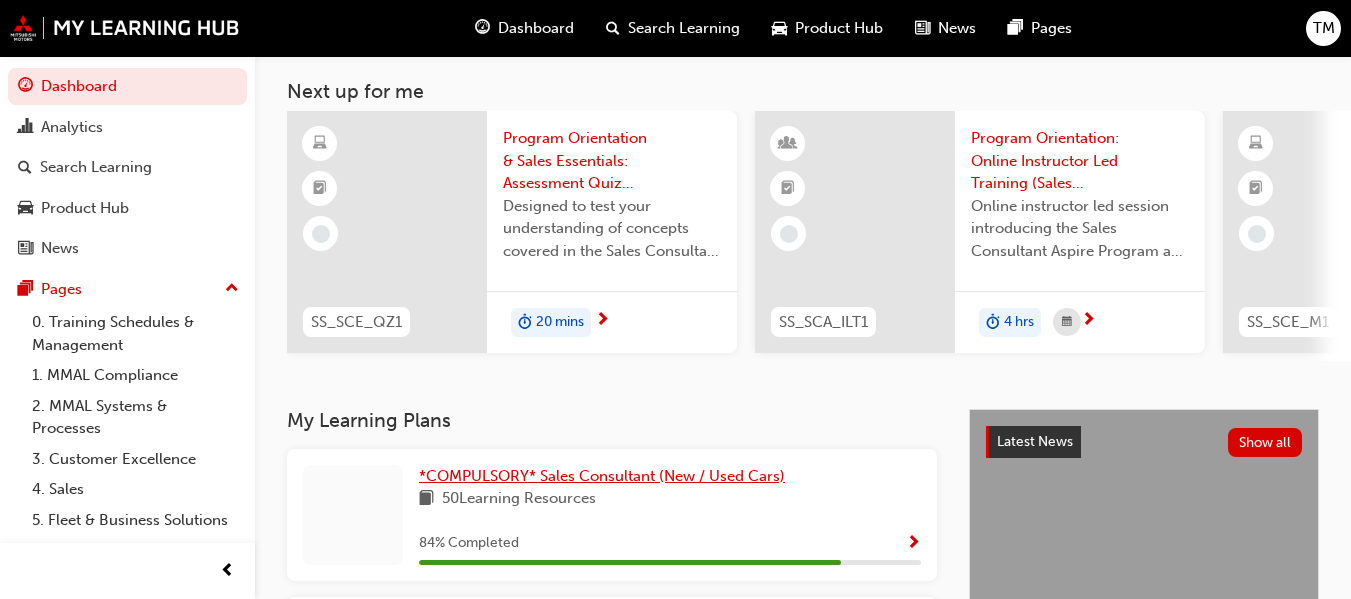 click on "*COMPULSORY* Sales Consultant (New / Used Cars)" at bounding box center [602, 476] 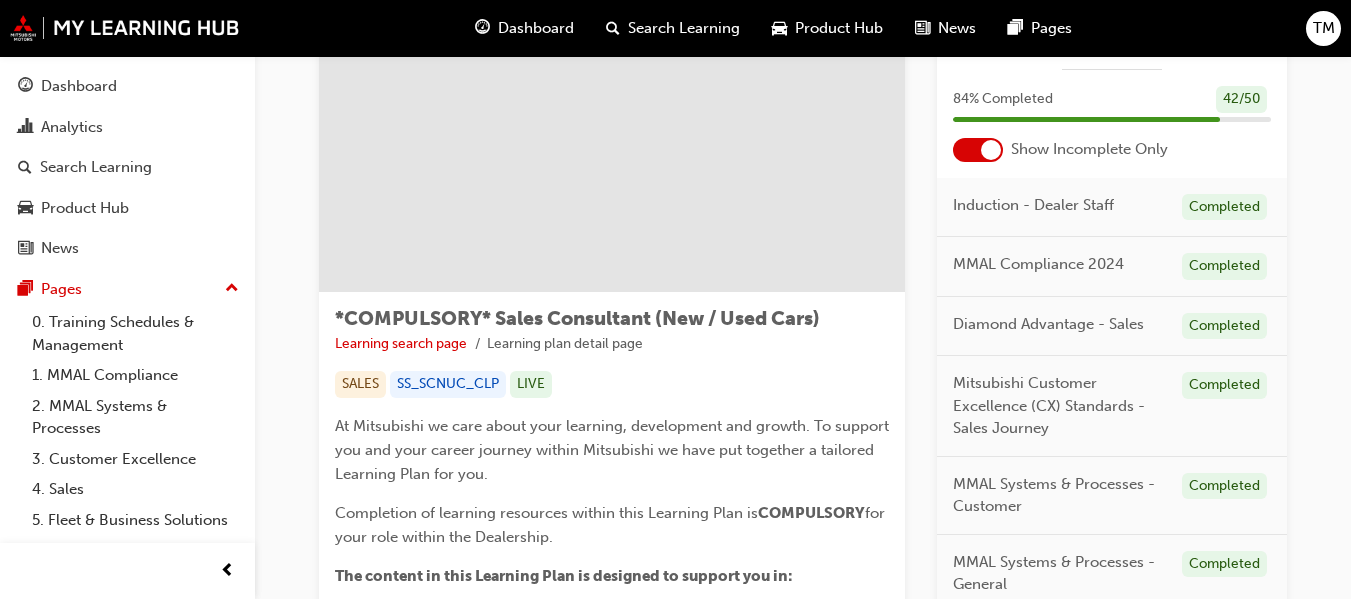 scroll, scrollTop: 100, scrollLeft: 0, axis: vertical 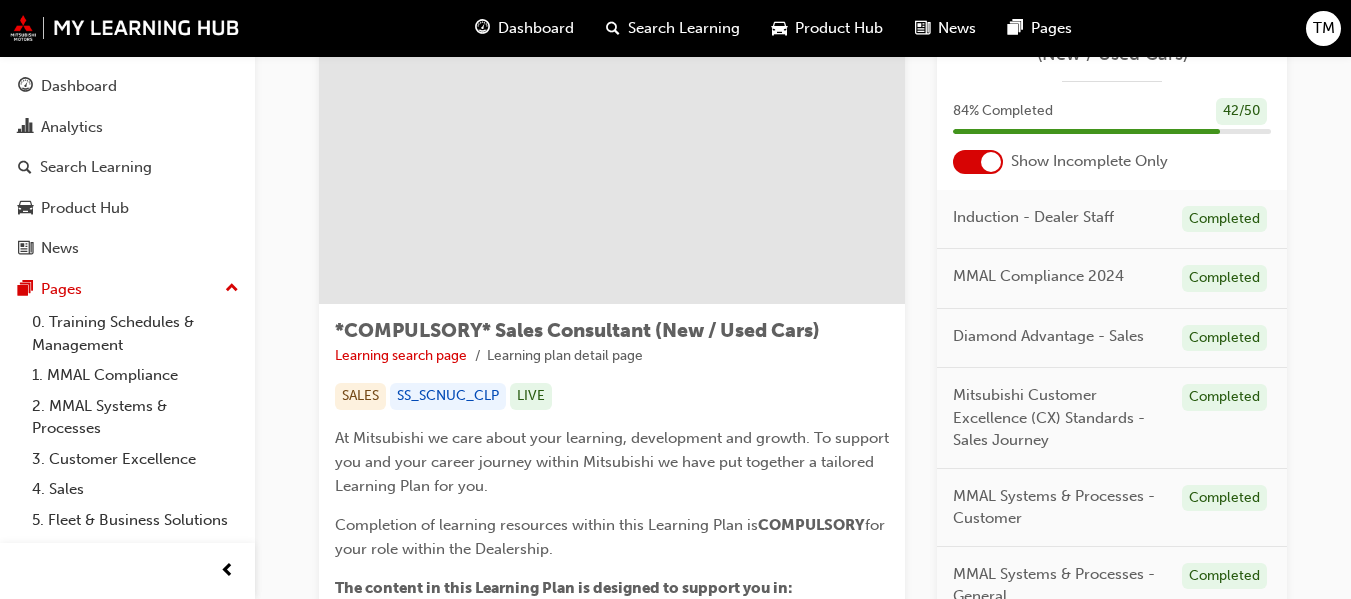 click on "Diamond Advantage - Sales" at bounding box center [1048, 336] 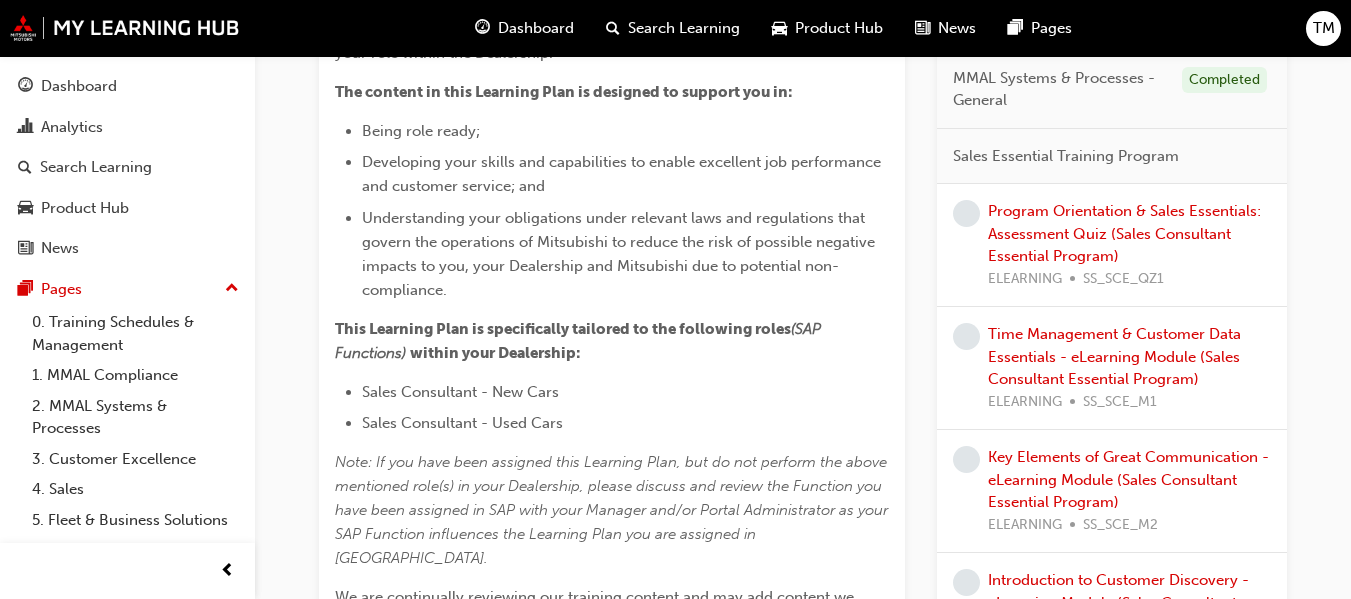 scroll, scrollTop: 600, scrollLeft: 0, axis: vertical 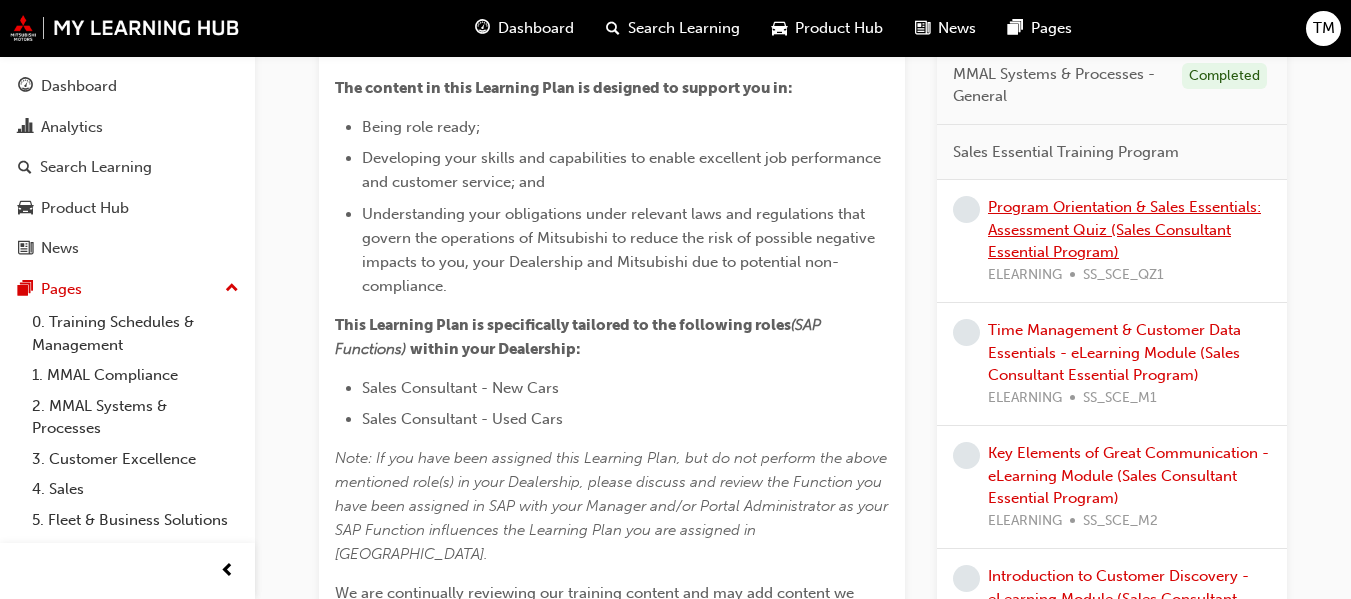 click on "Program Orientation & Sales Essentials: Assessment Quiz (Sales Consultant Essential Program)" at bounding box center [1124, 229] 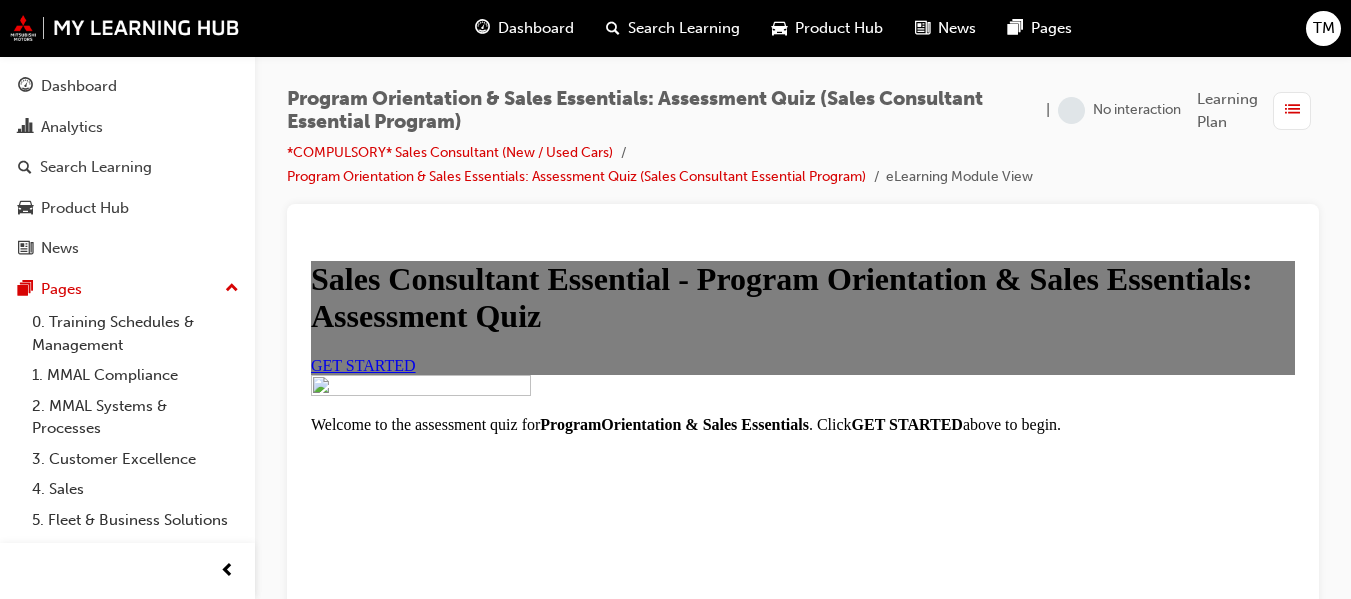 scroll, scrollTop: 0, scrollLeft: 0, axis: both 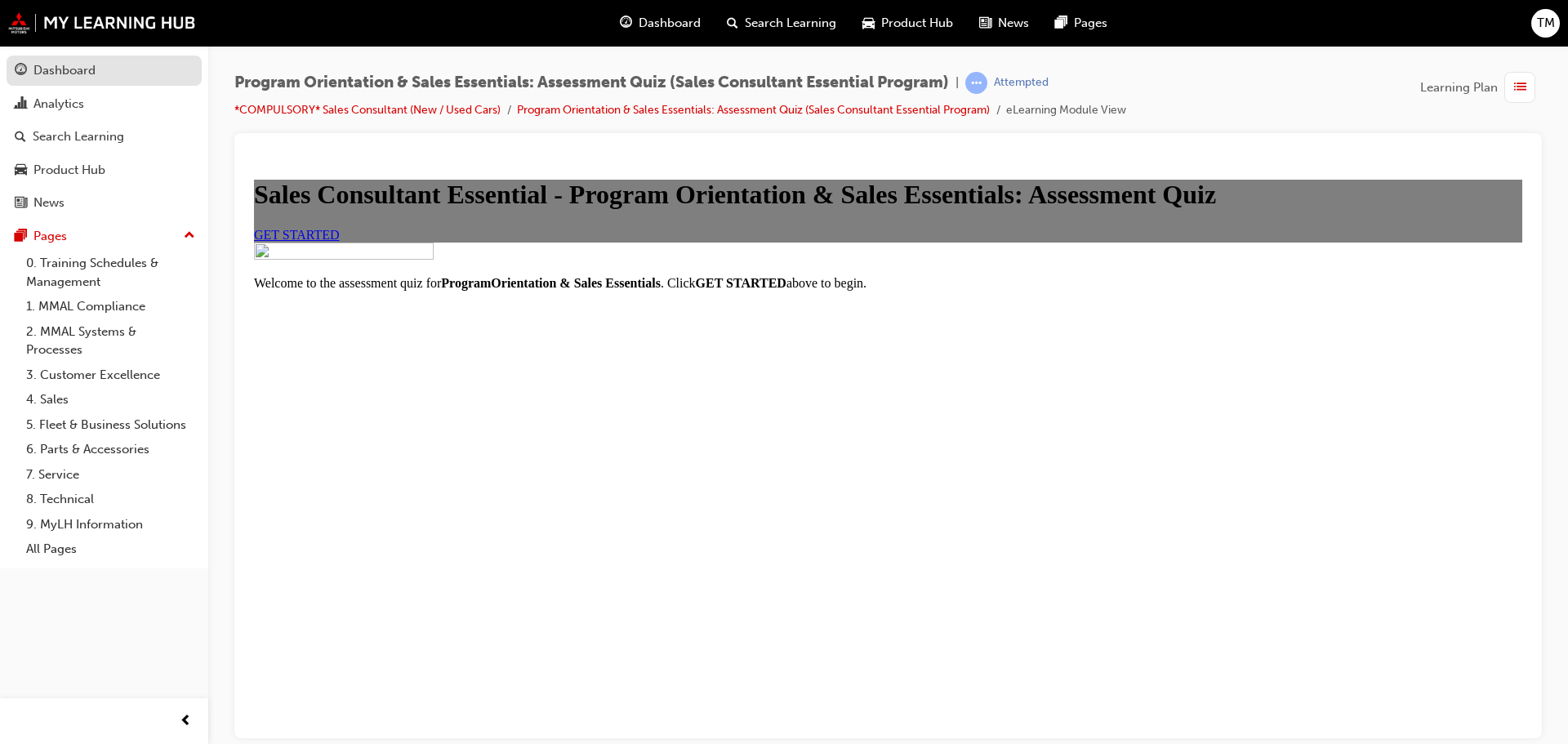 click on "Dashboard" at bounding box center (65, 70) 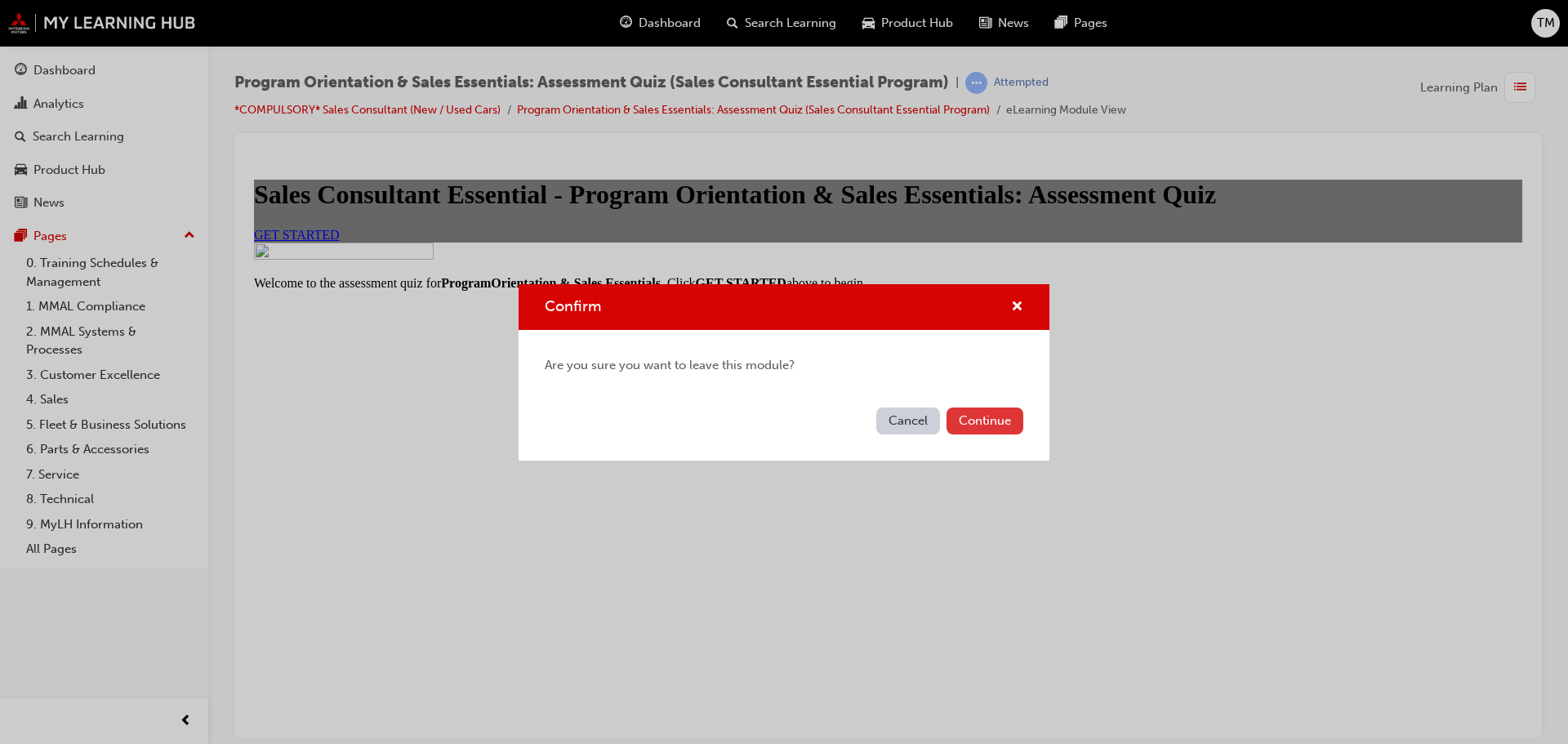click on "Continue" at bounding box center [985, 421] 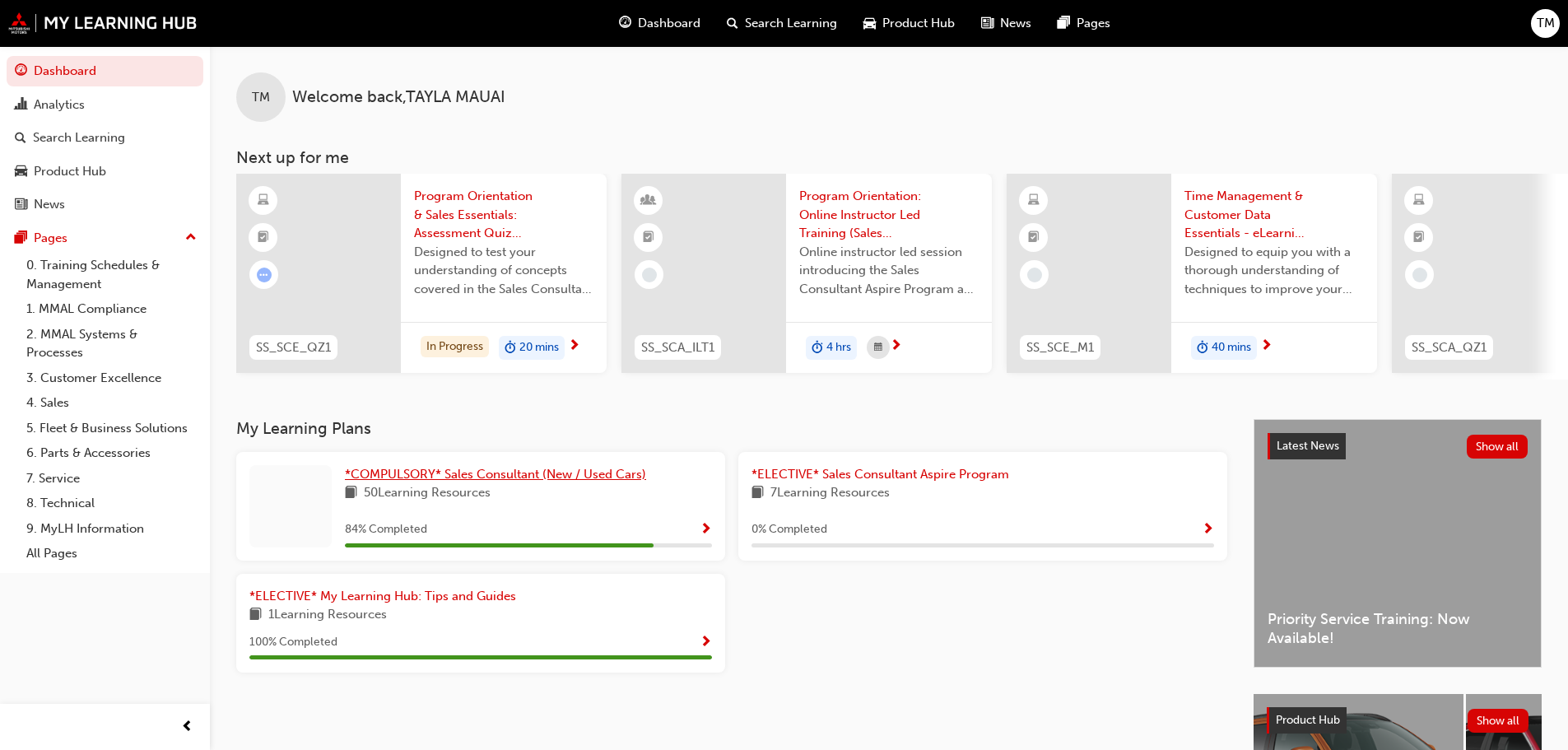 click on "*COMPULSORY* Sales Consultant (New / Used Cars)" at bounding box center [496, 474] 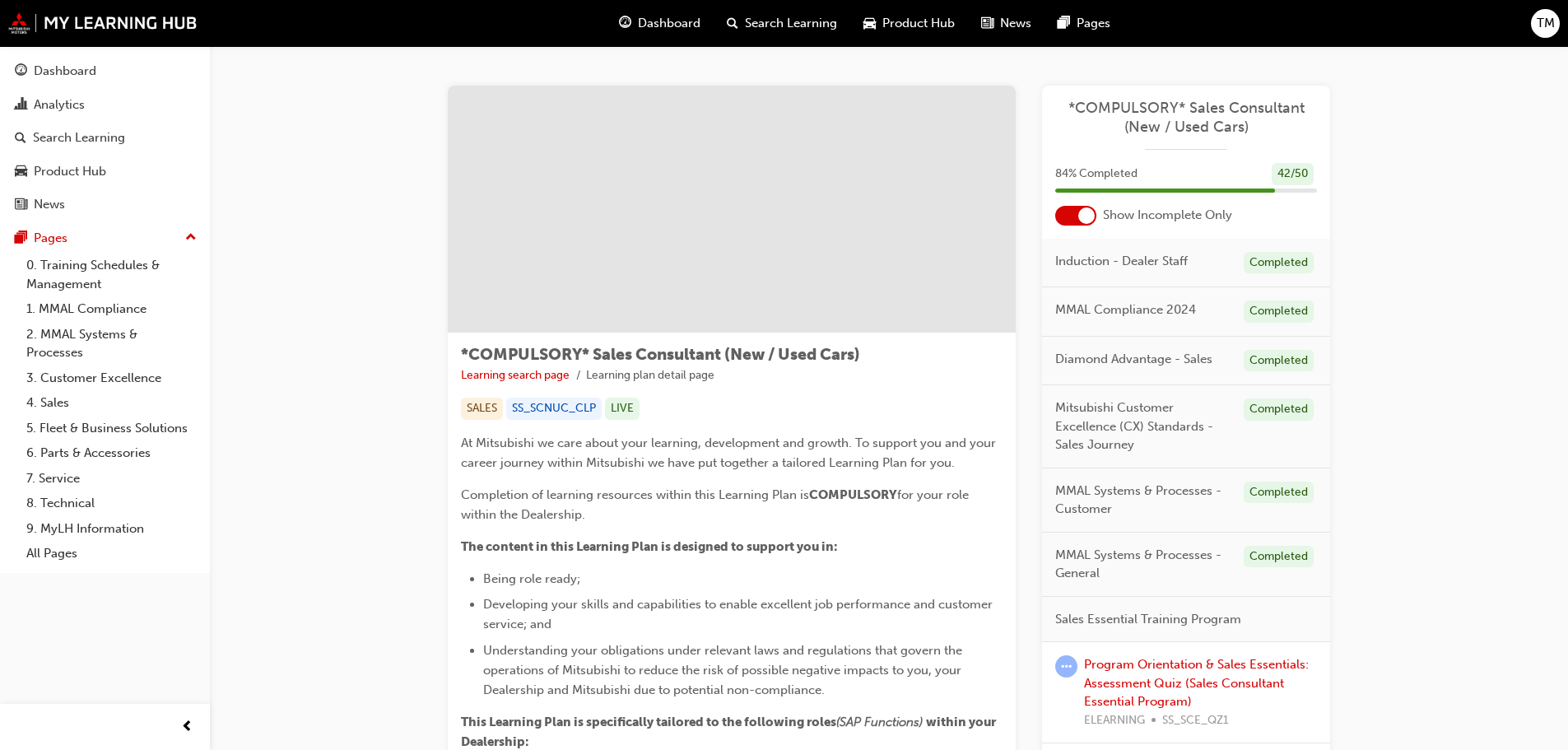 click at bounding box center (1086, 216) 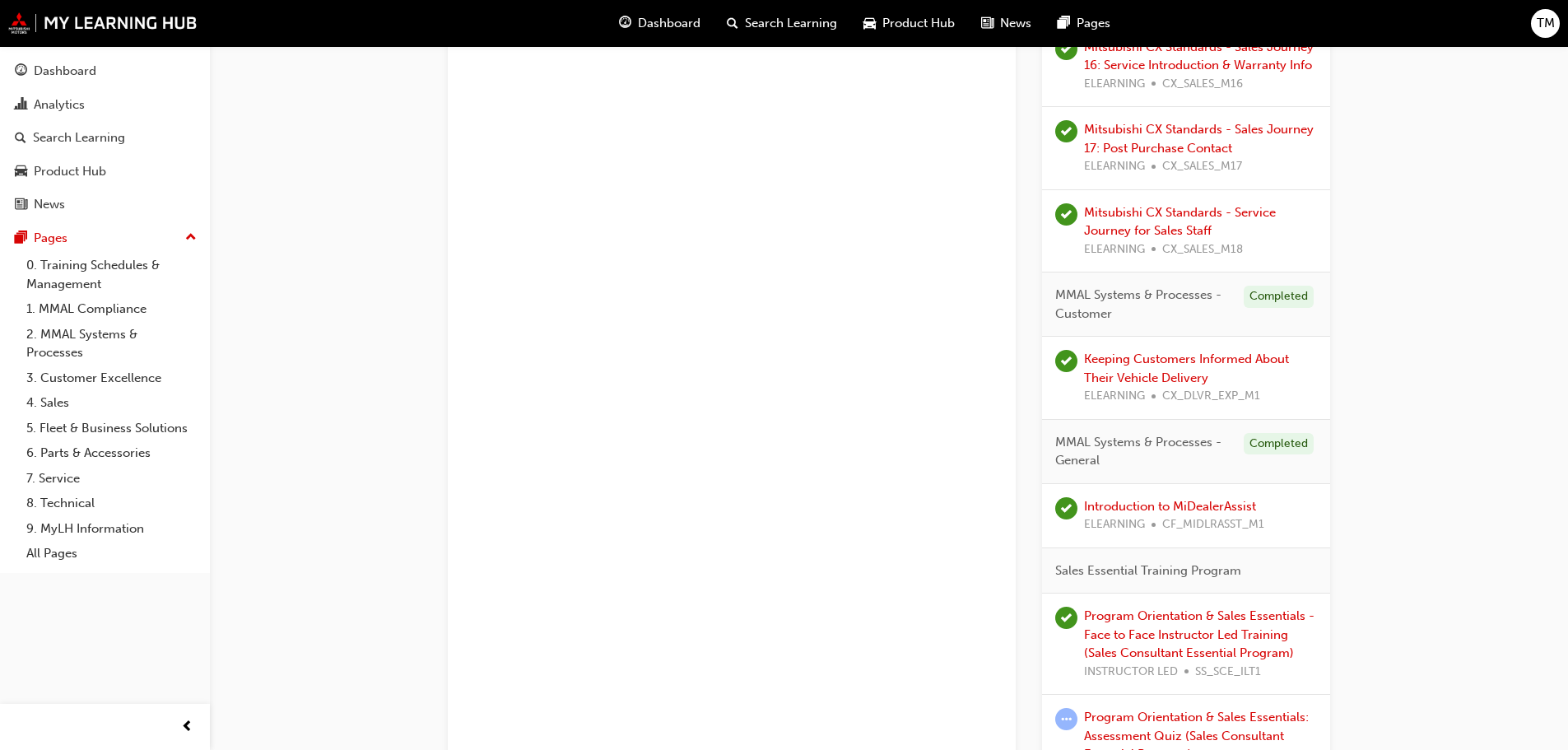 scroll, scrollTop: 2387, scrollLeft: 0, axis: vertical 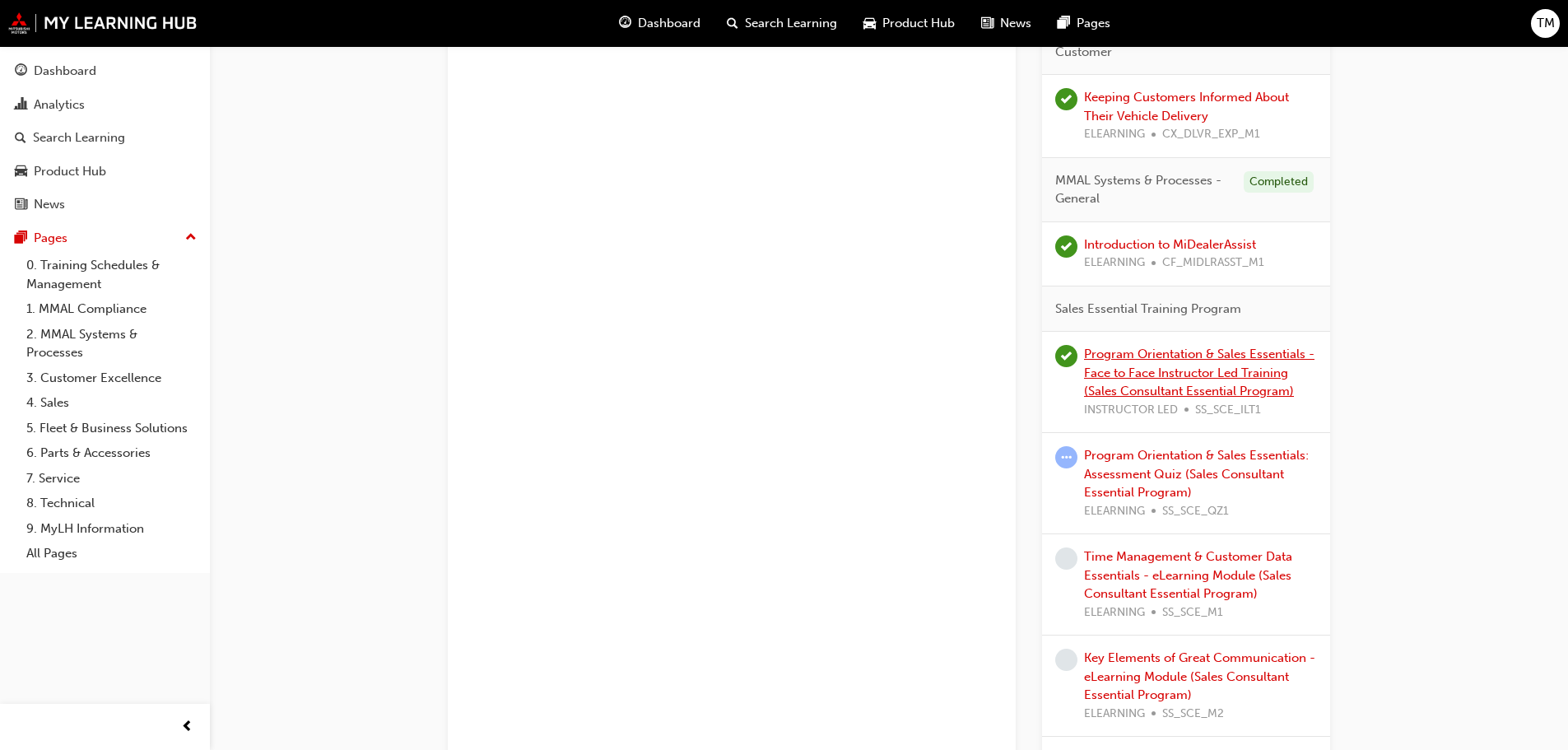 click on "Program Orientation & Sales Essentials - Face to Face Instructor Led Training (Sales Consultant Essential Program)" at bounding box center [1199, 372] 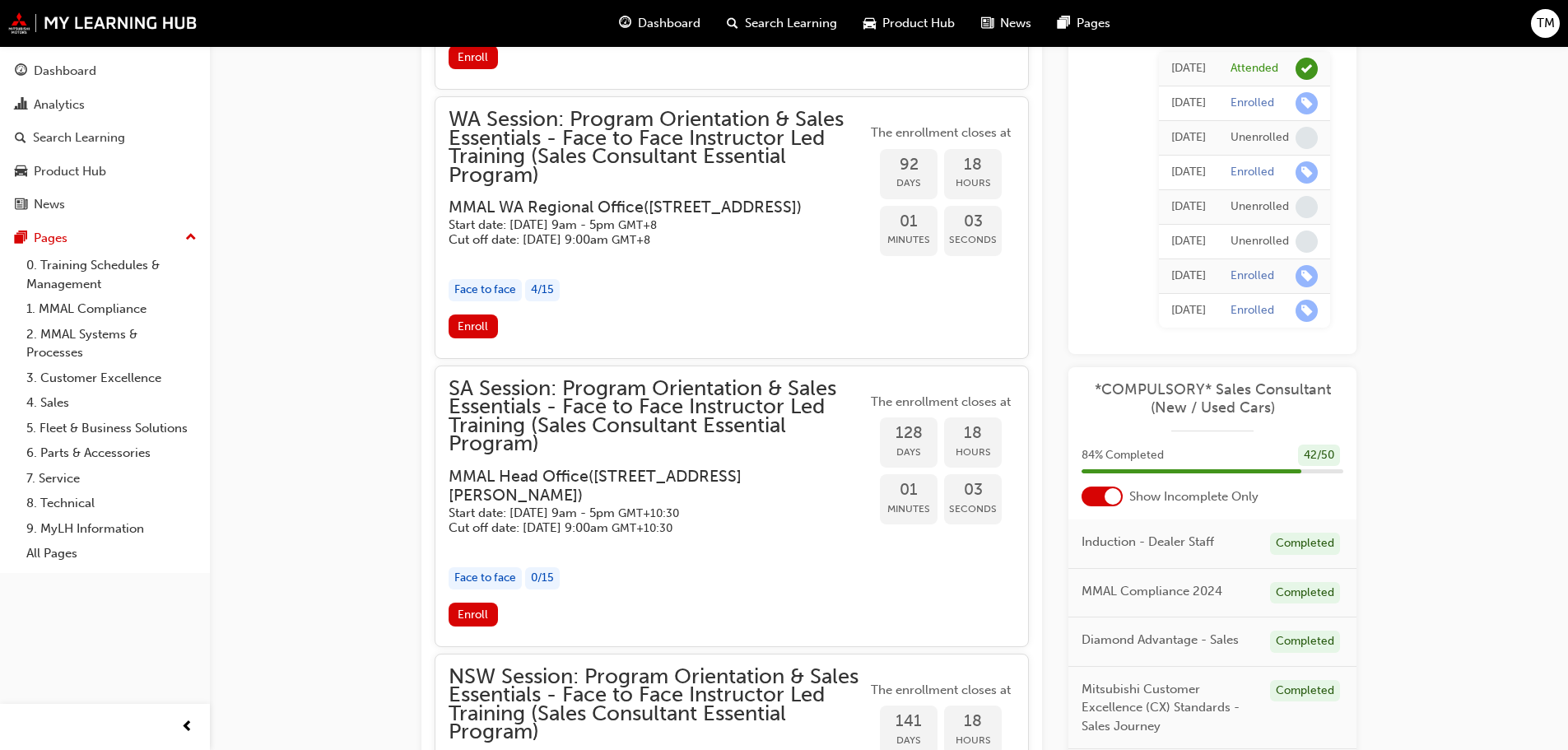 scroll, scrollTop: 3046, scrollLeft: 0, axis: vertical 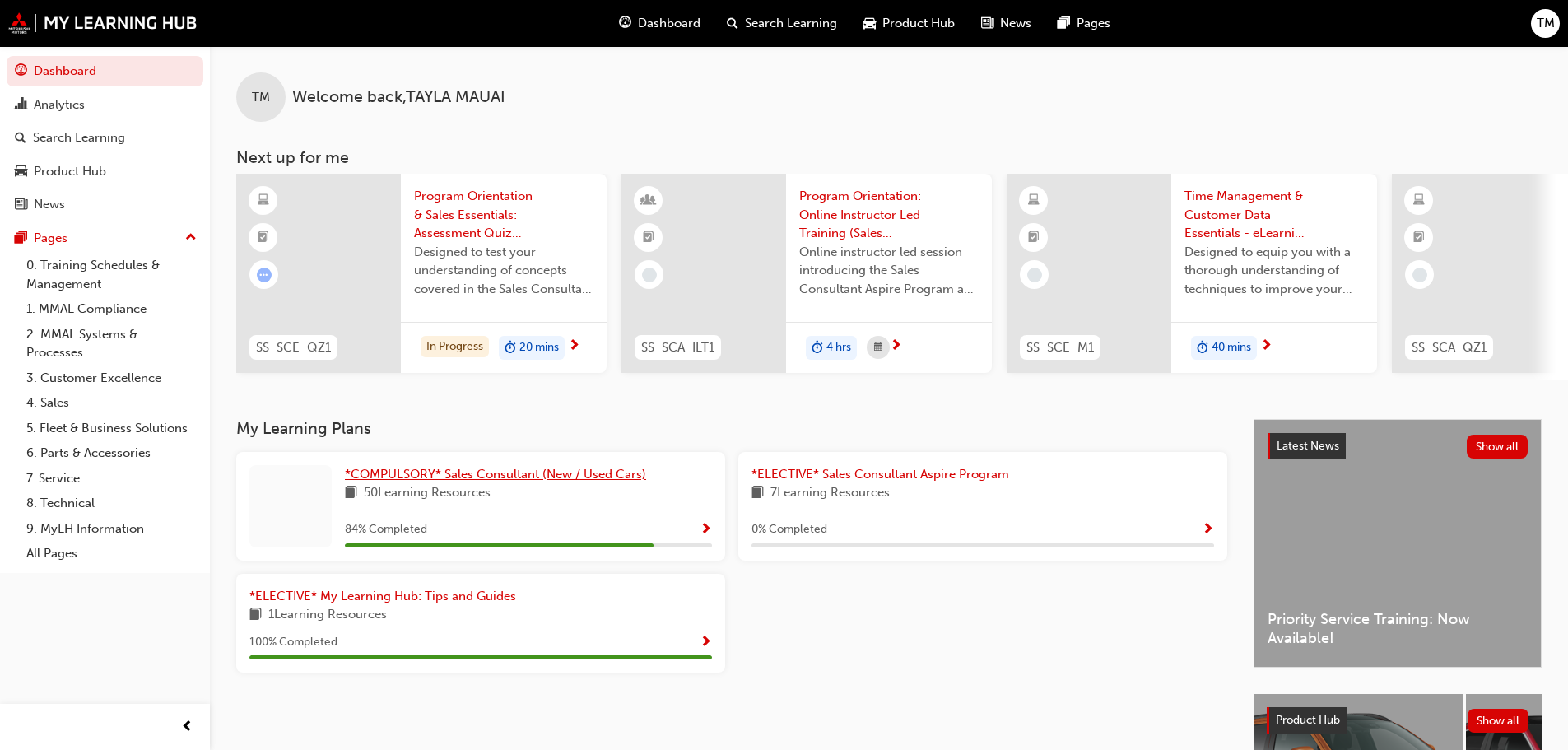click on "*COMPULSORY* Sales Consultant (New / Used Cars)" at bounding box center (496, 474) 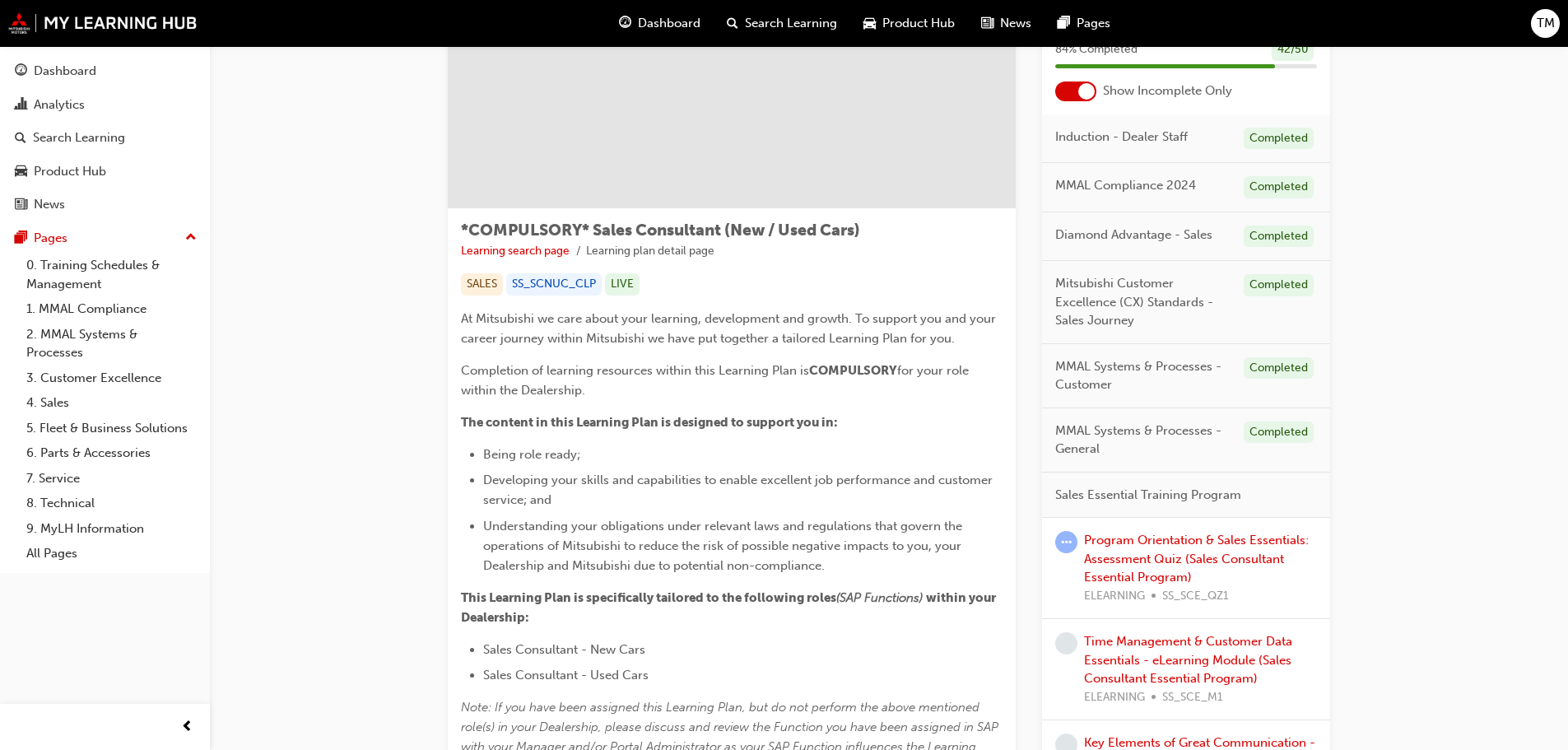 scroll, scrollTop: 247, scrollLeft: 0, axis: vertical 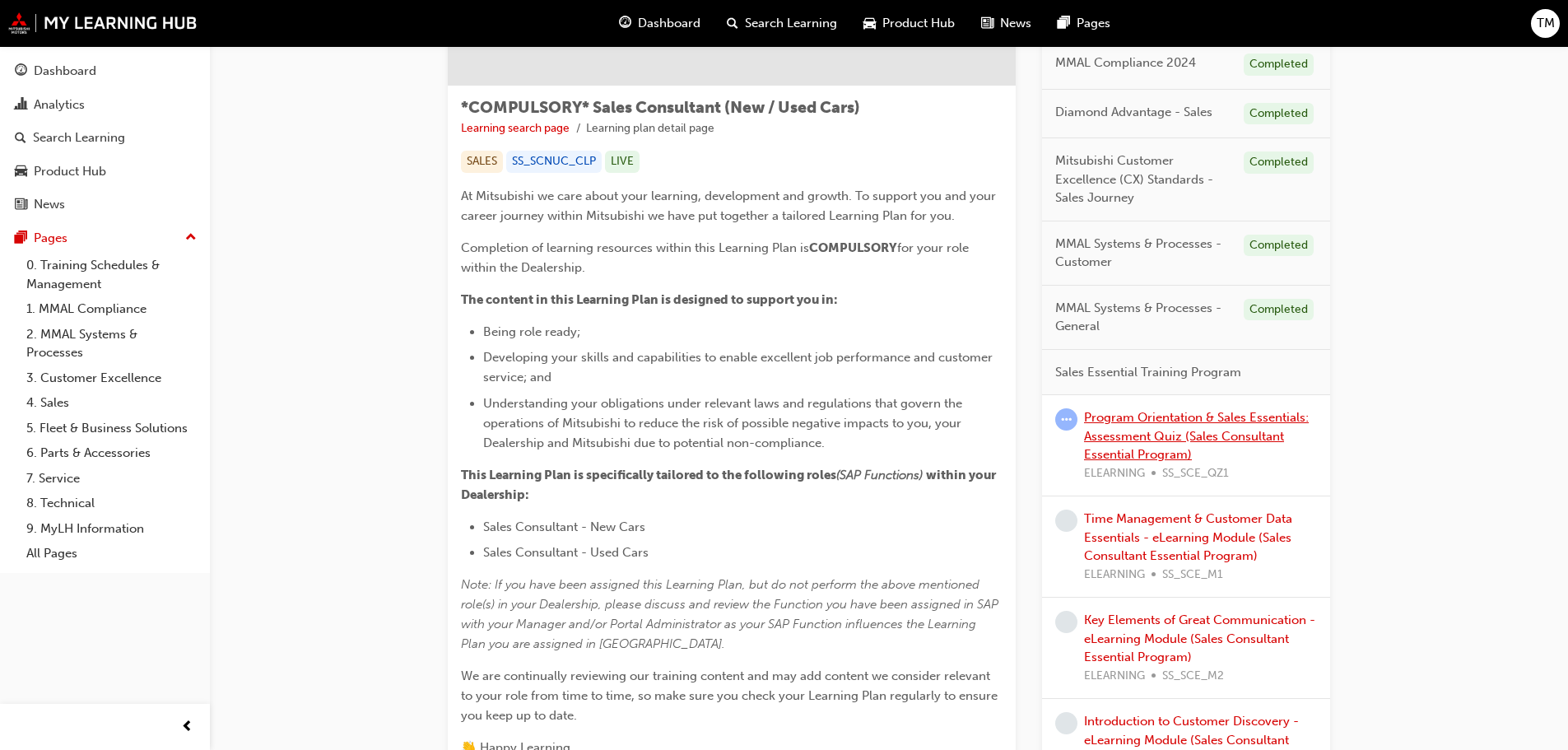 click on "Program Orientation & Sales Essentials: Assessment Quiz (Sales Consultant Essential Program)" at bounding box center [1196, 436] 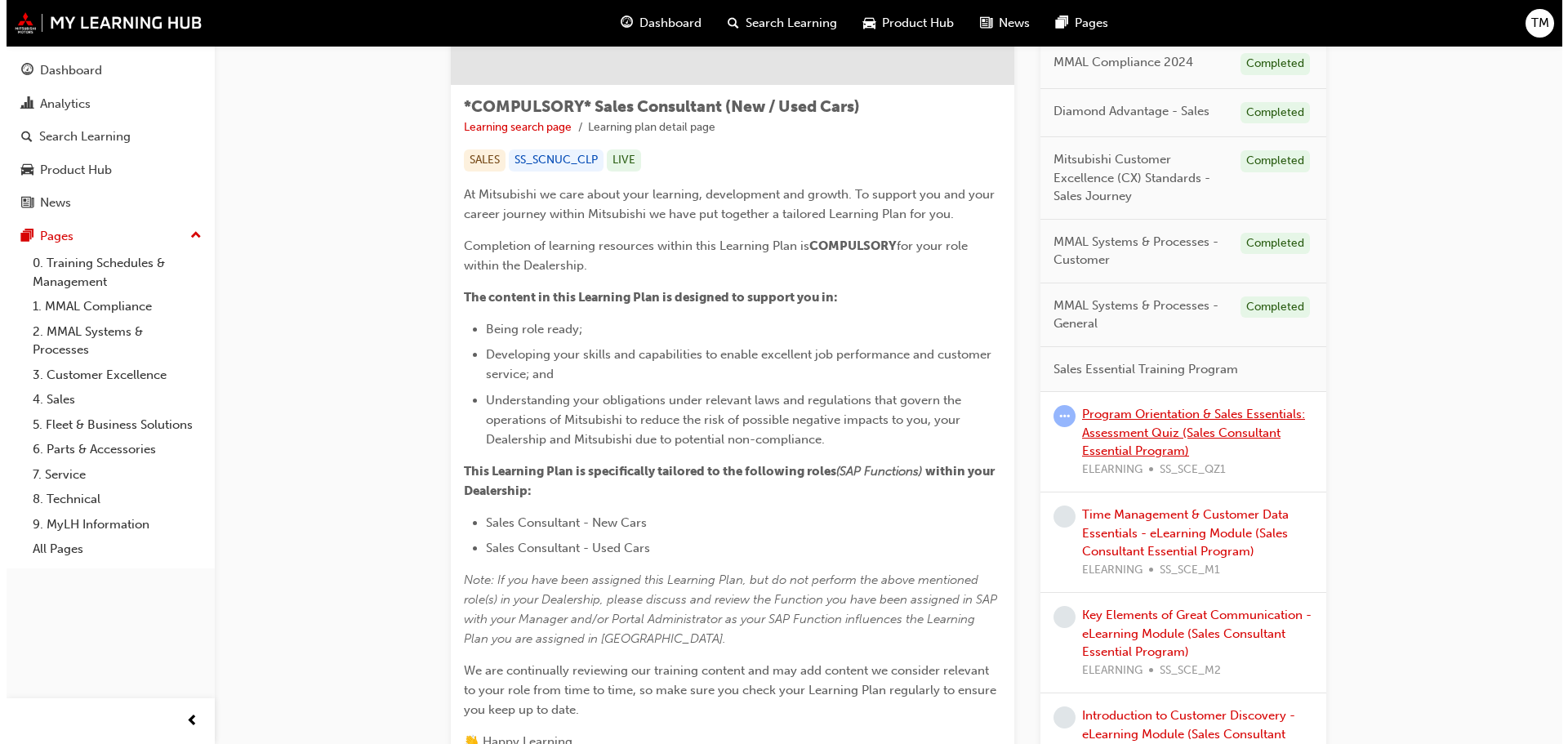 scroll, scrollTop: 0, scrollLeft: 0, axis: both 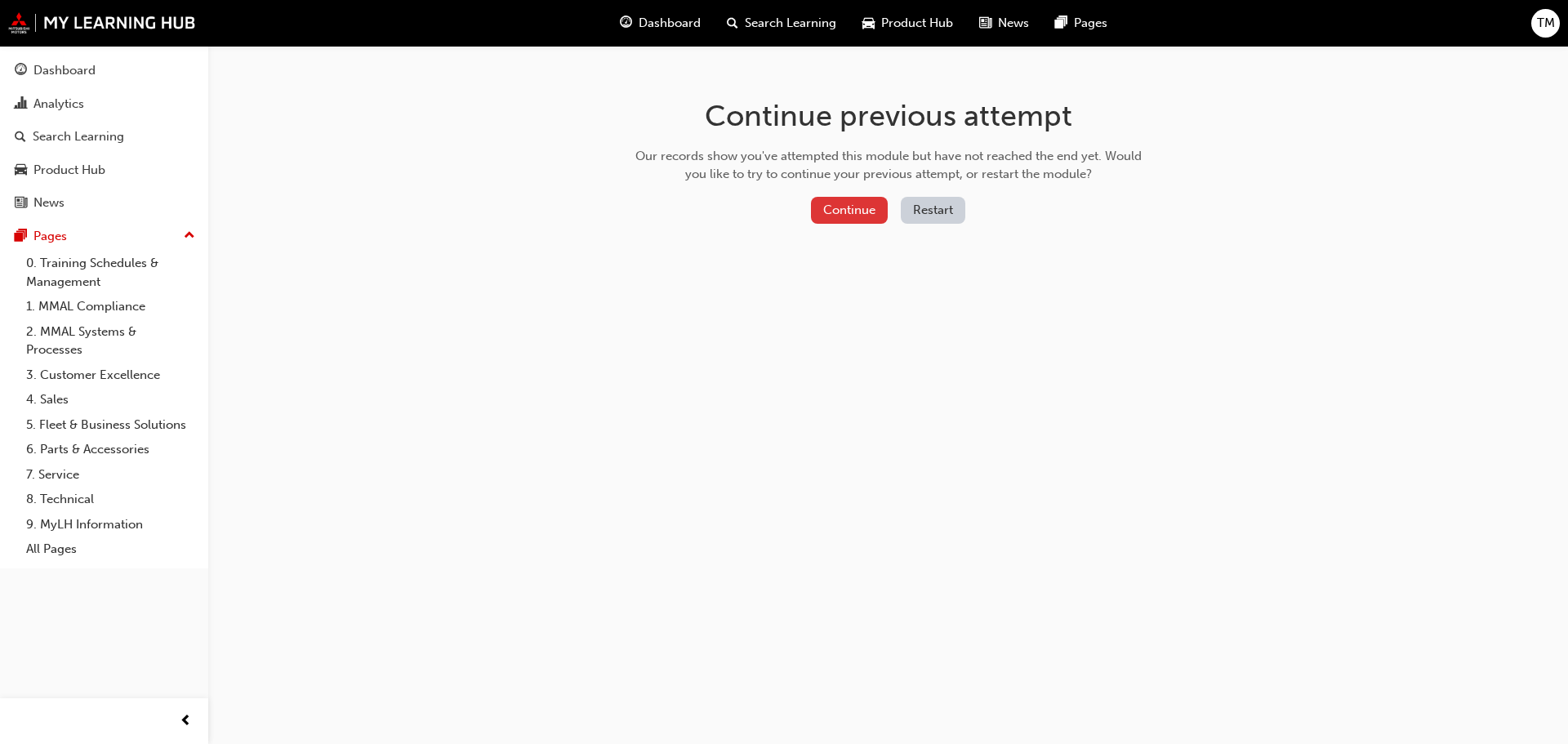 click on "Continue" at bounding box center [849, 210] 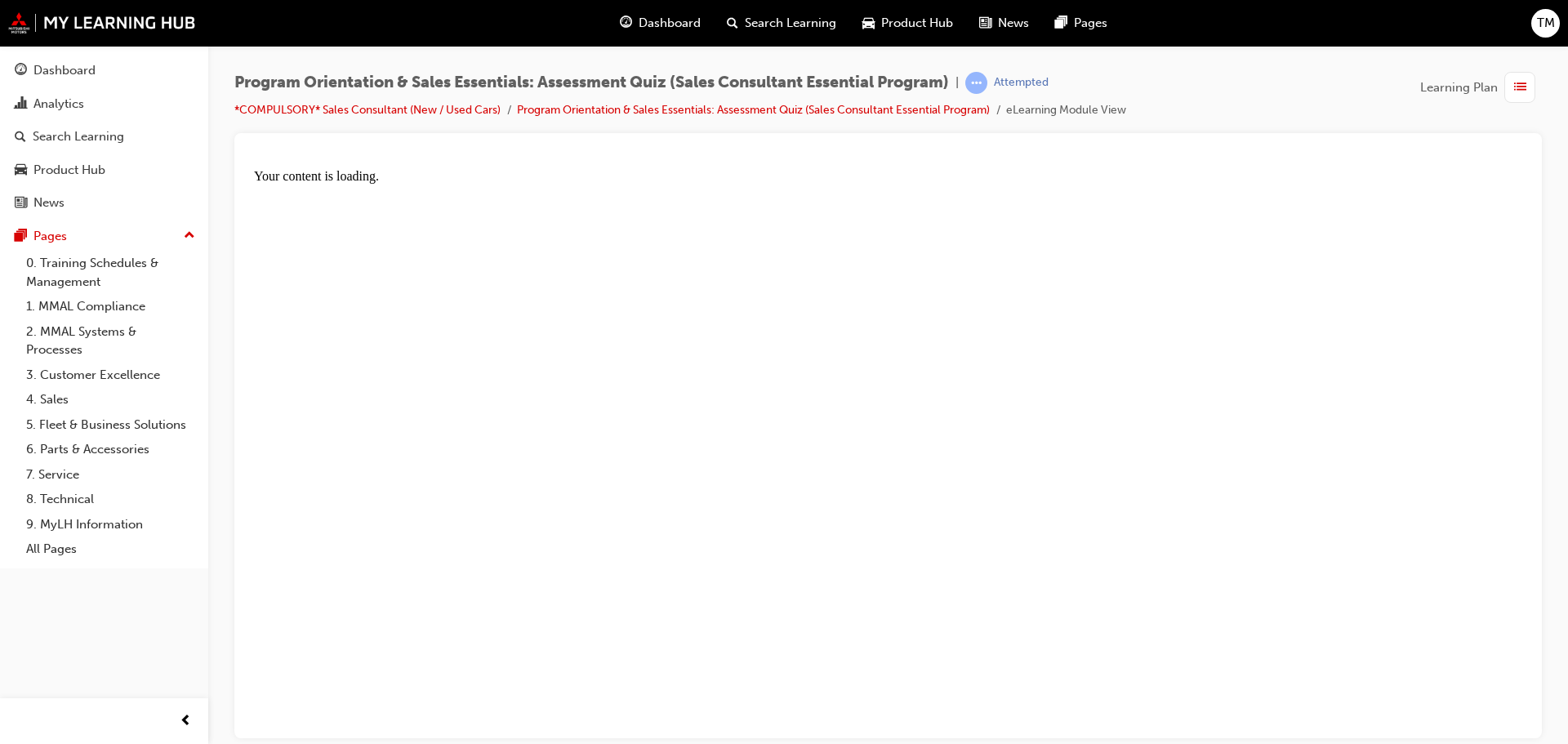 scroll, scrollTop: 0, scrollLeft: 0, axis: both 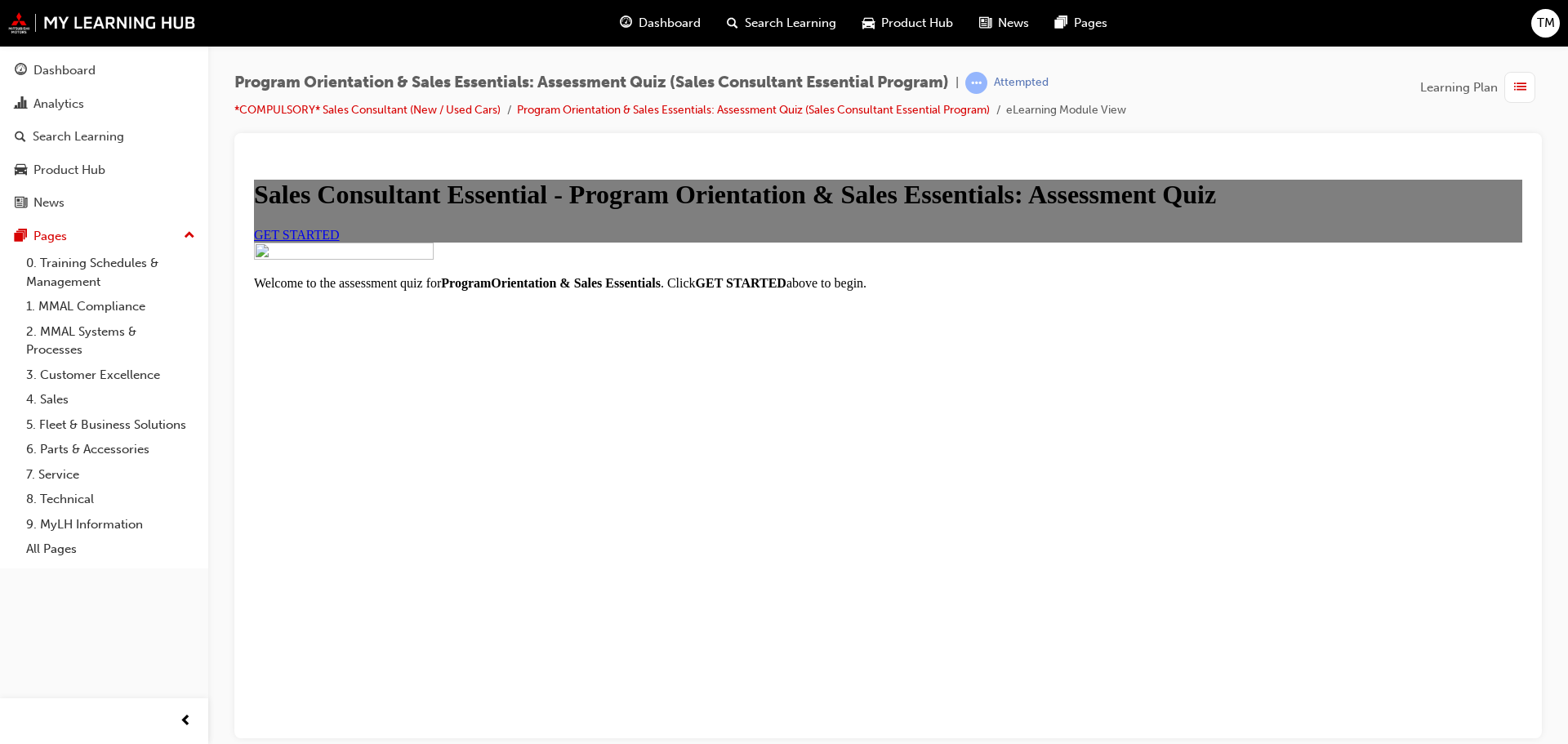 click on "GET STARTED" at bounding box center (296, 234) 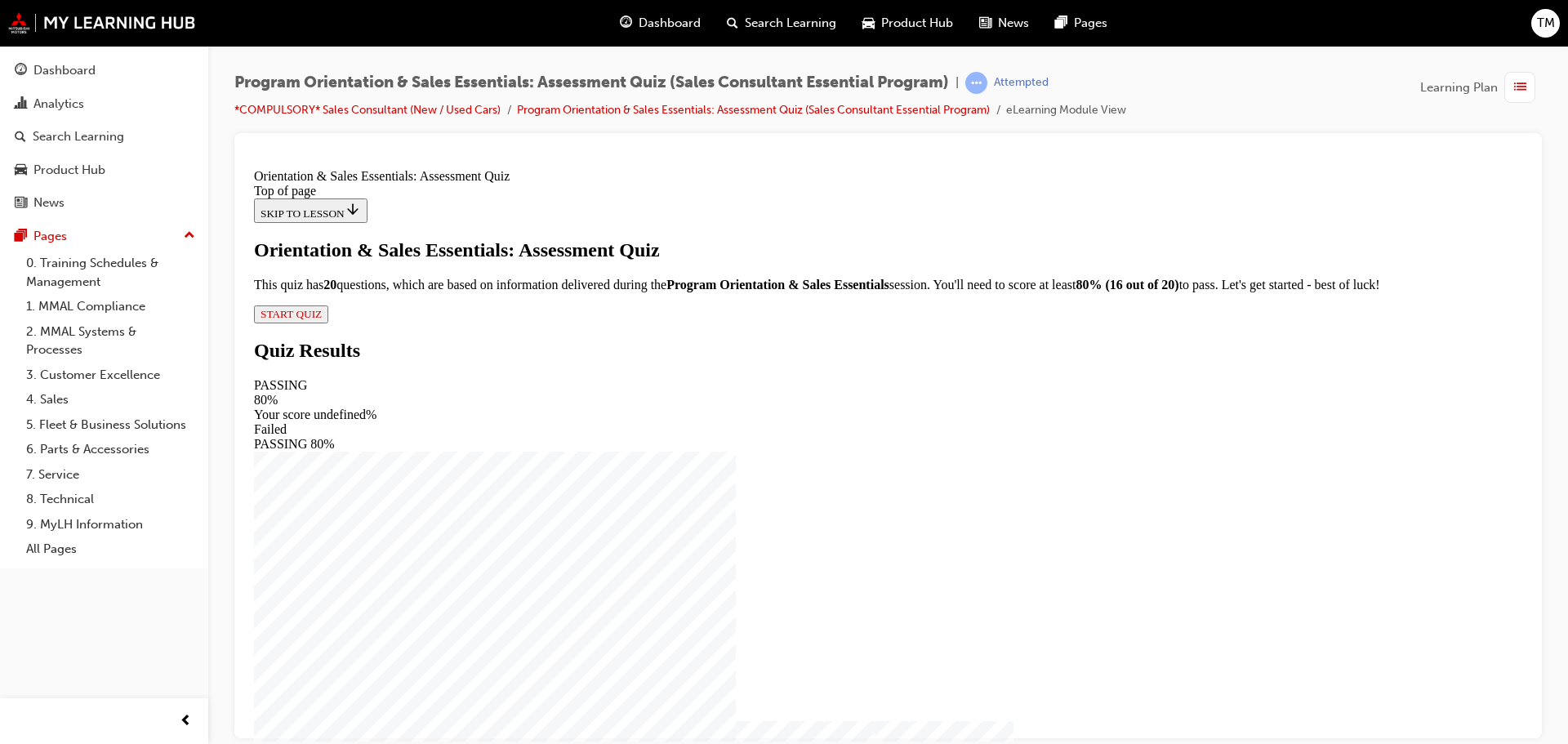 scroll, scrollTop: 2, scrollLeft: 0, axis: vertical 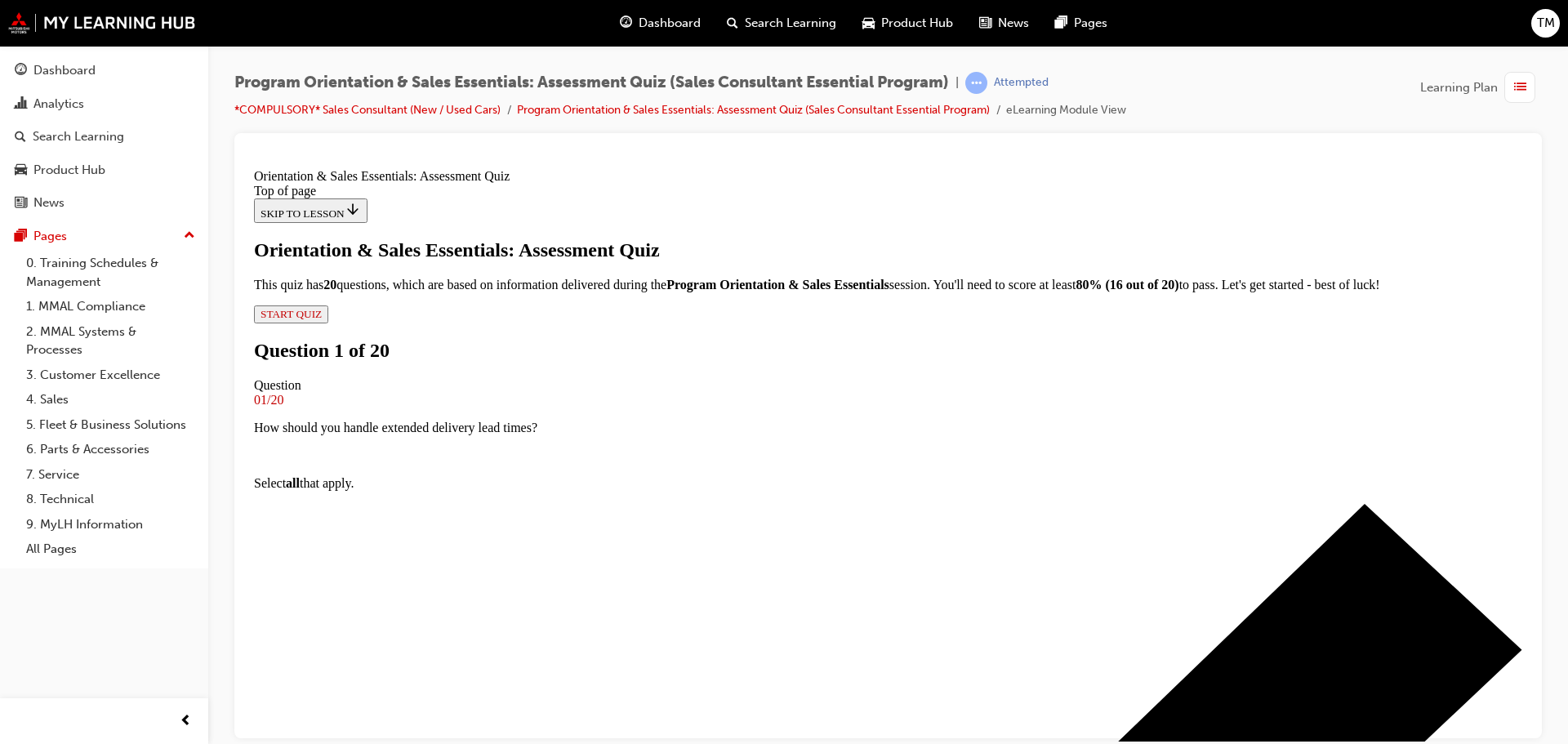 click on "Follow a contact and delivery update process" at bounding box center (904, 1440) 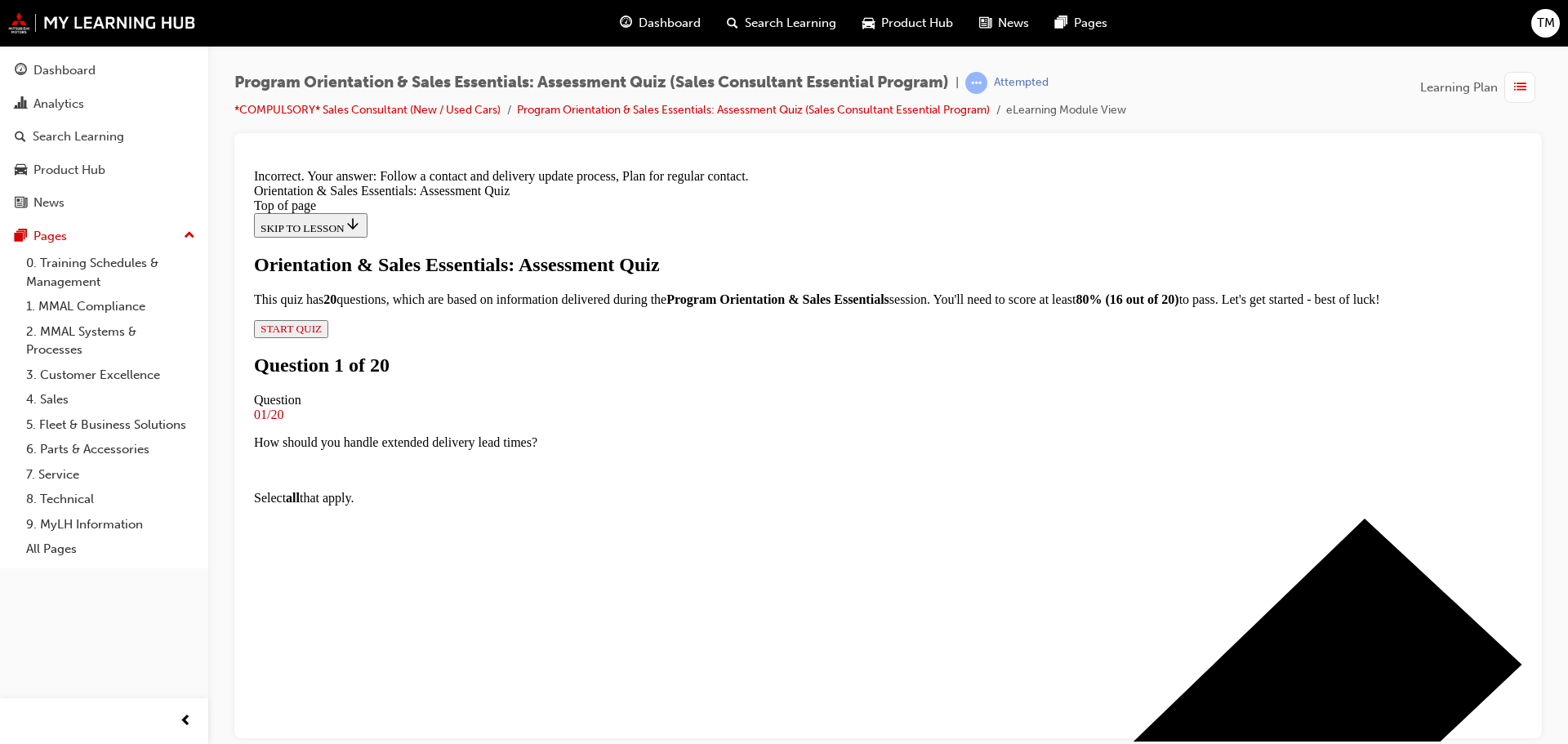scroll, scrollTop: 307, scrollLeft: 0, axis: vertical 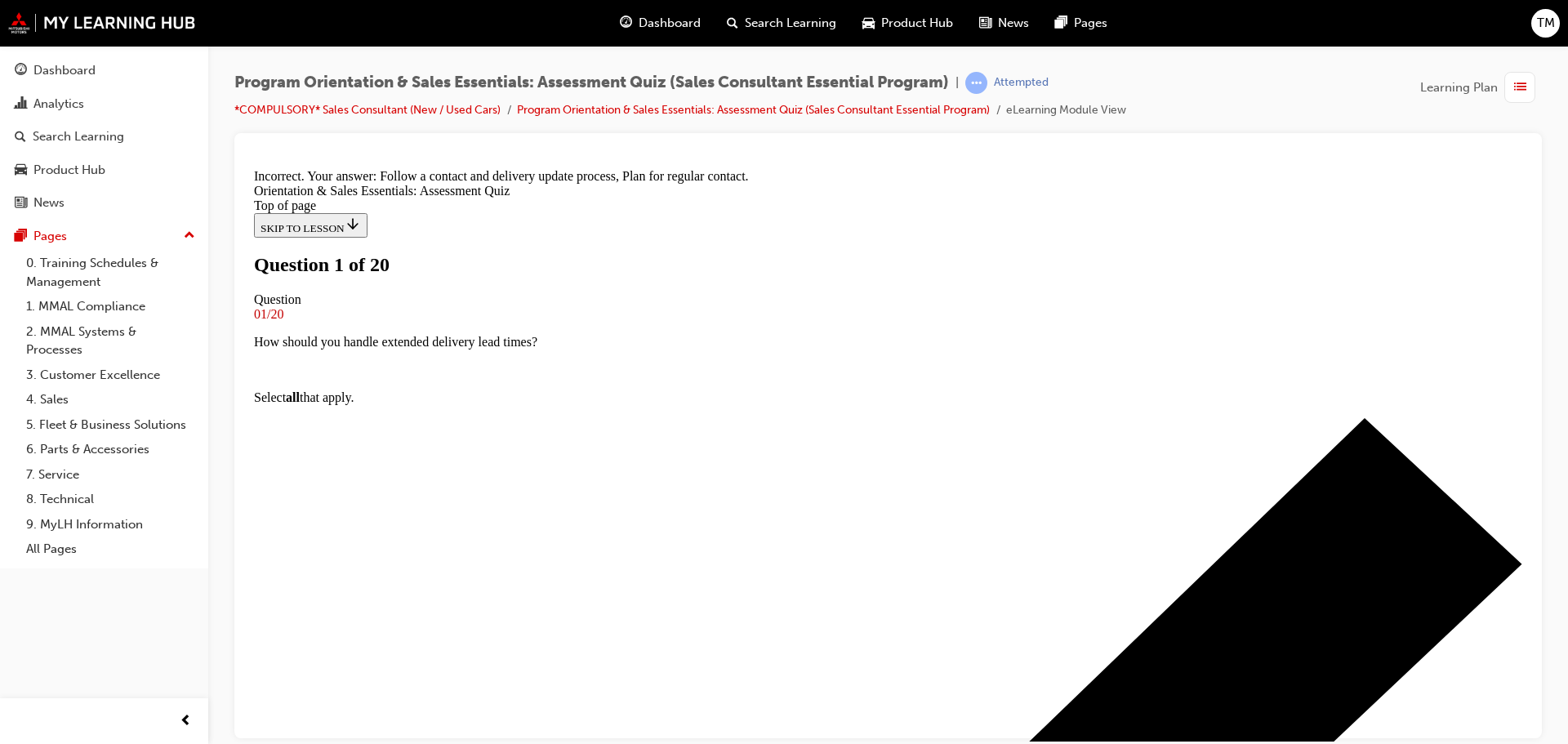 click on "Is Customer-focused with a Customer-first mindset." at bounding box center (904, 6387) 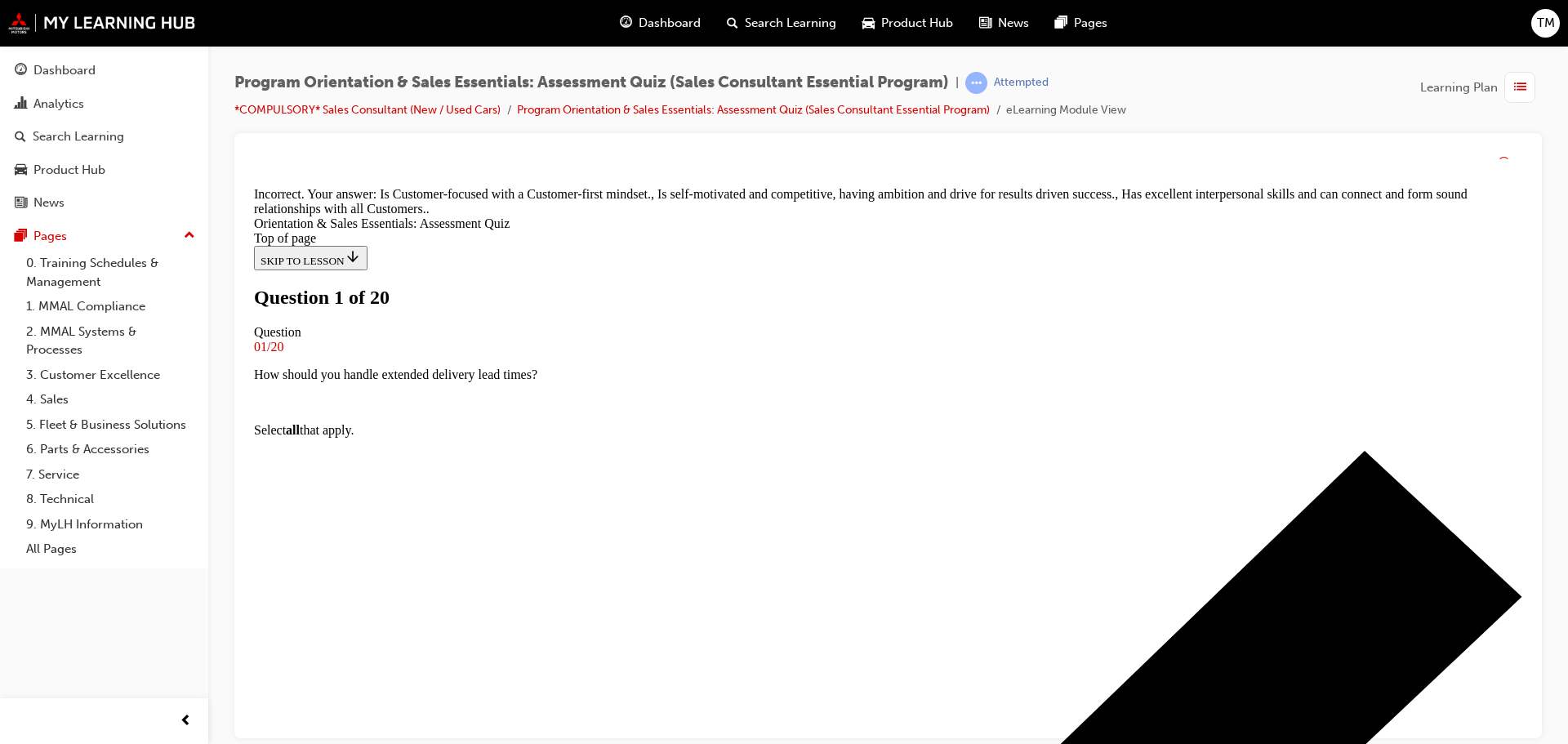 scroll, scrollTop: 340, scrollLeft: 0, axis: vertical 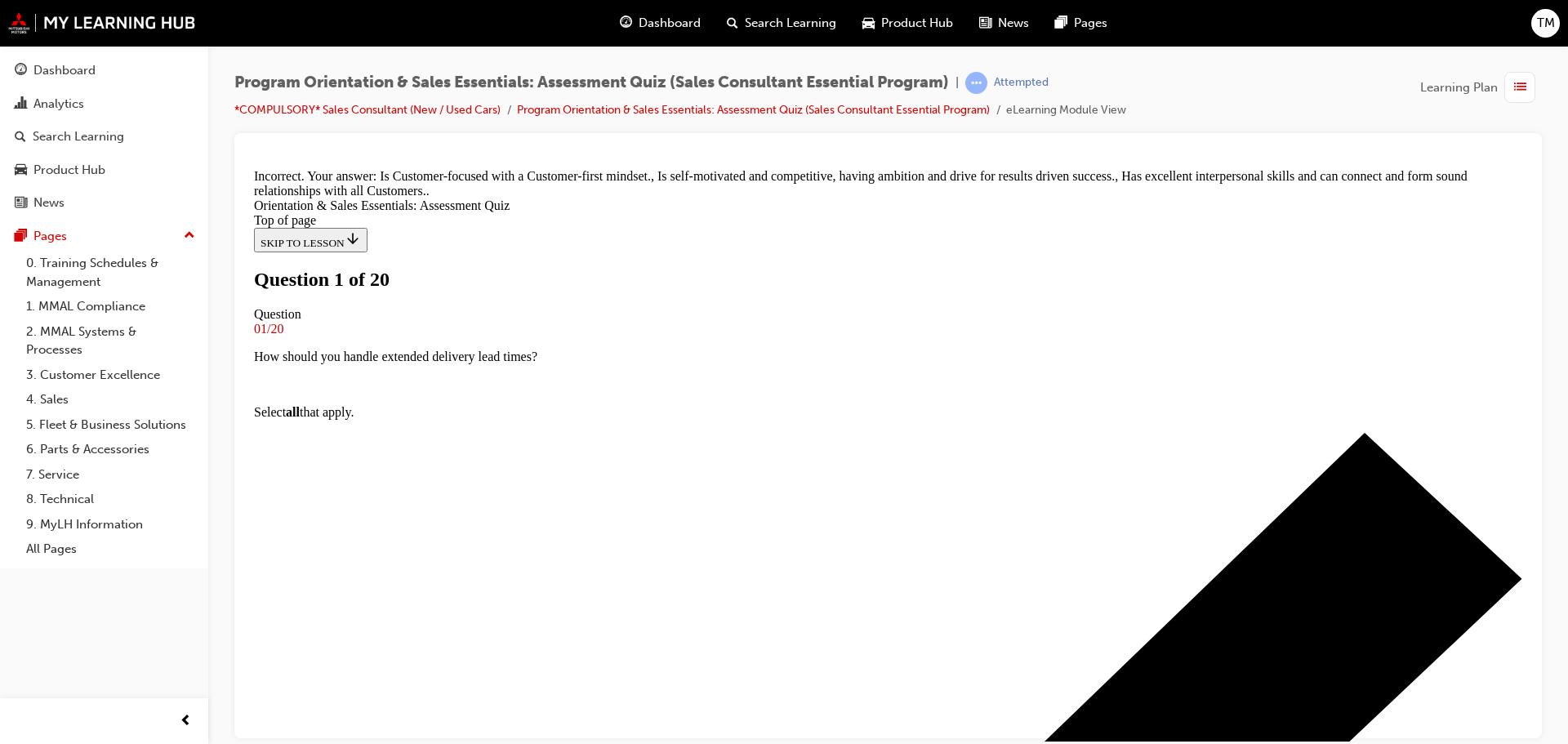 click on "NEXT" at bounding box center [275, 8394] 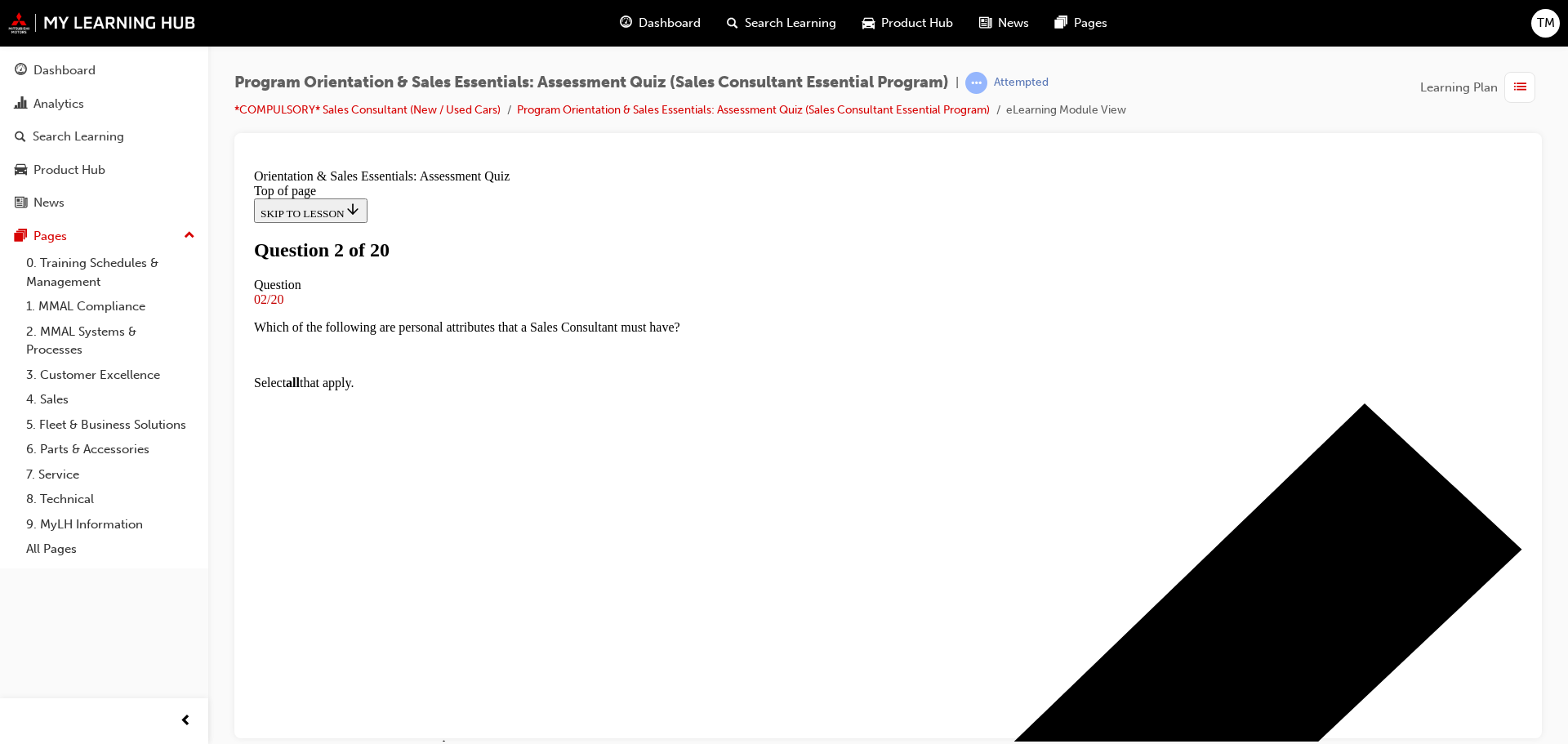 scroll, scrollTop: 82, scrollLeft: 0, axis: vertical 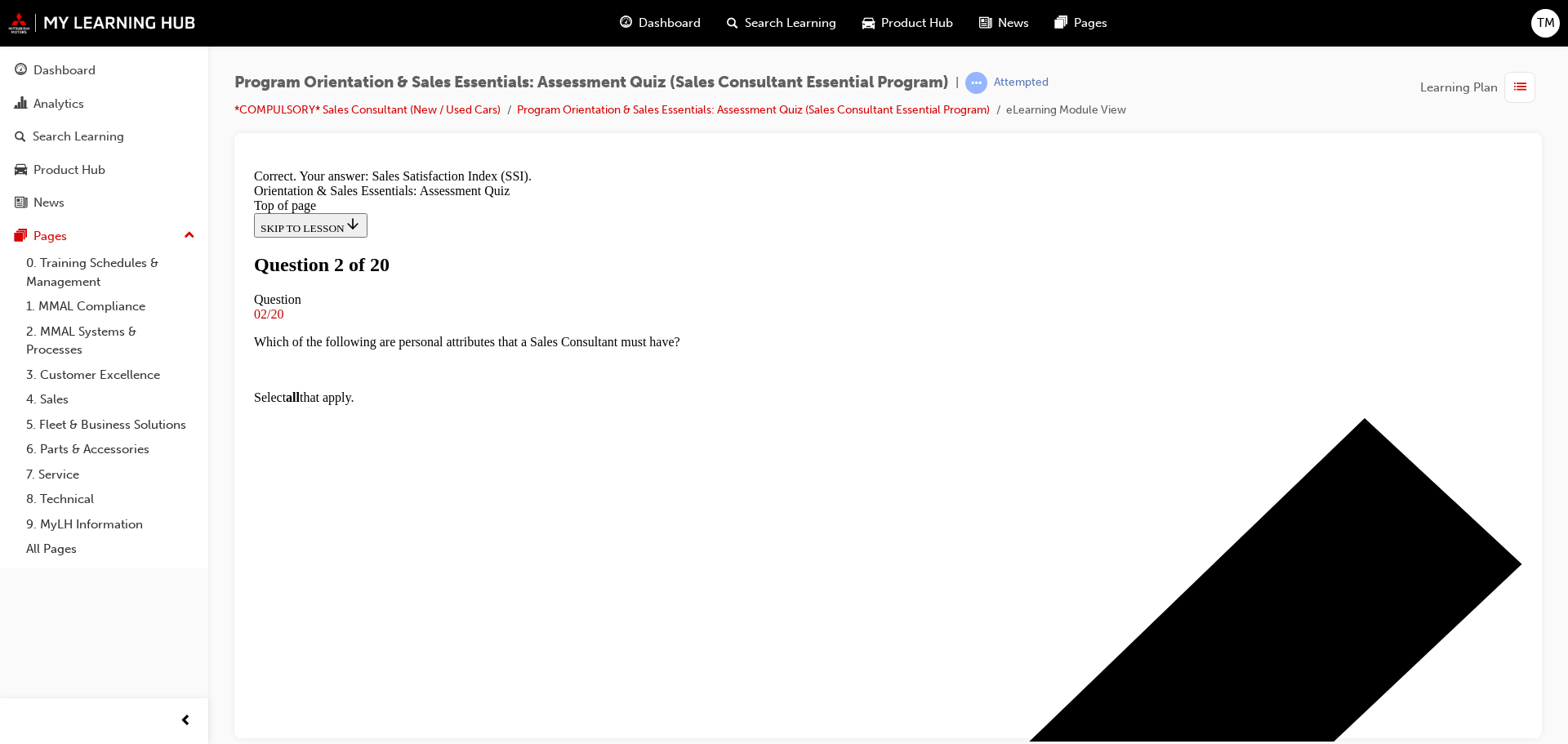 type 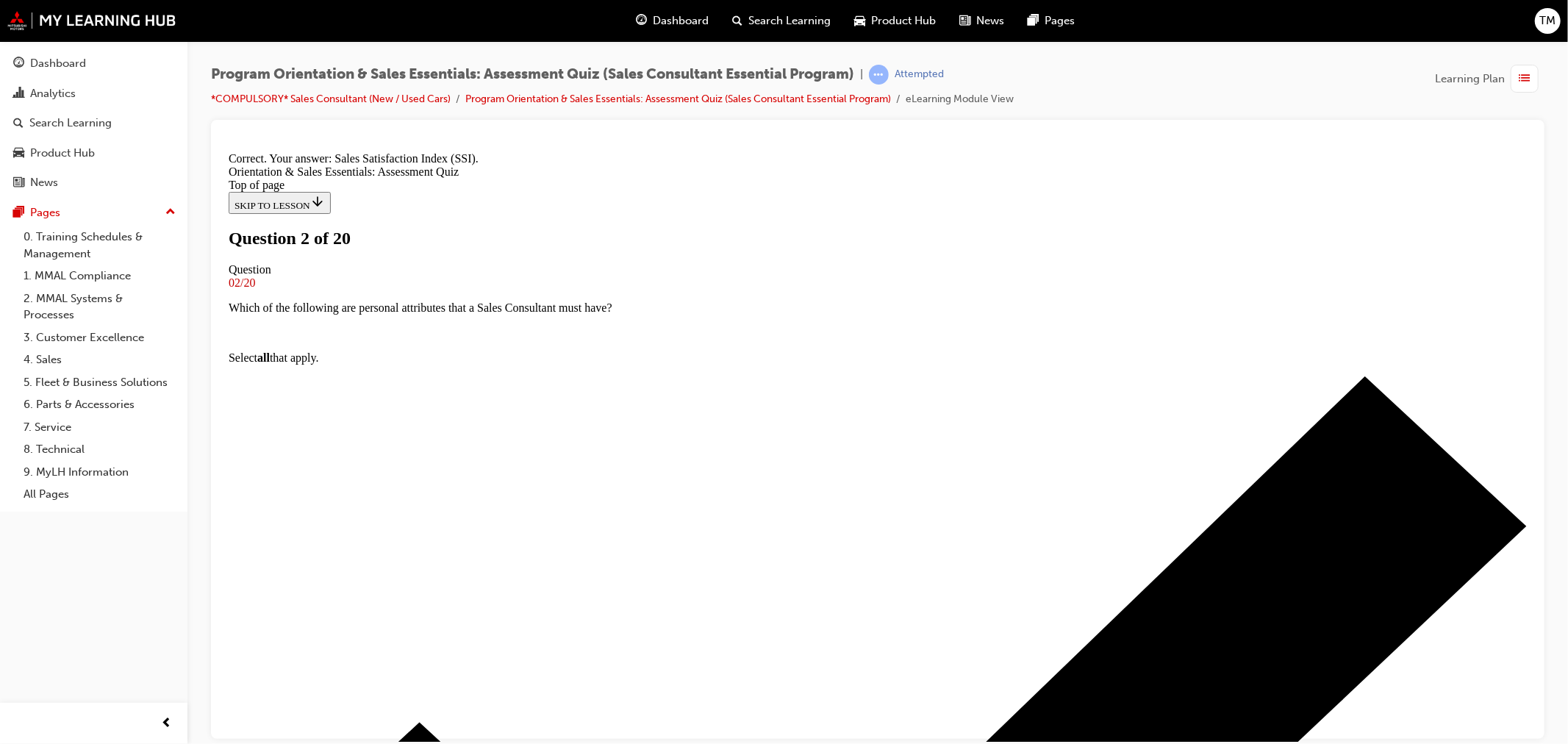 scroll, scrollTop: 104, scrollLeft: 0, axis: vertical 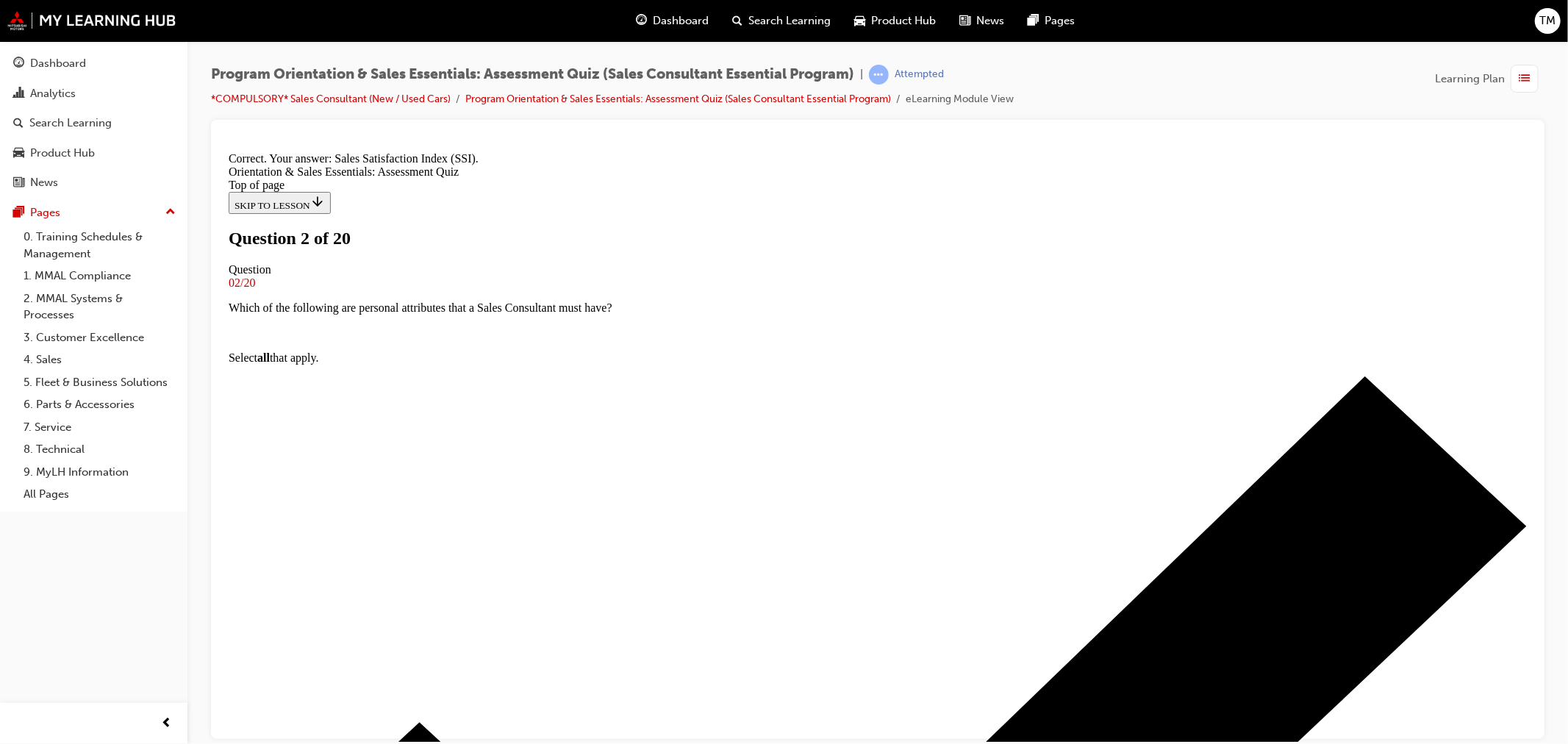 click on "NEXT" at bounding box center [247, 13747] 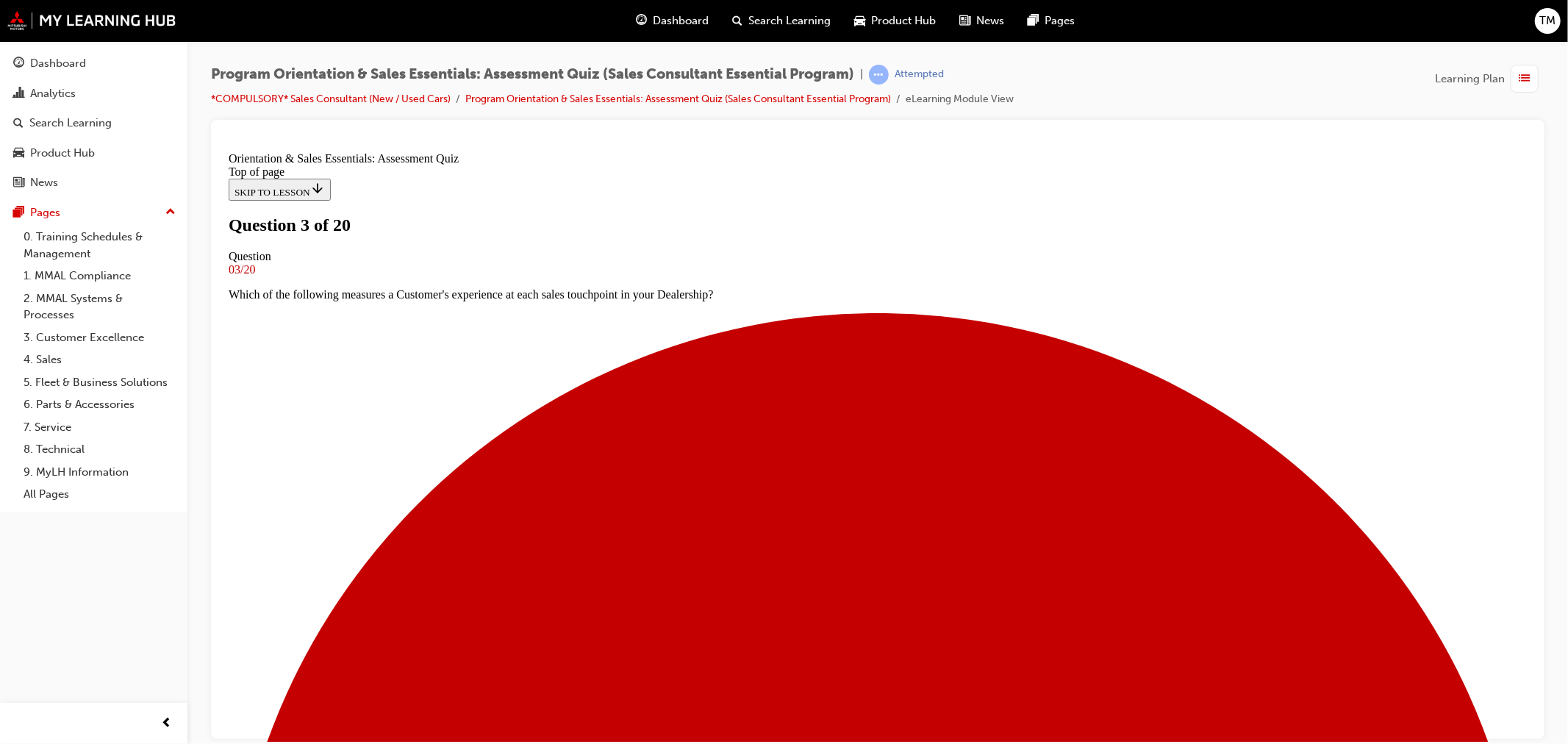 scroll, scrollTop: 0, scrollLeft: 0, axis: both 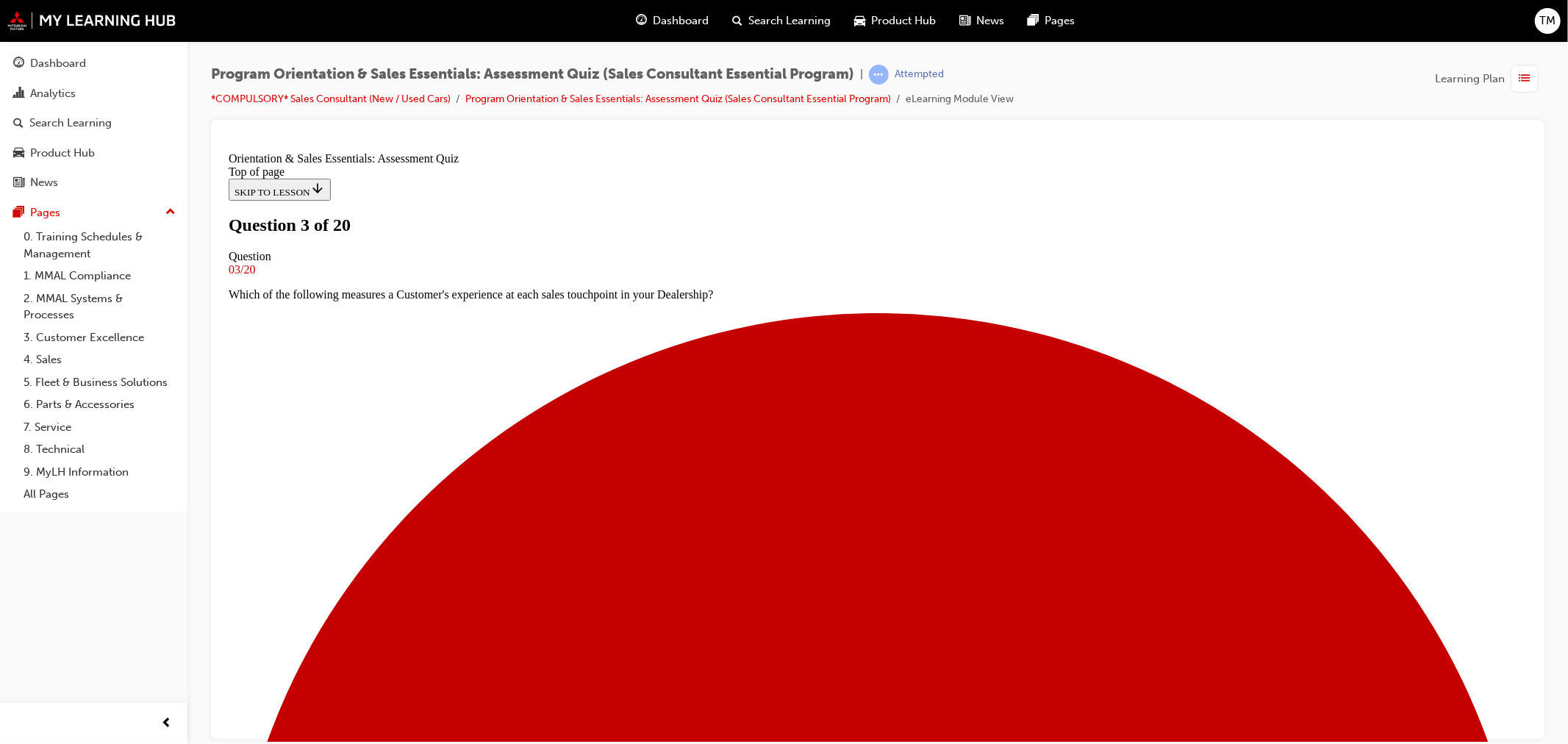 click on "Adjustments or next steps required to close a deal" at bounding box center (892, 10737) 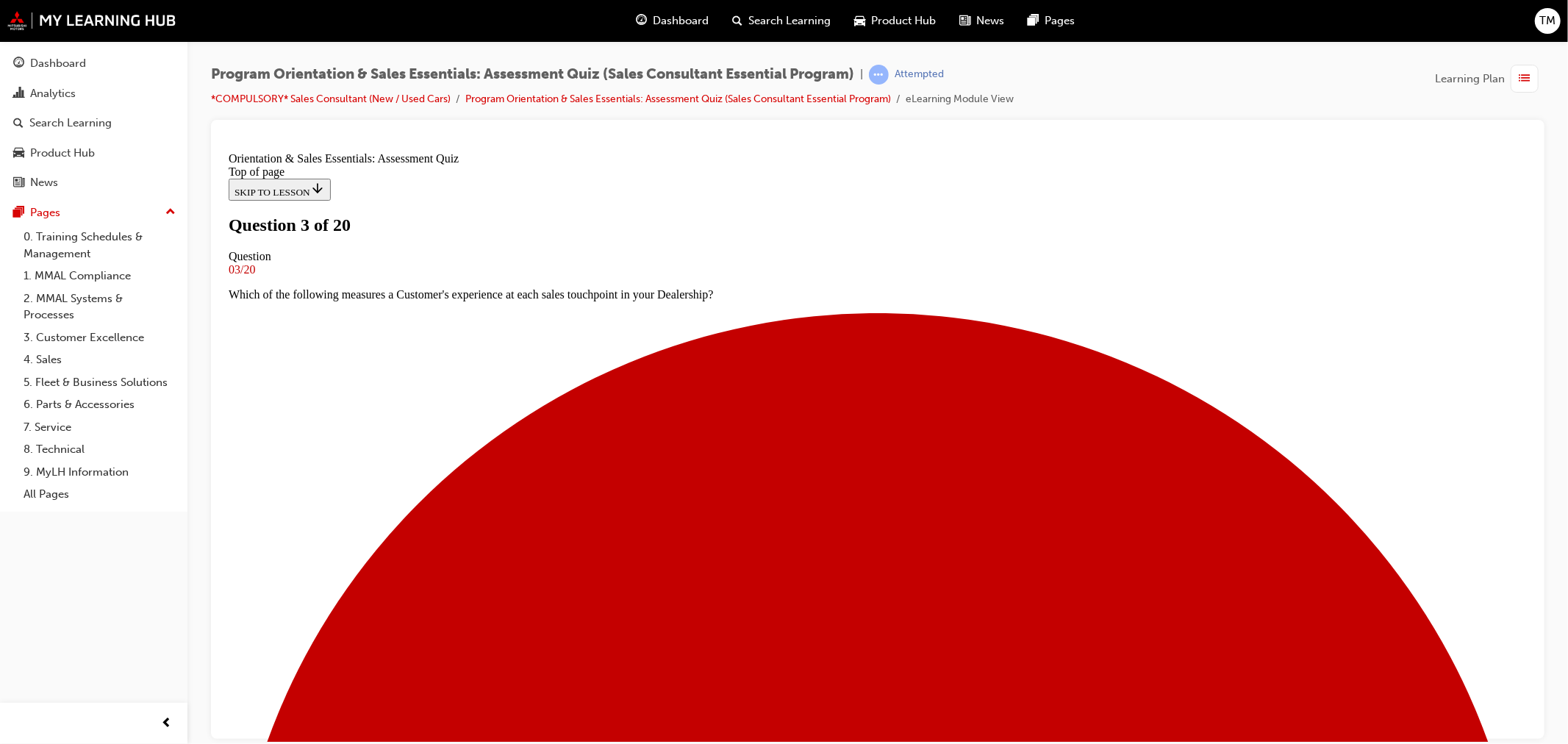 click on "Issues with inner departments" at bounding box center (892, 12689) 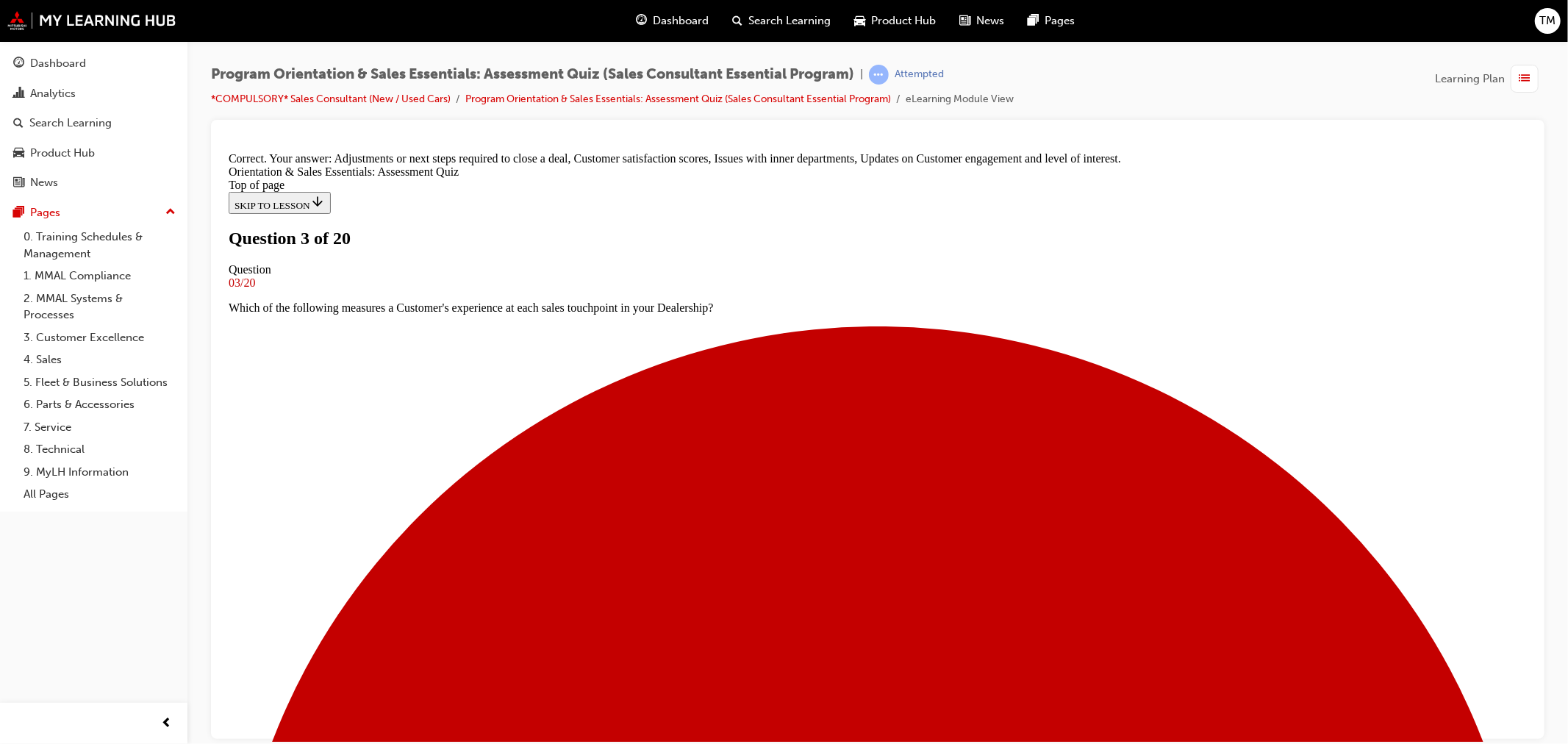 scroll, scrollTop: 202, scrollLeft: 0, axis: vertical 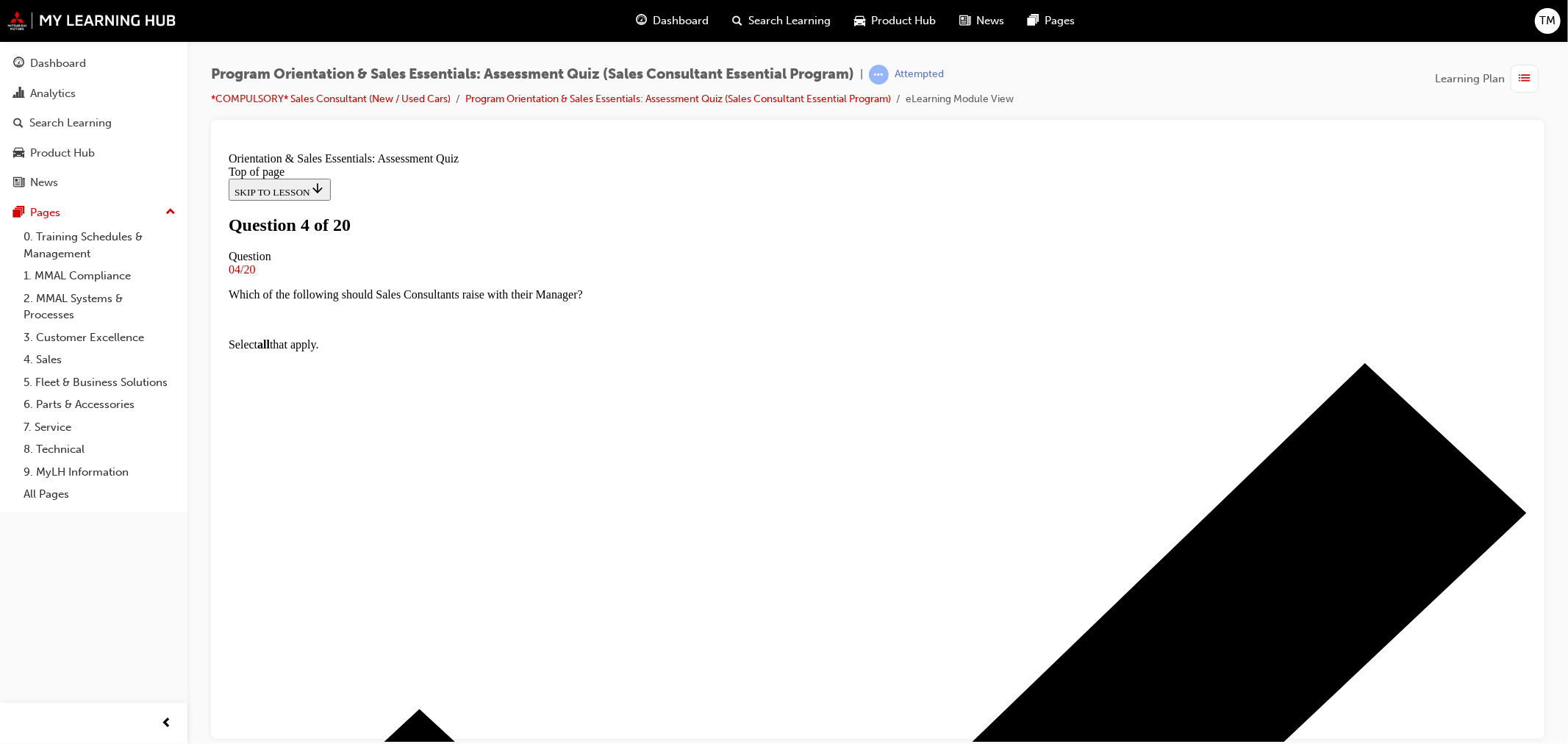 click on "The gross profit from the total amount of money a Customer is expected to spend in your business, or on your products, during their lifetime." at bounding box center (877, 6717) 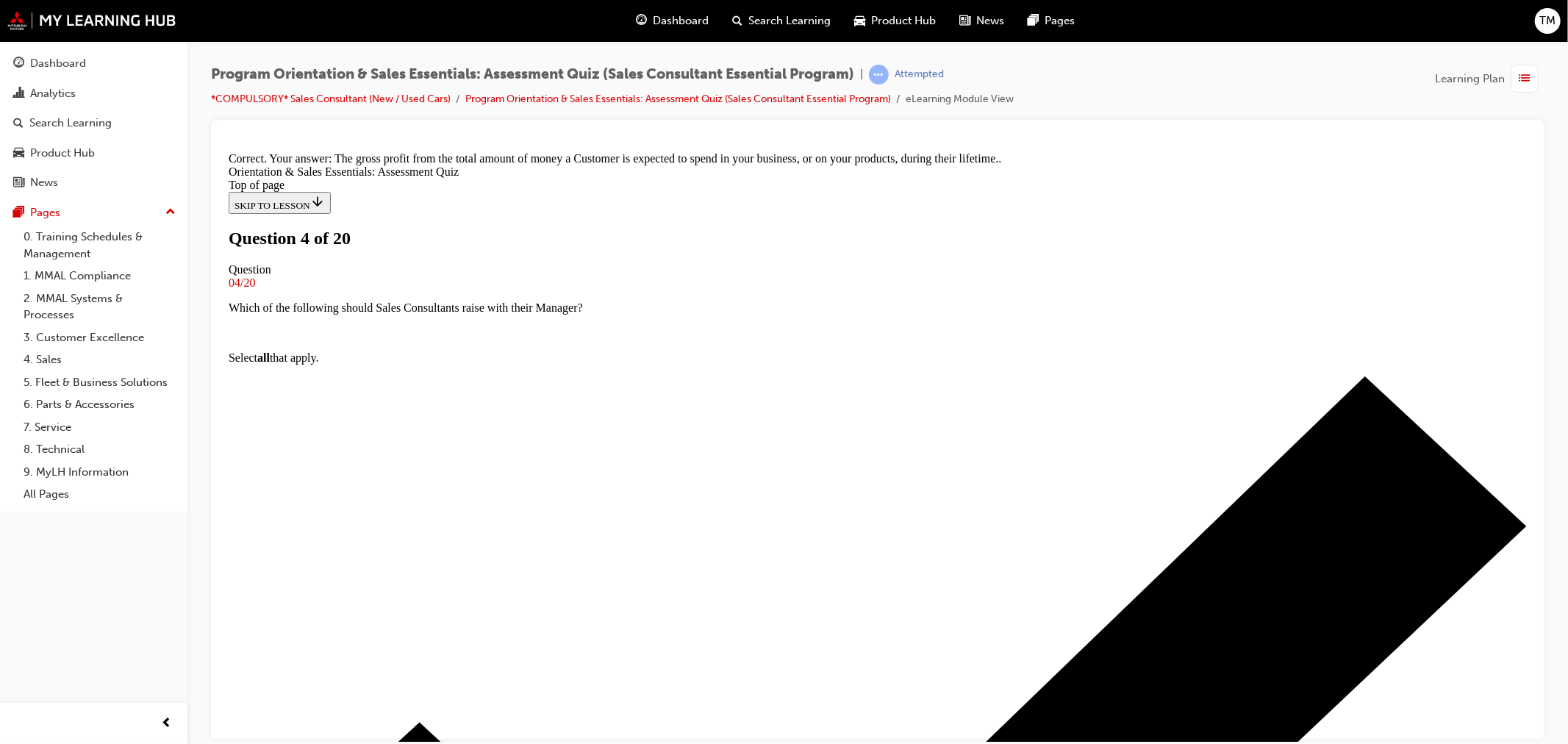 scroll, scrollTop: 143, scrollLeft: 0, axis: vertical 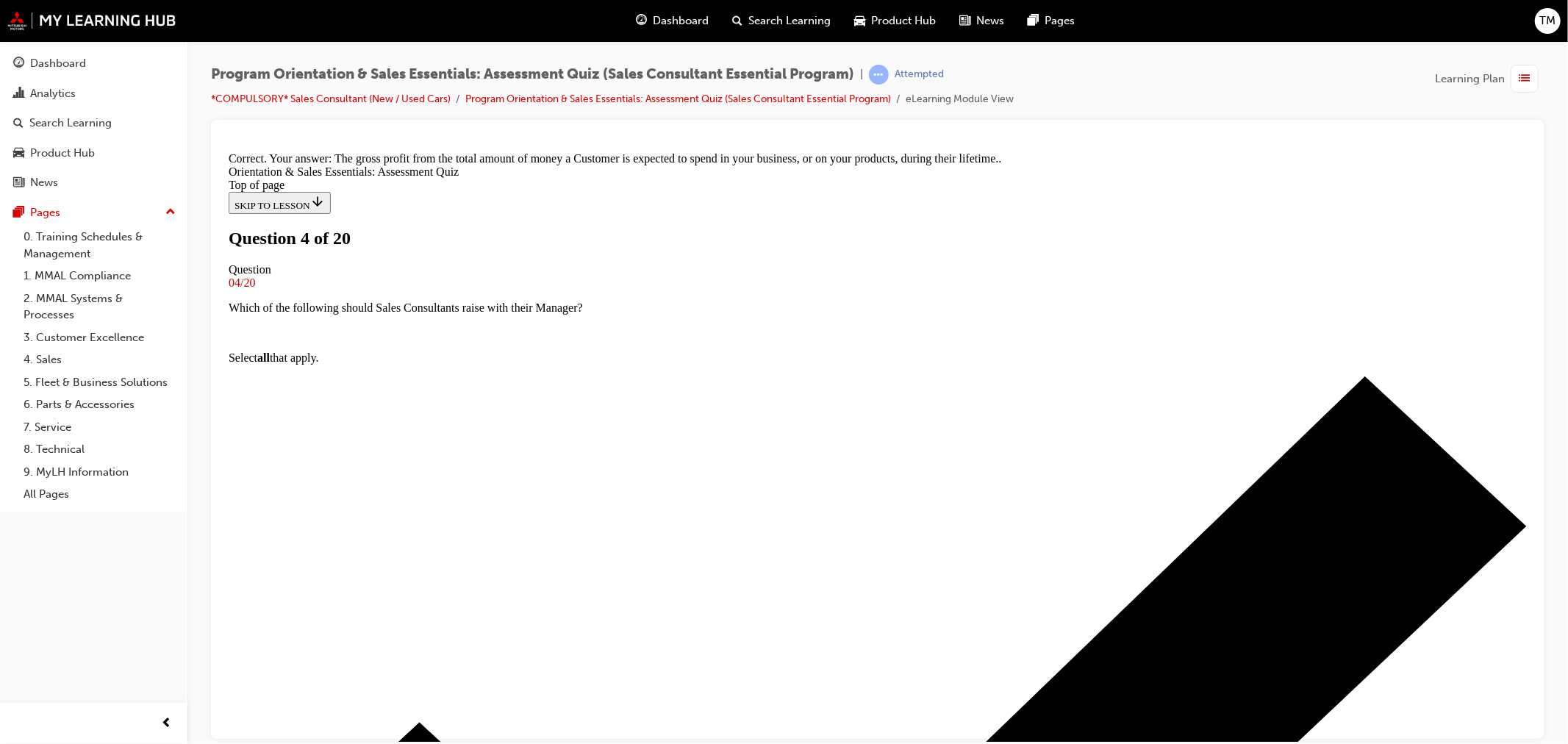 click on "NEXT" at bounding box center (247, 13747) 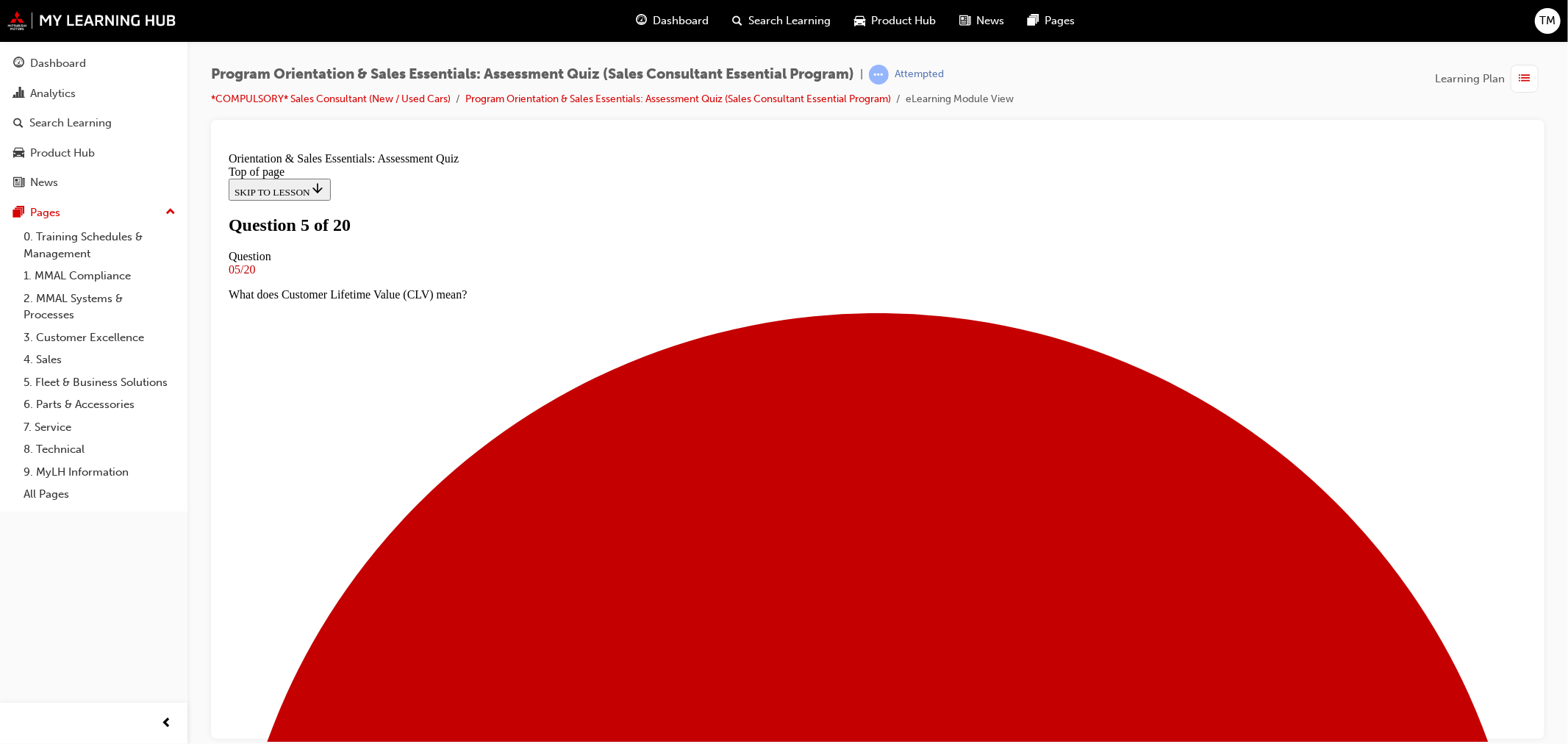 click on "True" at bounding box center (877, 12060) 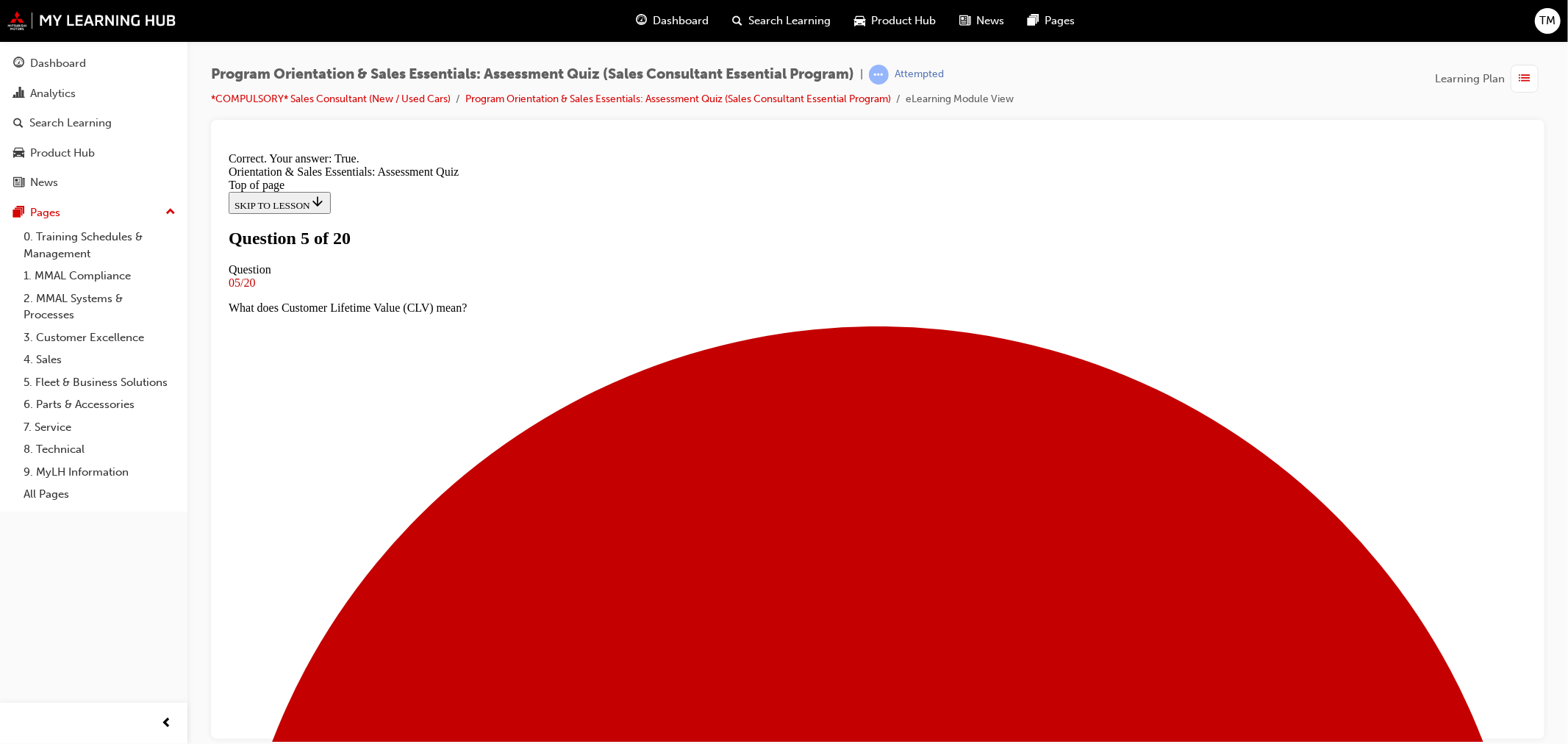 scroll, scrollTop: 109, scrollLeft: 0, axis: vertical 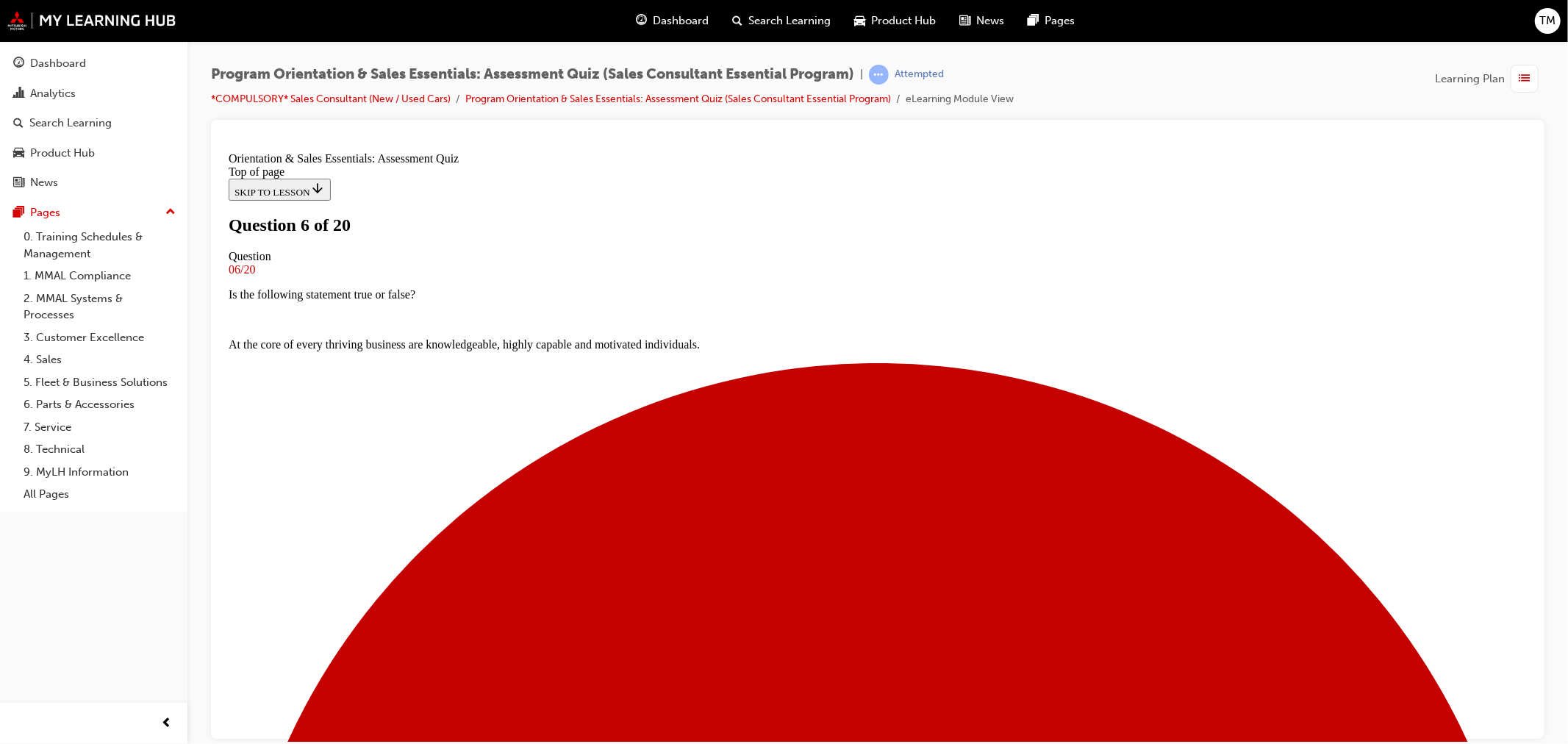 click on "Credibility" at bounding box center [877, 7437] 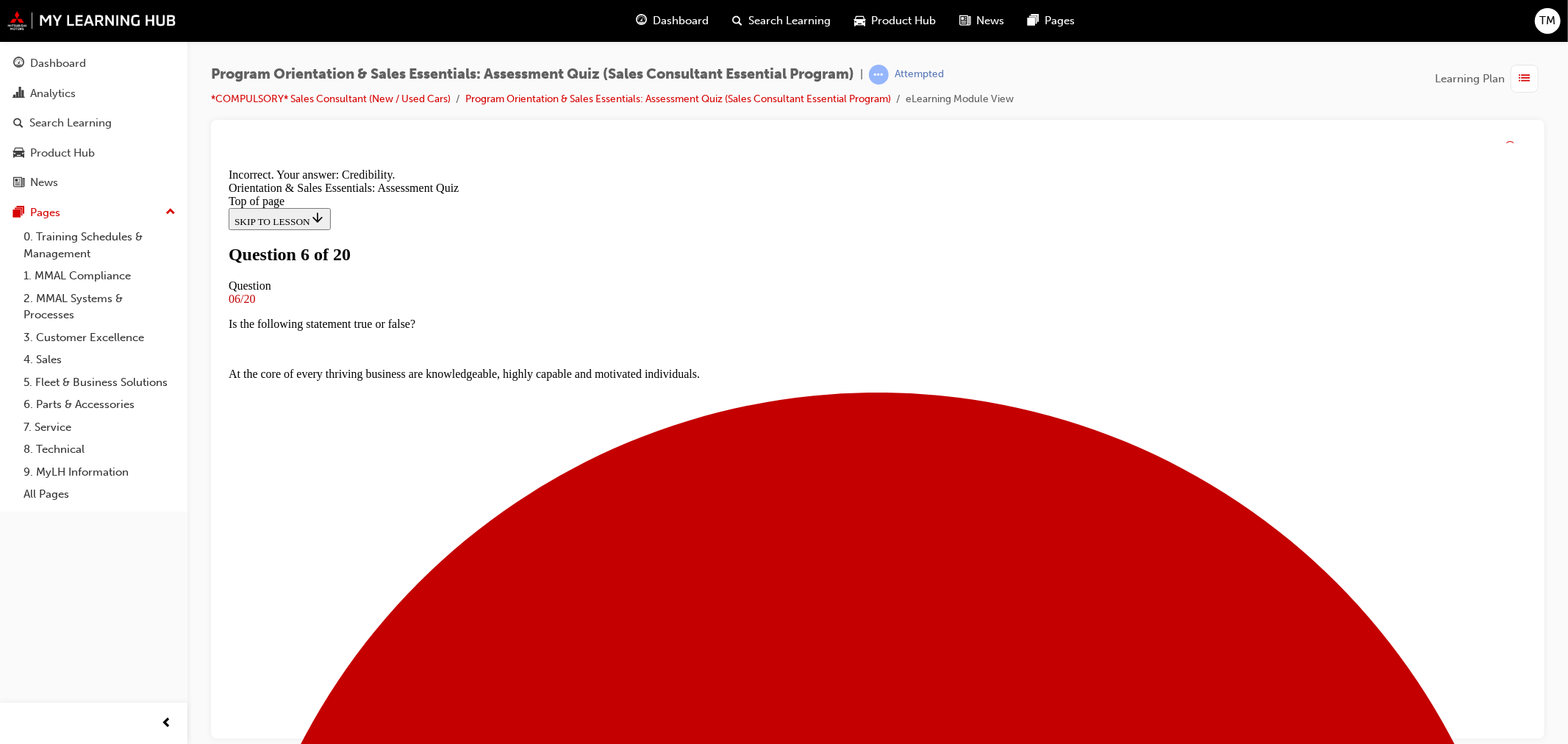 scroll, scrollTop: 151, scrollLeft: 0, axis: vertical 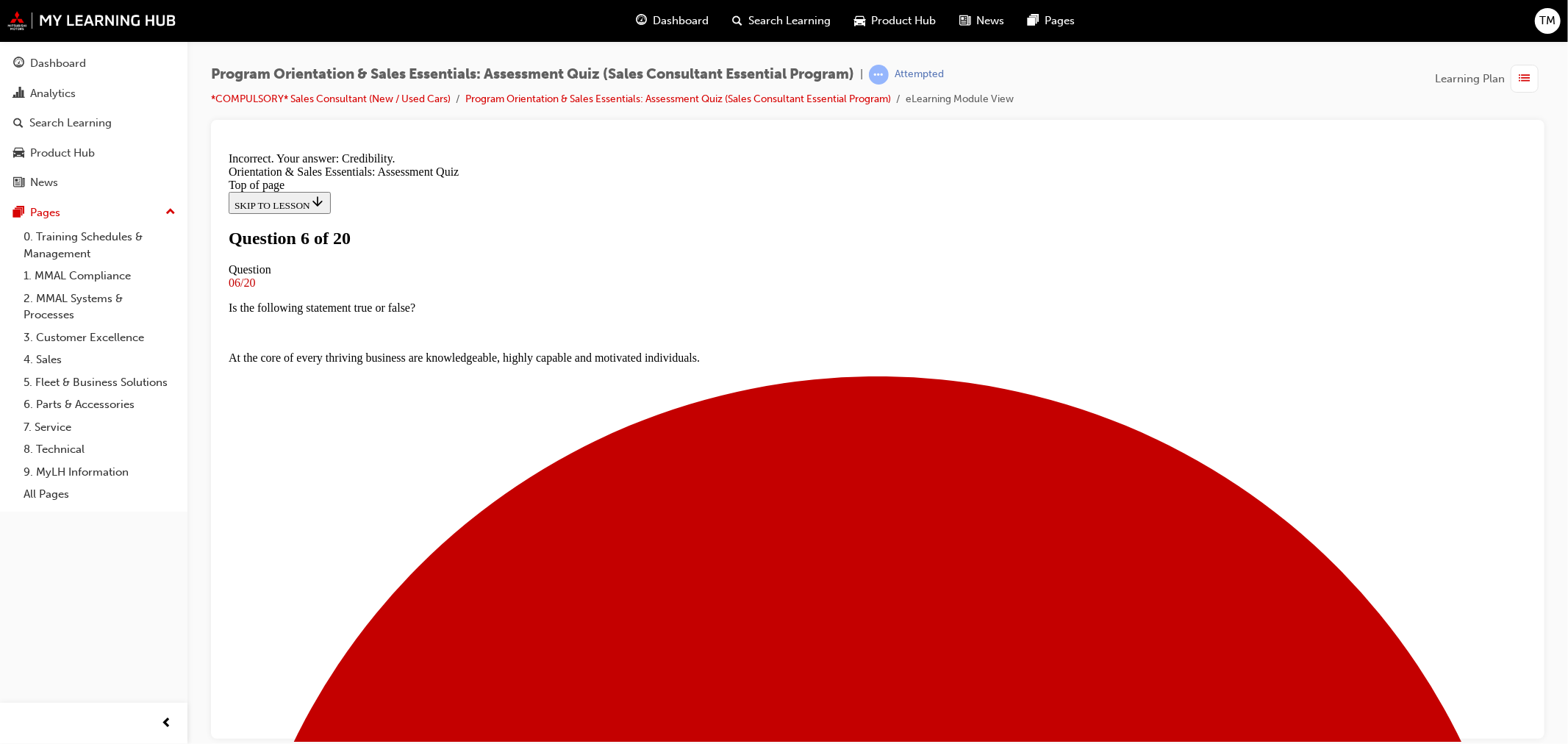 click on "NEXT" at bounding box center (247, 14428) 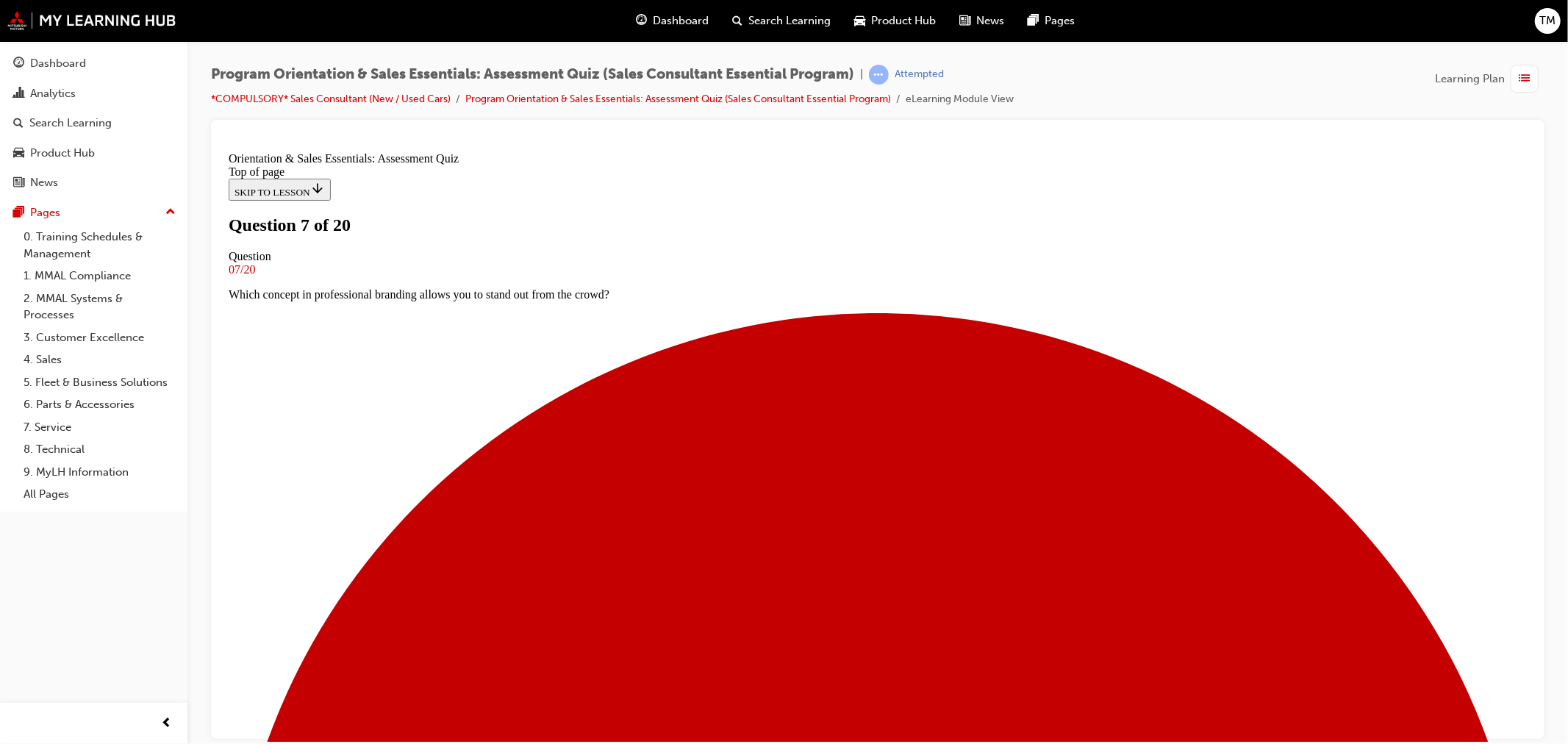 click on "Identify skills and strengths that will help you in your goal" at bounding box center [877, 14269] 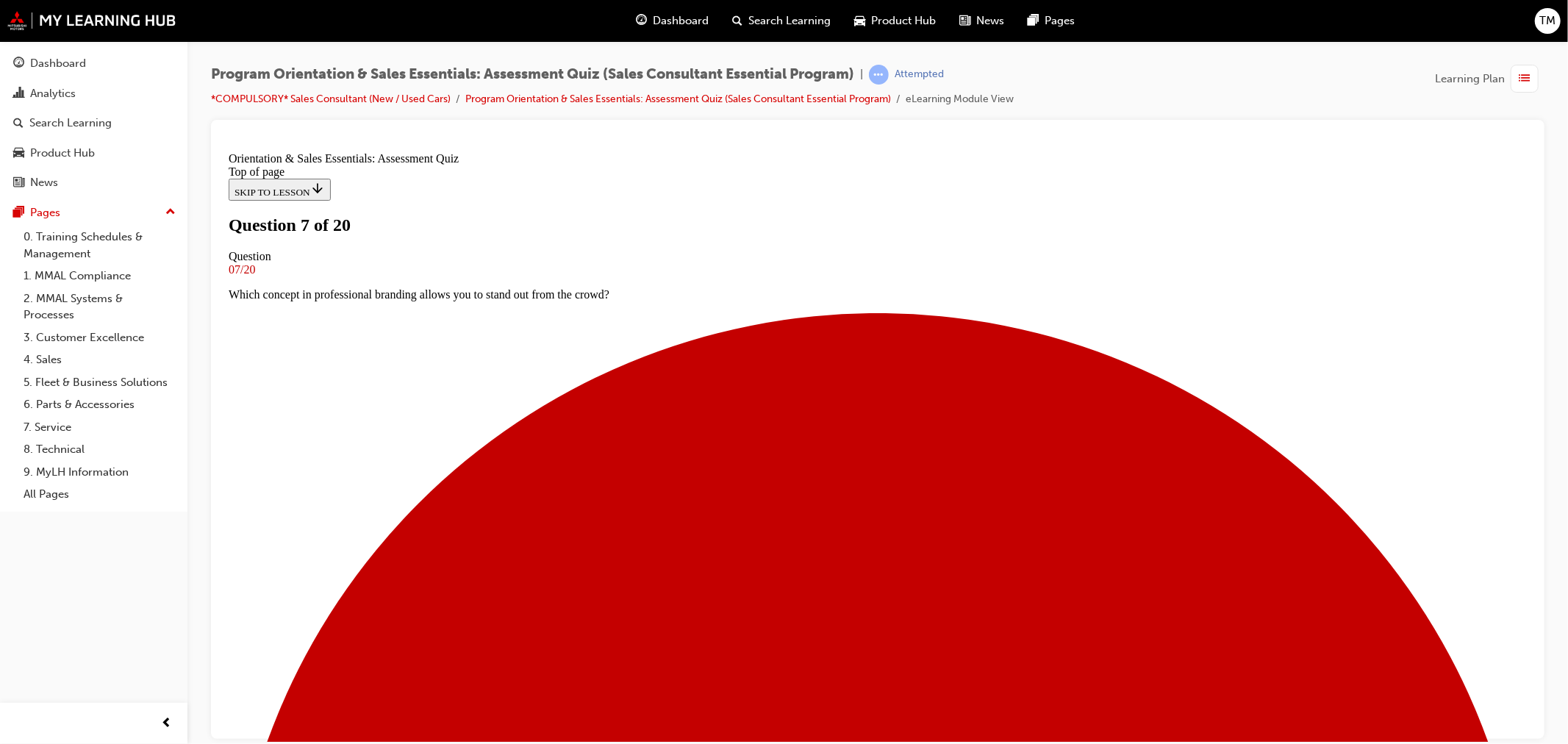 click on "Determine your goal" at bounding box center (877, 11970) 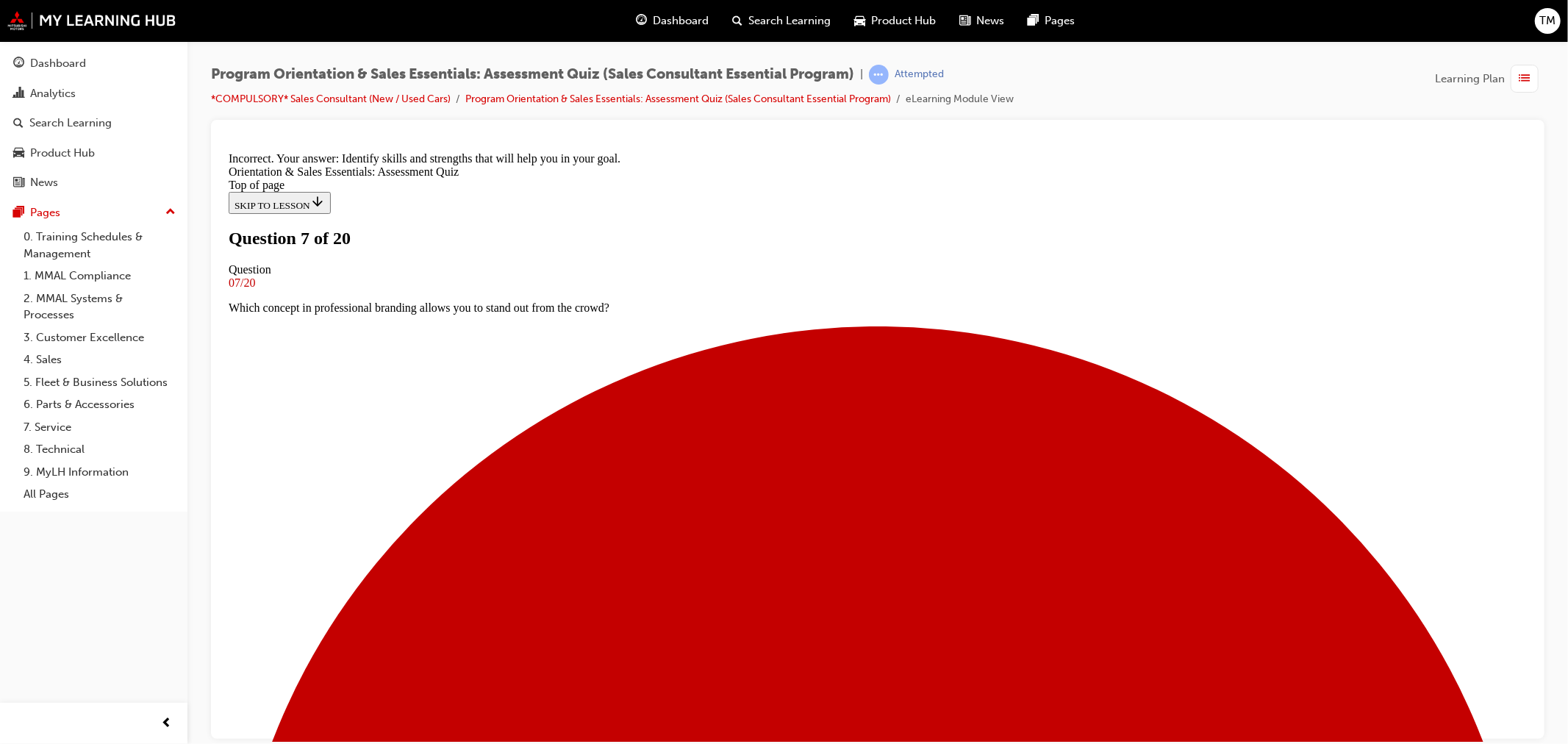 scroll, scrollTop: 151, scrollLeft: 0, axis: vertical 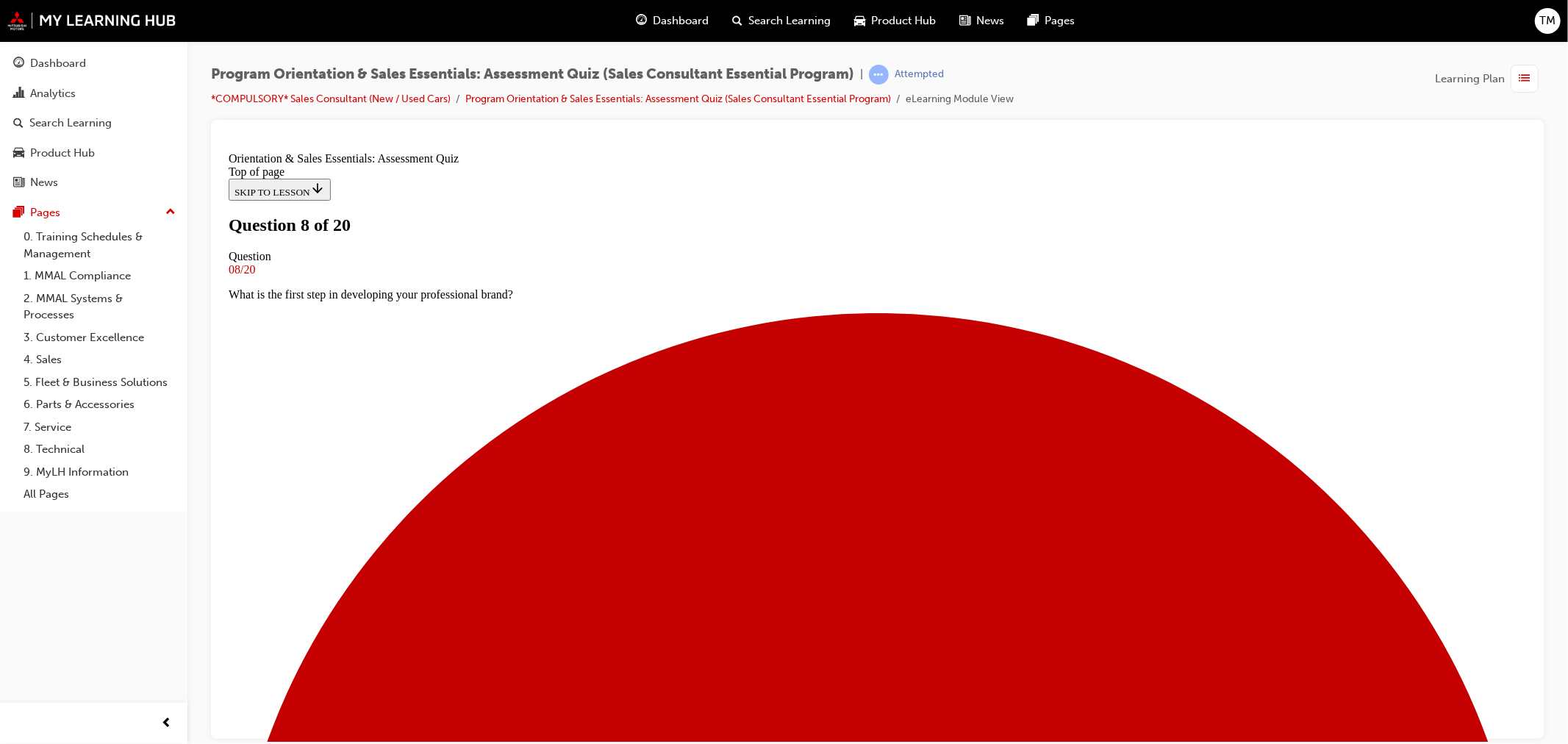 drag, startPoint x: 723, startPoint y: 513, endPoint x: 752, endPoint y: 434, distance: 84.15462 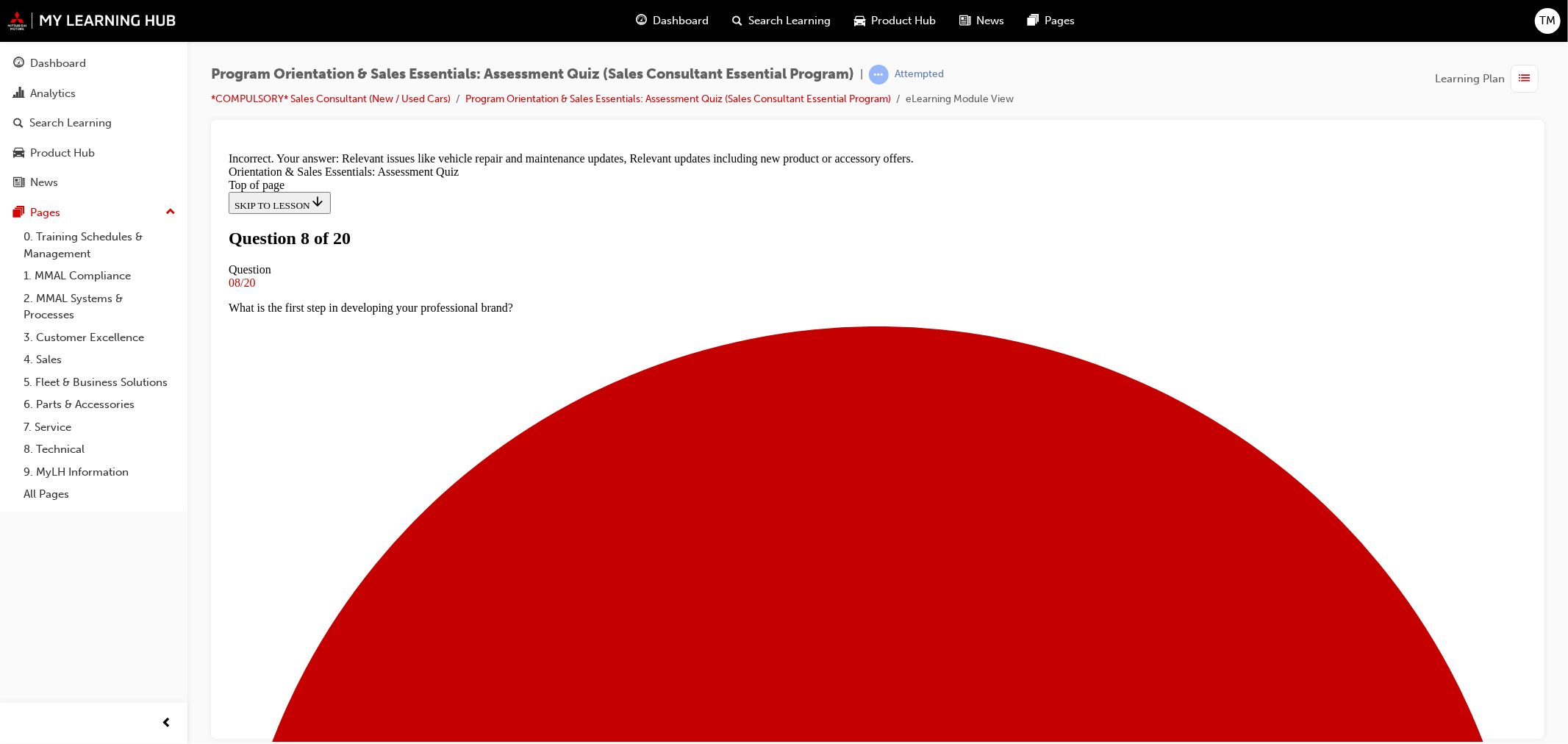 scroll, scrollTop: 171, scrollLeft: 0, axis: vertical 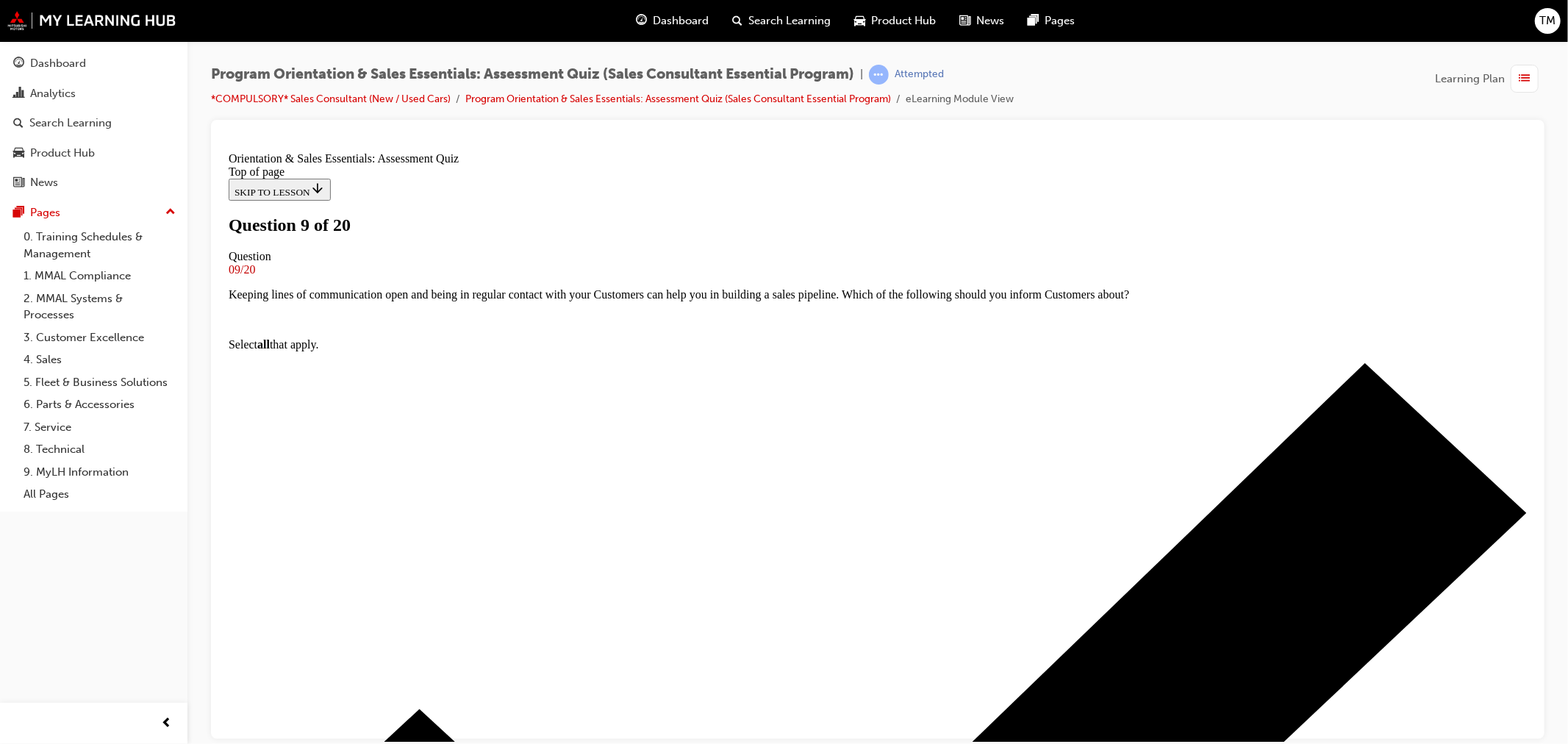 click at bounding box center (877, 7866) 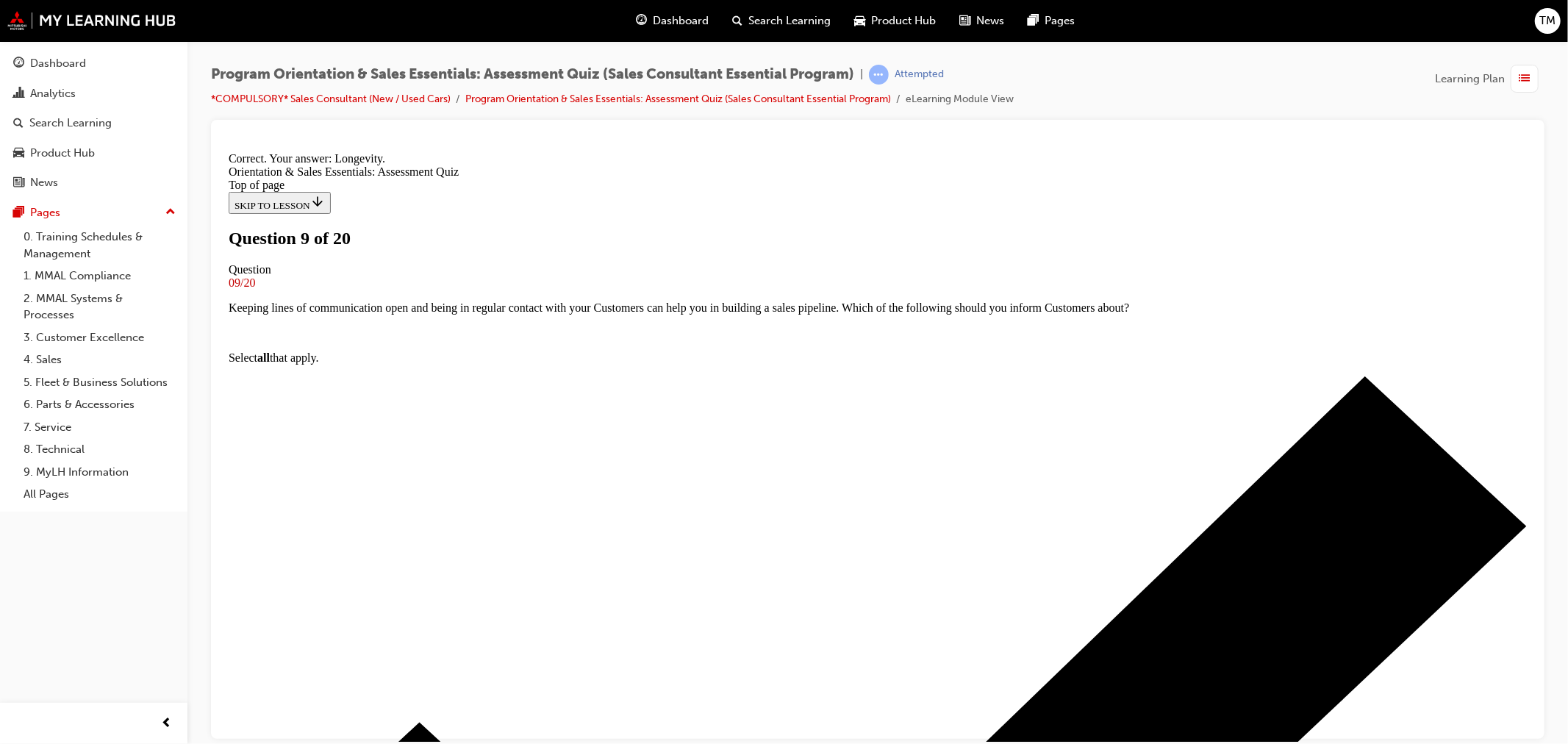 scroll, scrollTop: 96, scrollLeft: 0, axis: vertical 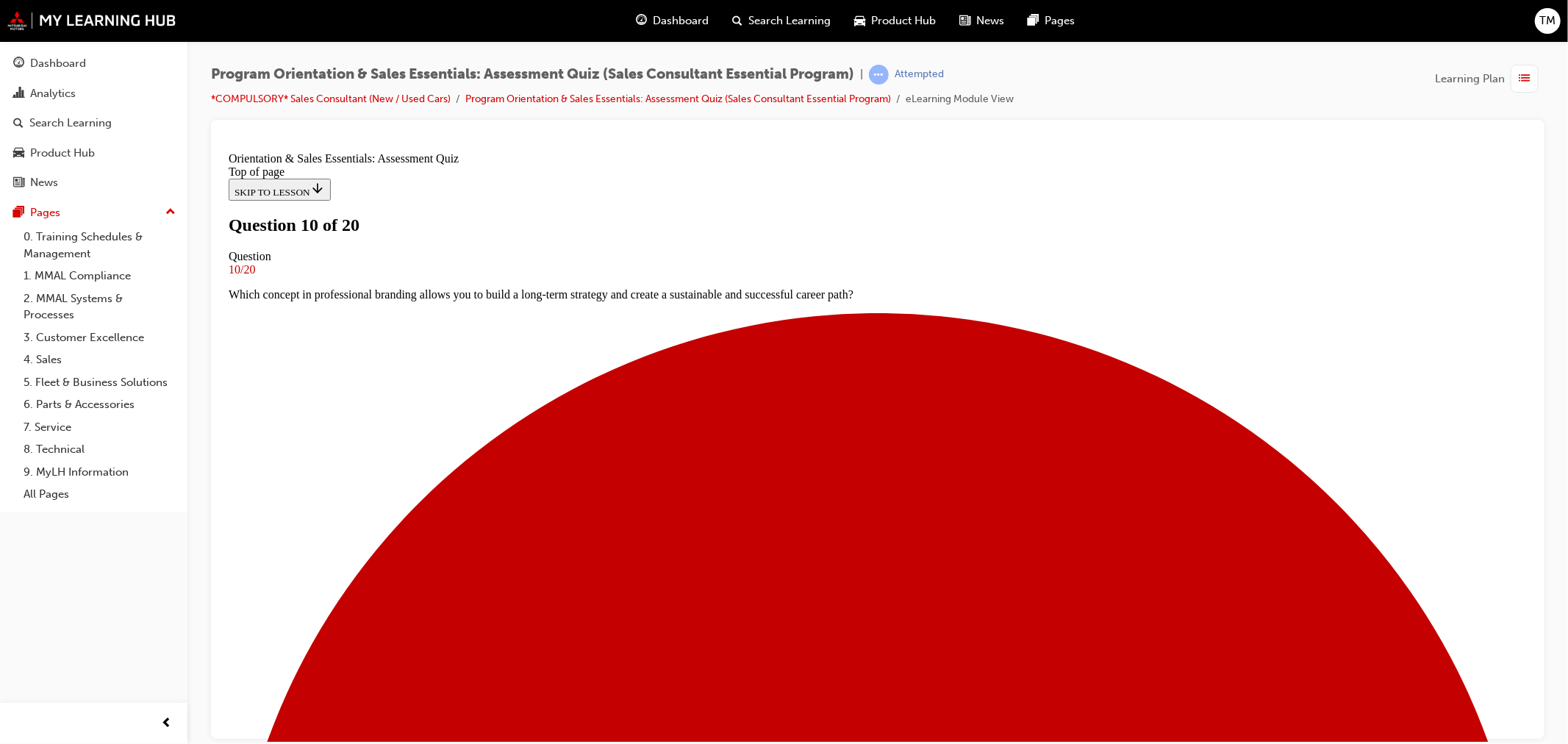 click at bounding box center [877, 10861] 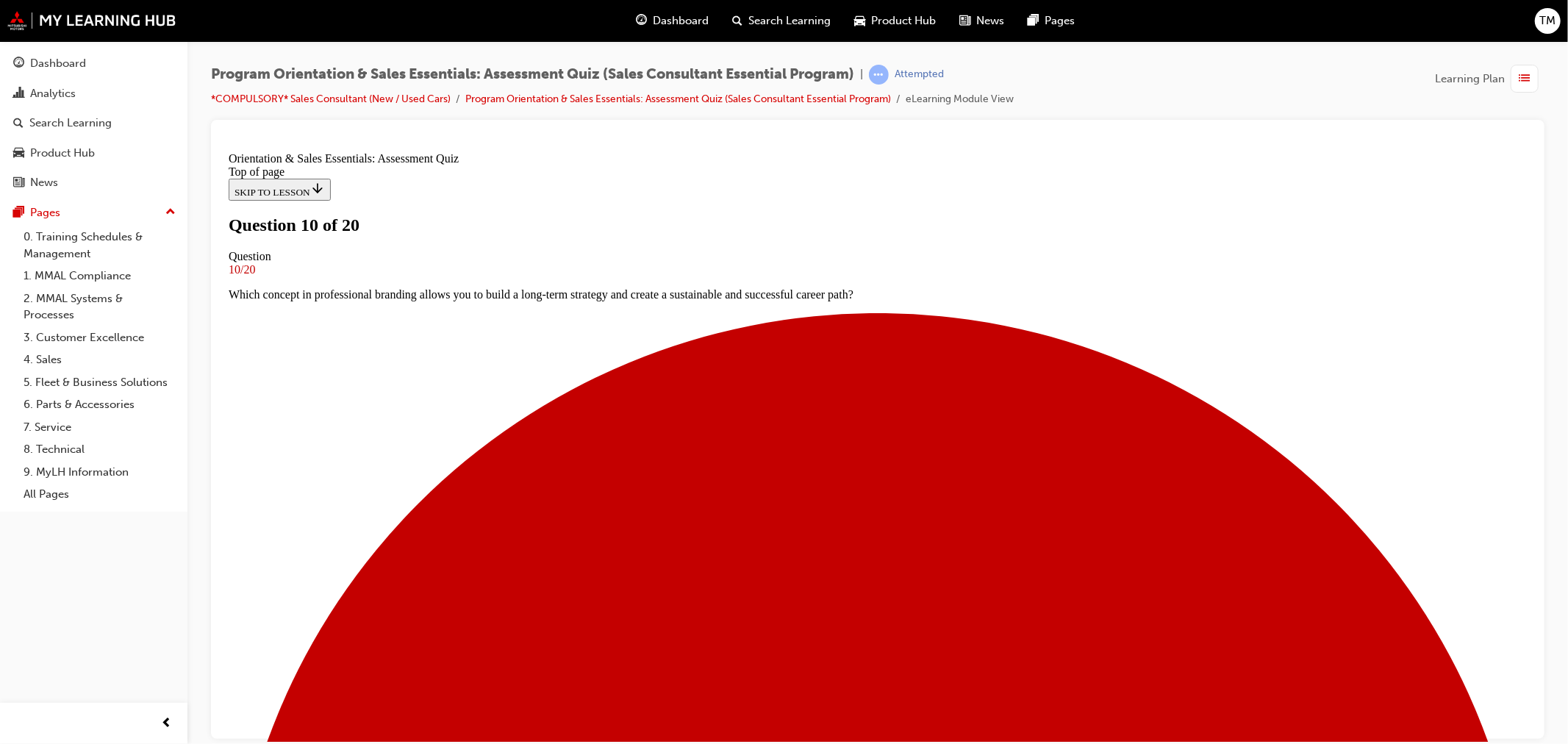 click on "SUBMIT" at bounding box center [252, 18946] 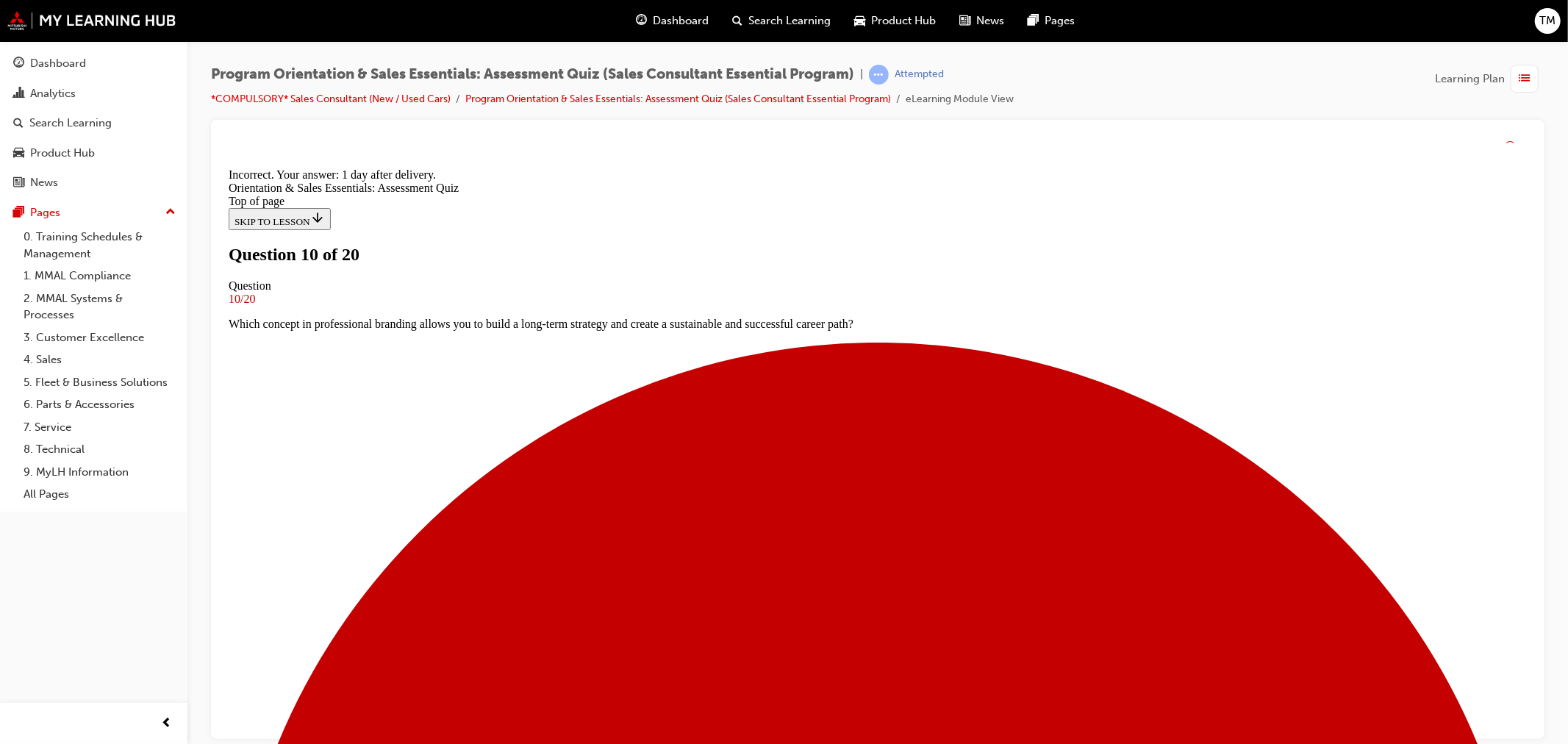 scroll, scrollTop: 151, scrollLeft: 0, axis: vertical 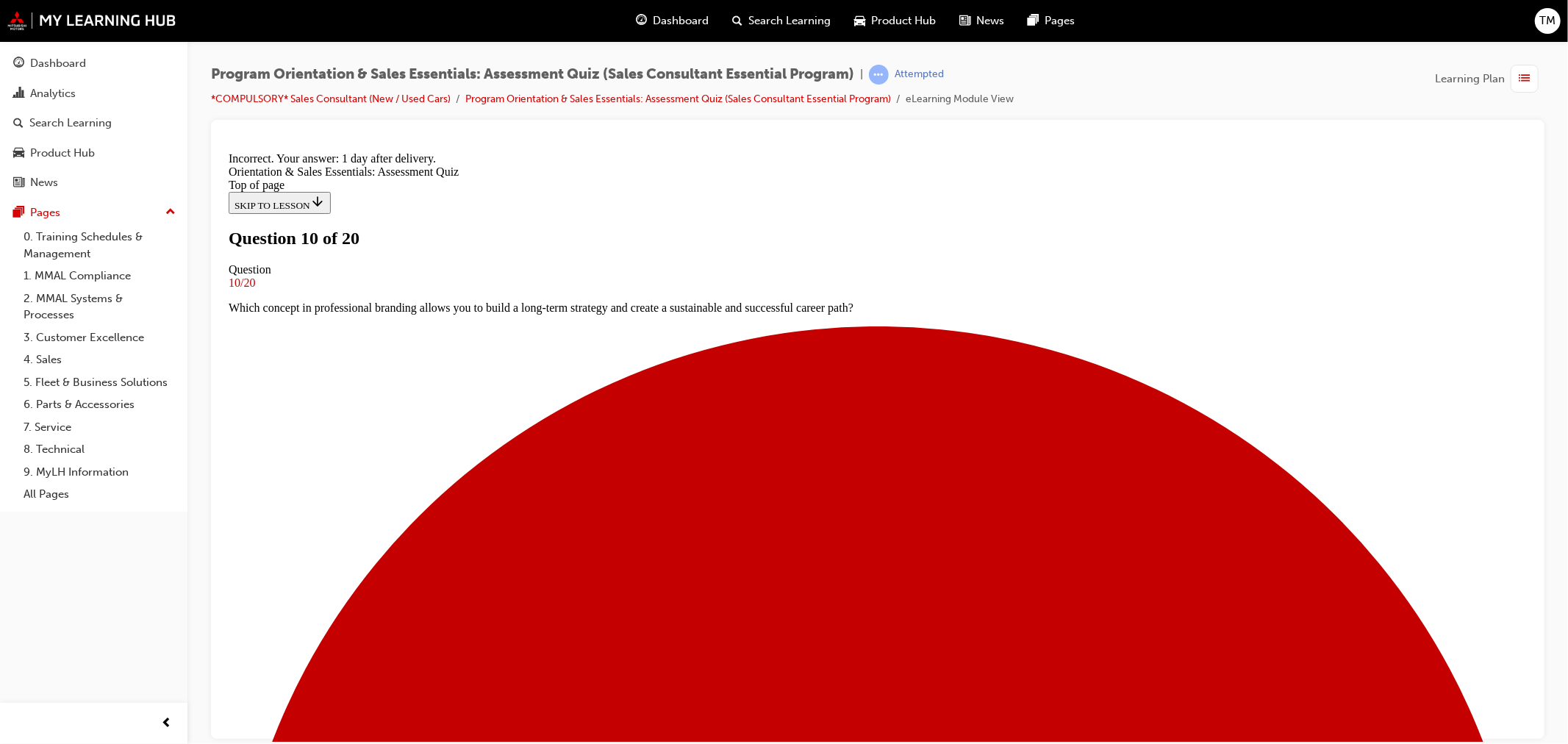 click on "NEXT" at bounding box center [247, 19001] 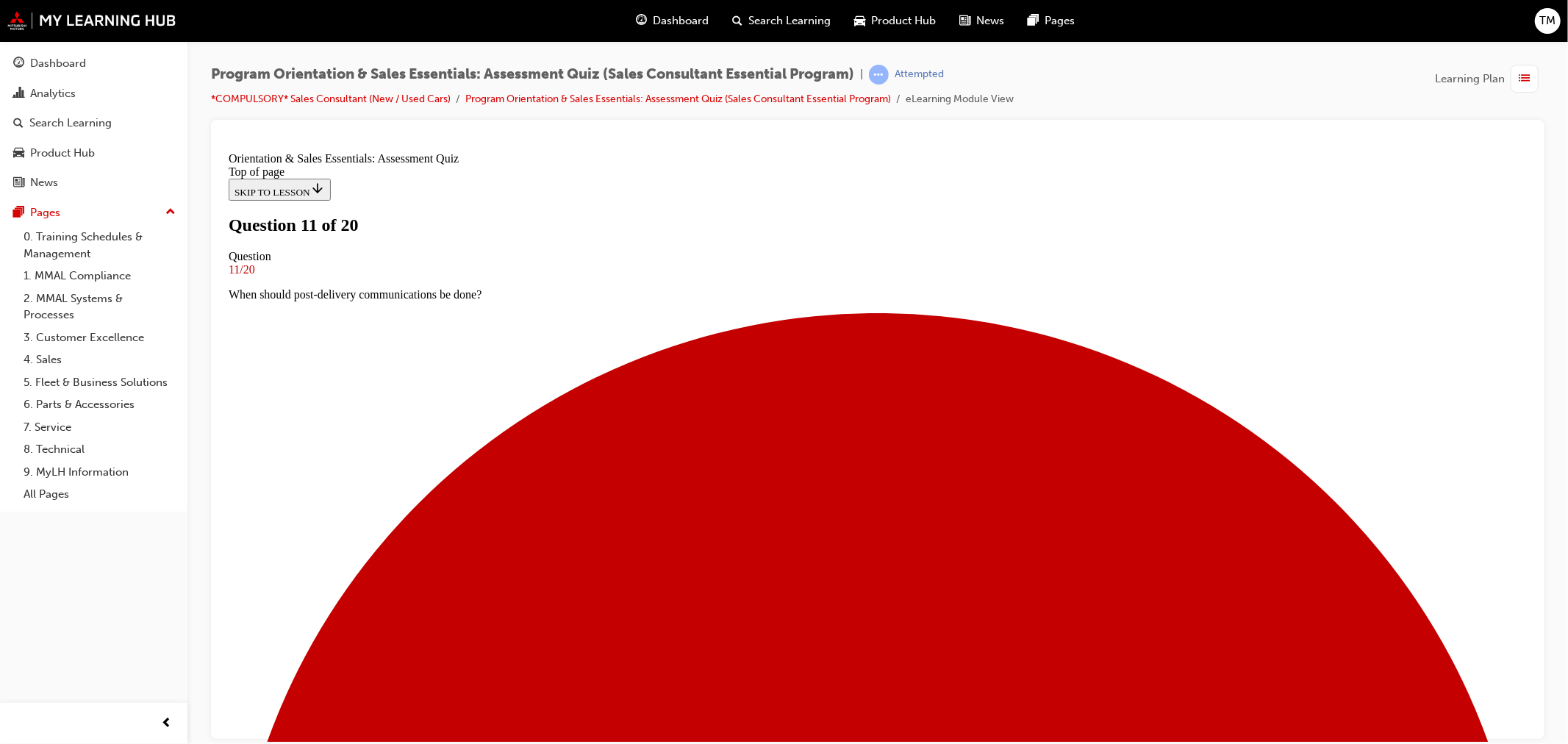 scroll, scrollTop: 82, scrollLeft: 0, axis: vertical 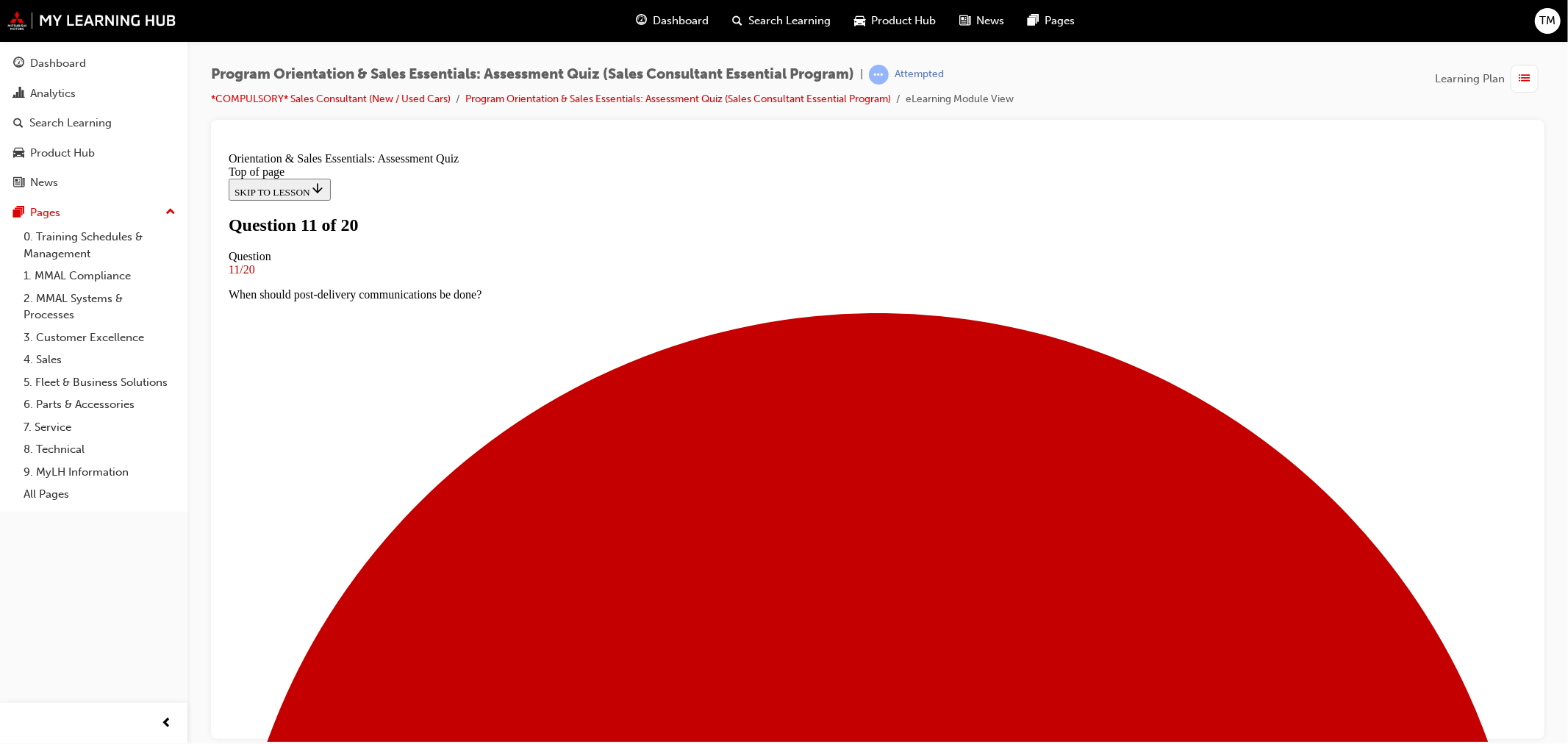 click on "Cleanliness of the showroom and yard display" at bounding box center (892, 12649) 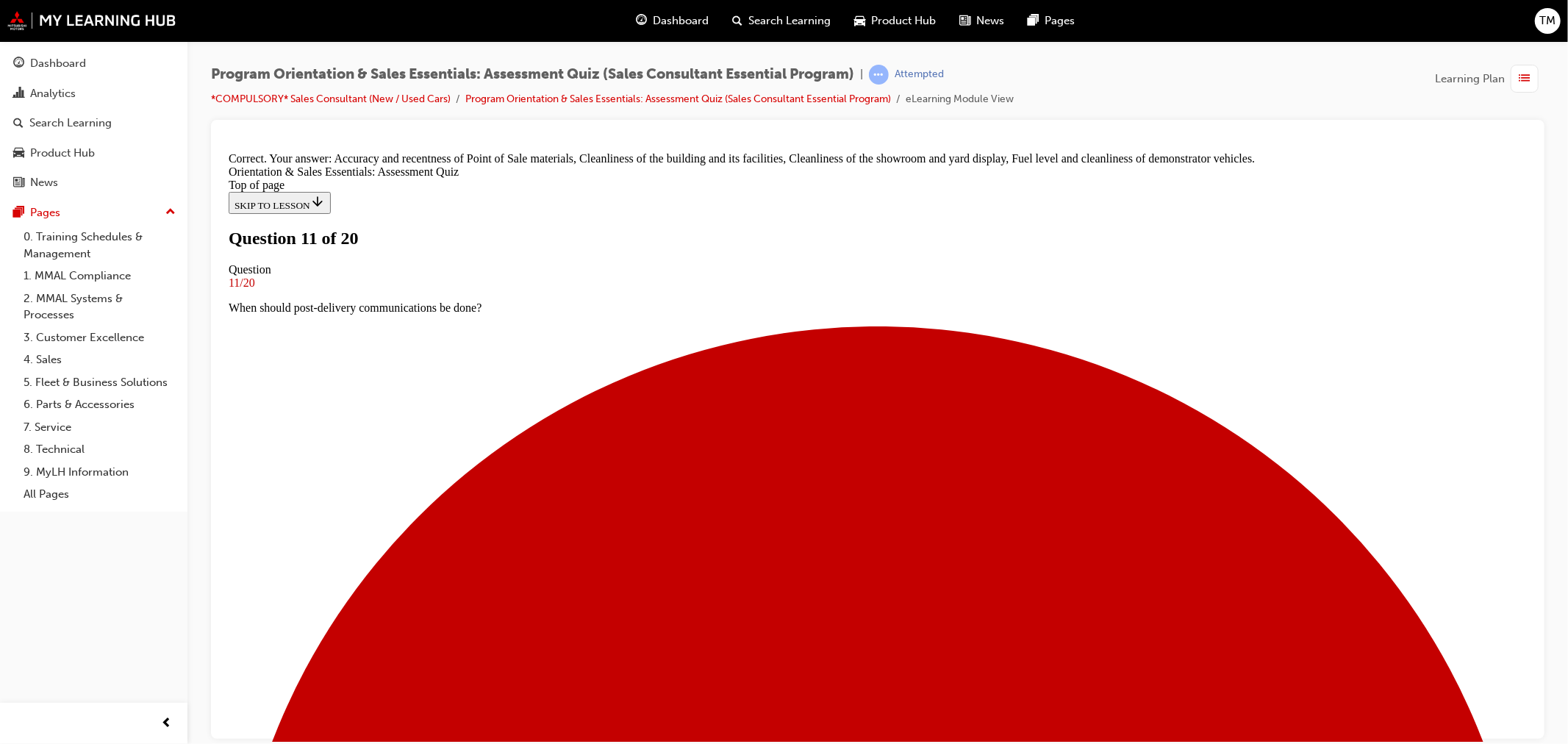 scroll, scrollTop: 226, scrollLeft: 0, axis: vertical 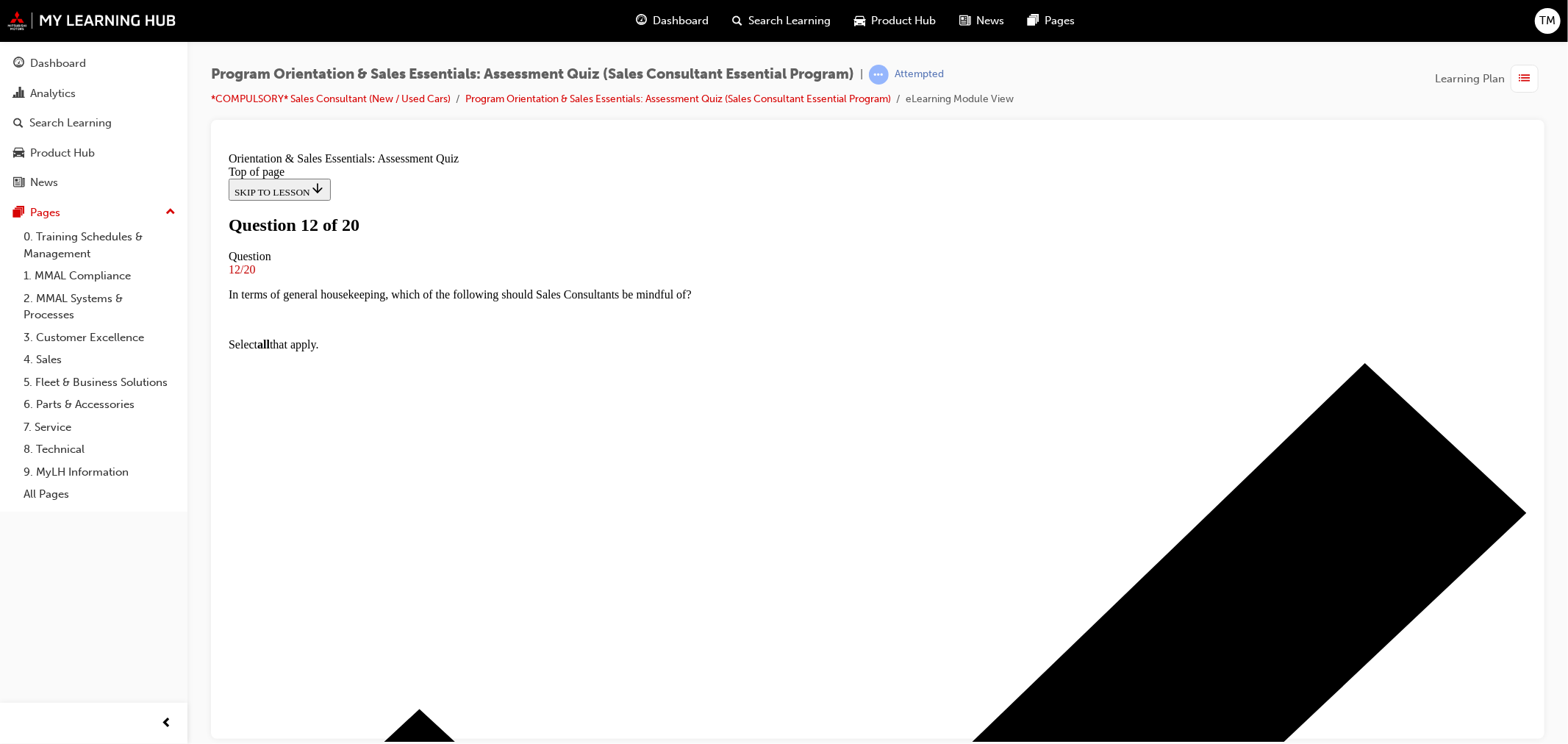 click on "Optimising your agreement processes with efficient and clear sign up procedures." at bounding box center (892, 5444) 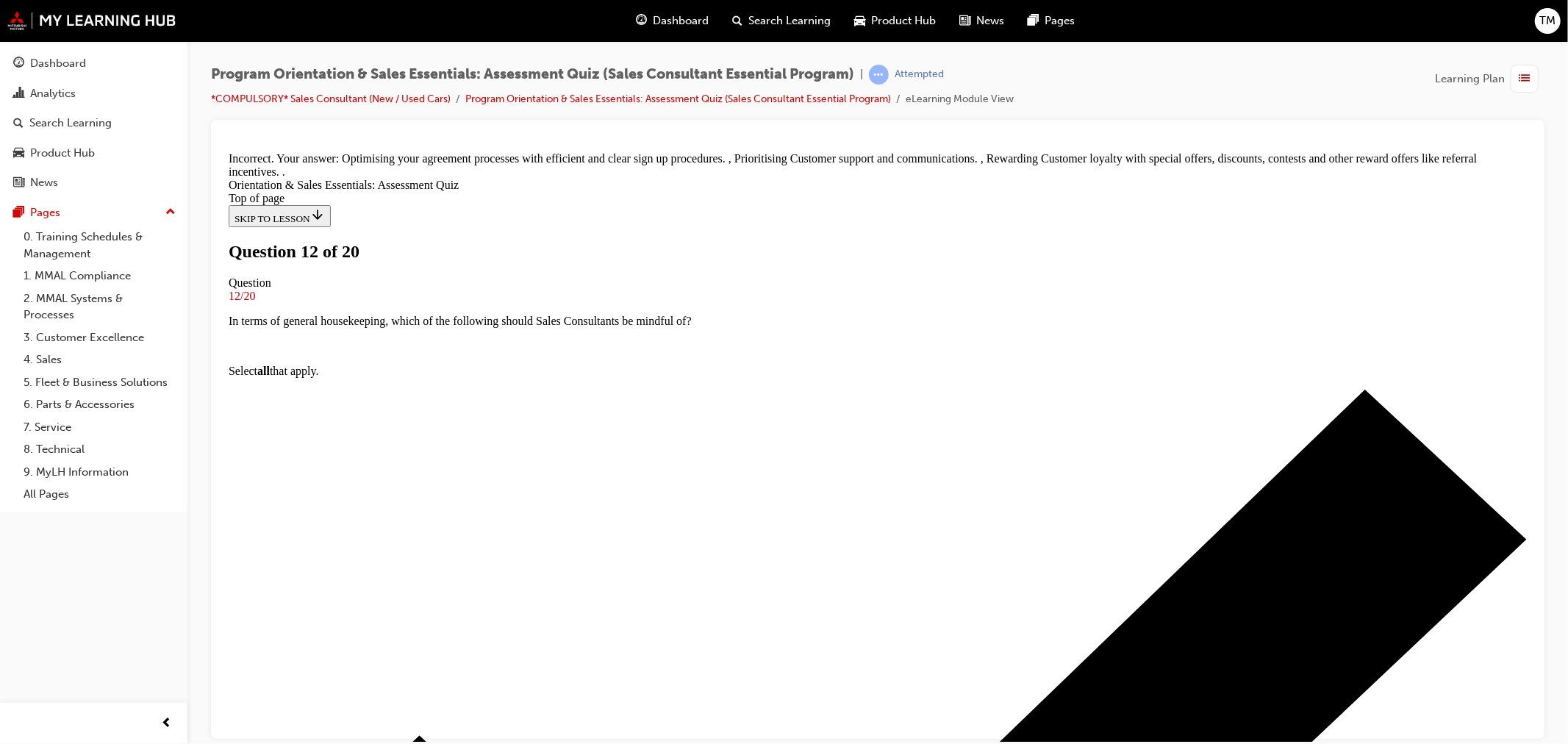scroll, scrollTop: 246, scrollLeft: 0, axis: vertical 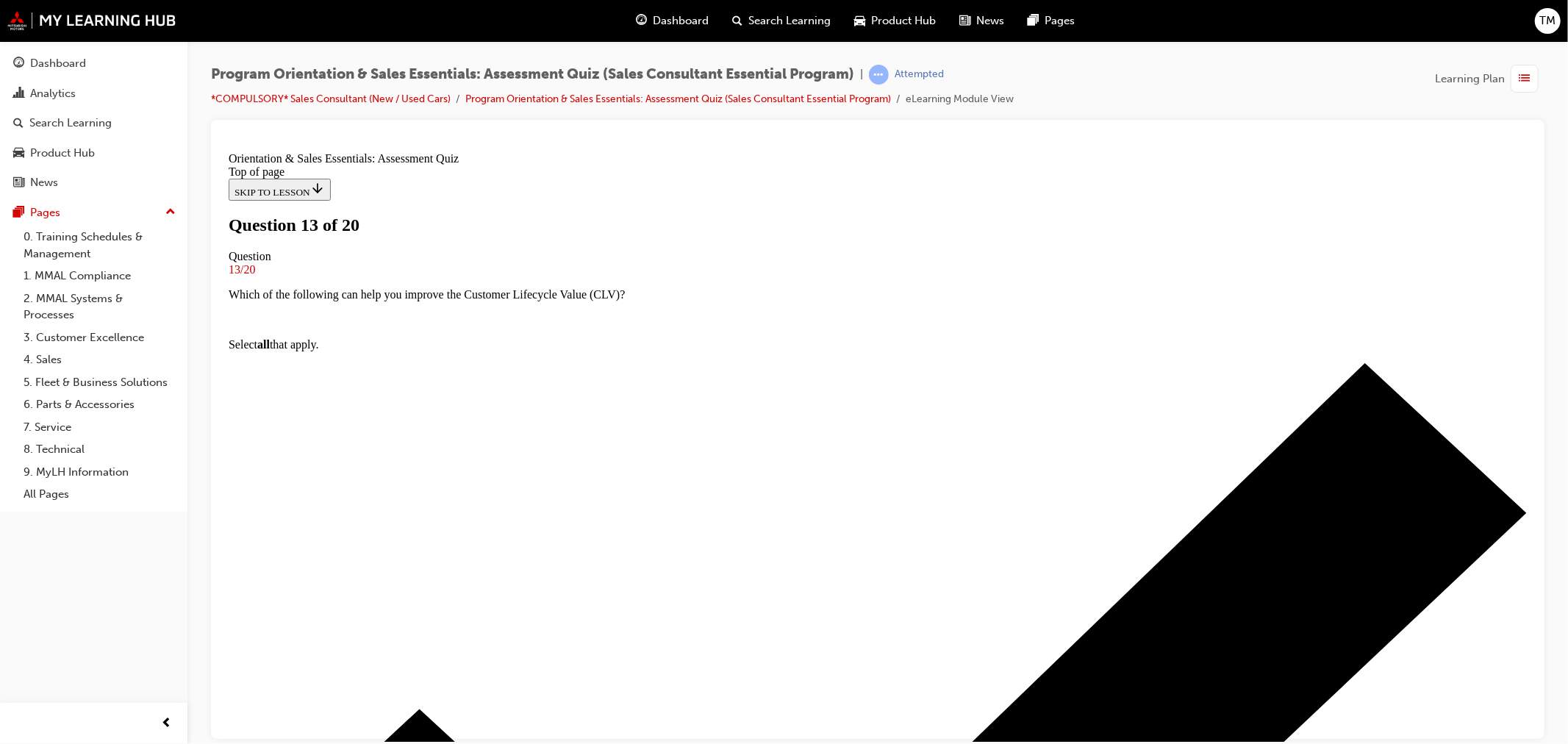 click on "Observe a process across touchpoints" at bounding box center (892, 7395) 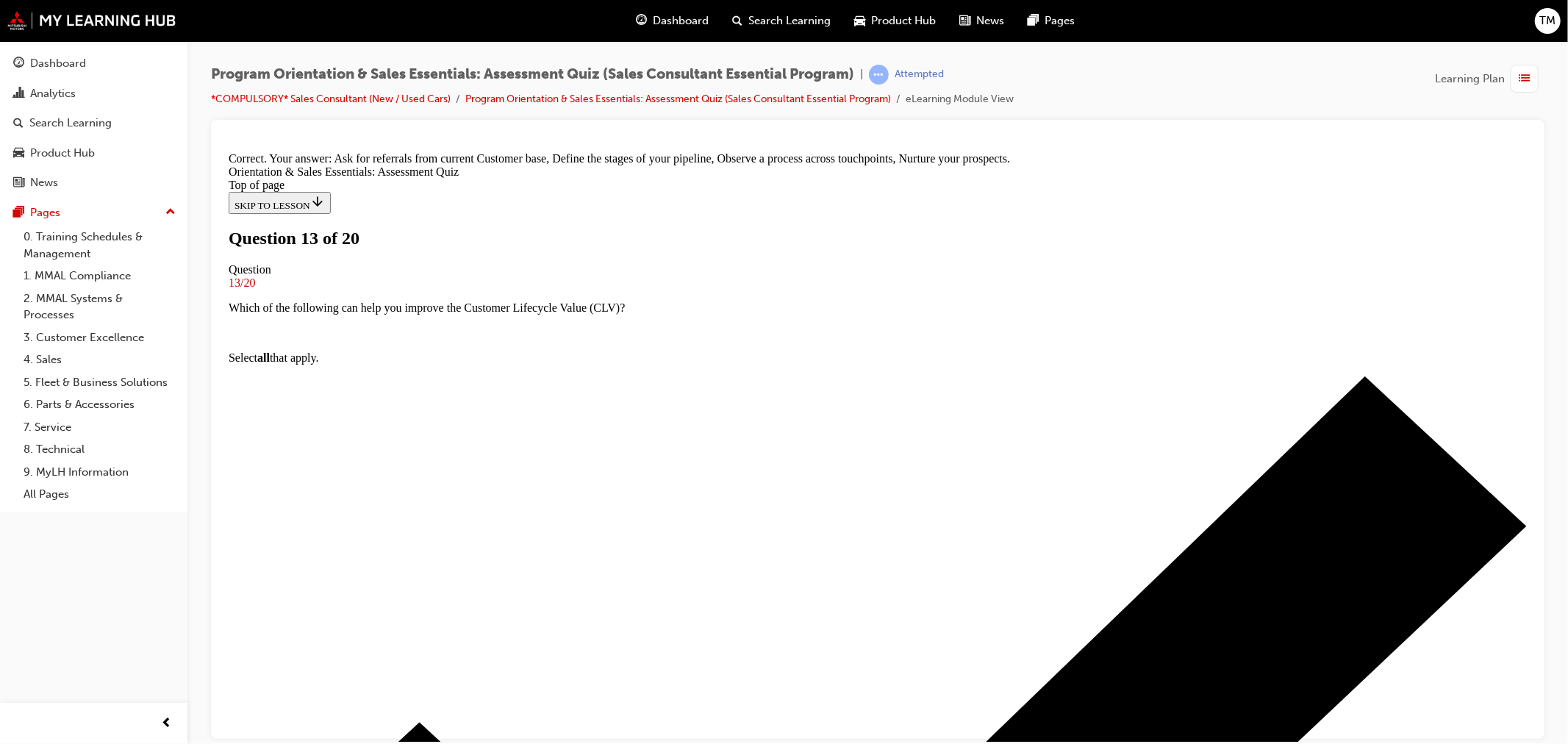 scroll, scrollTop: 202, scrollLeft: 0, axis: vertical 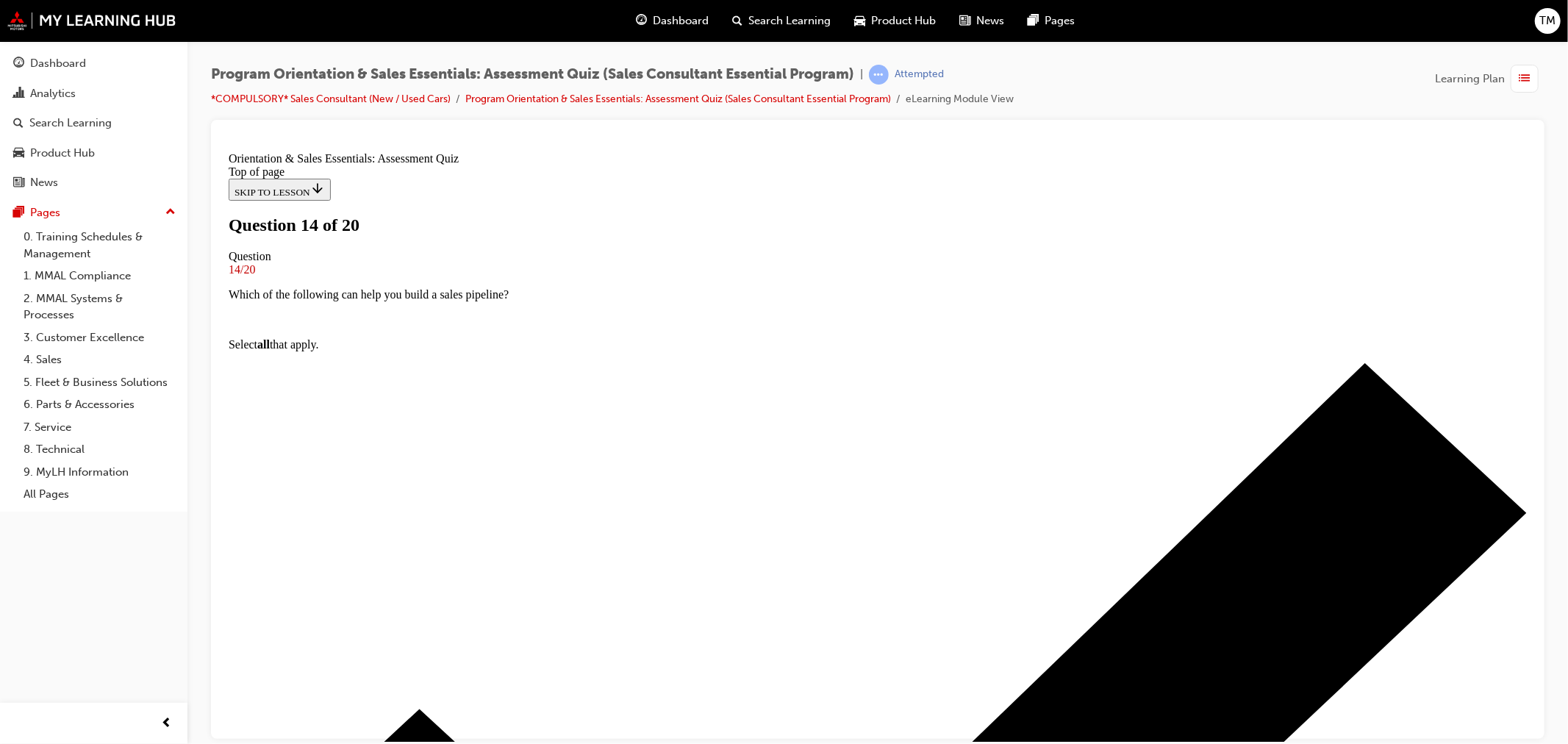 click on "Professional brand" at bounding box center [877, 11314] 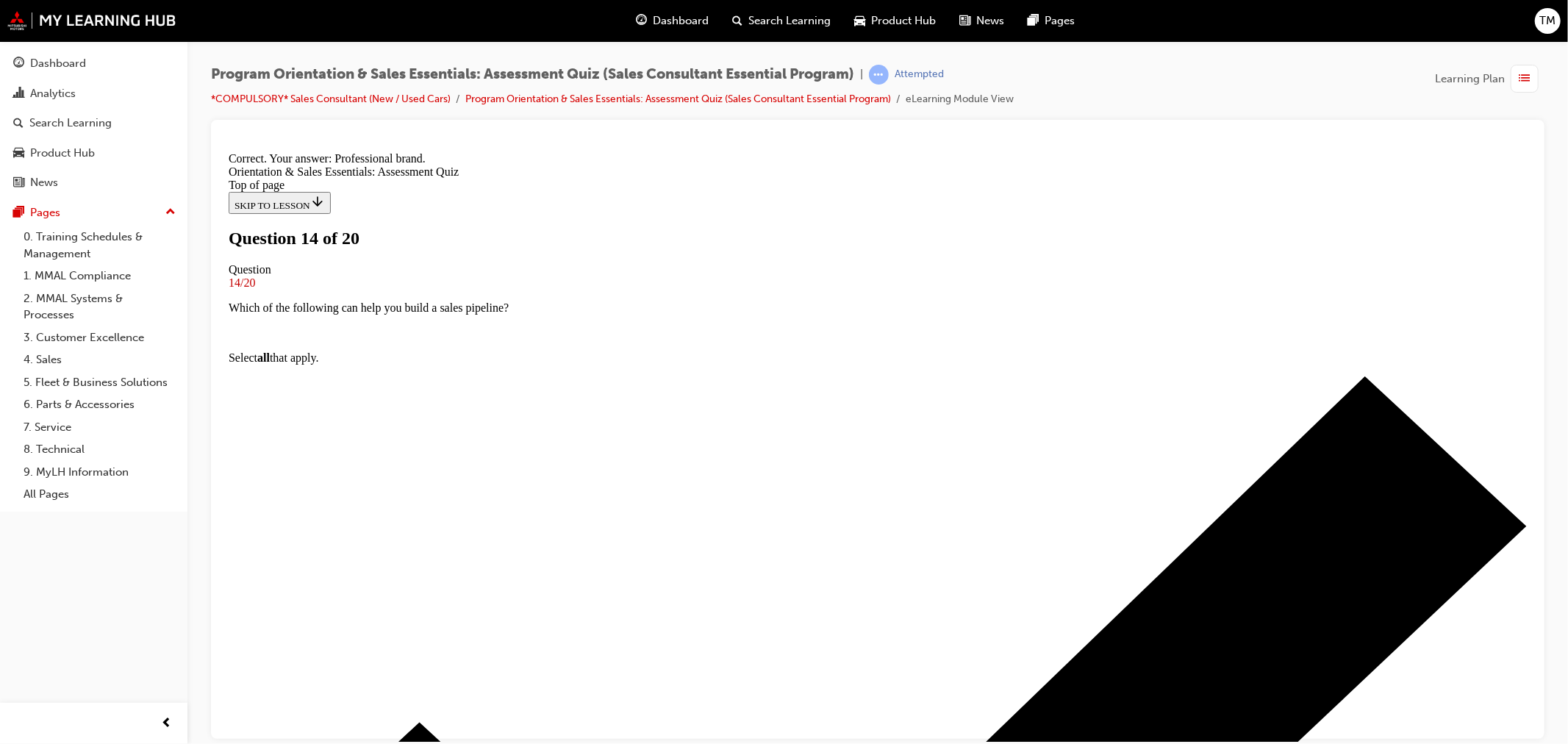 scroll, scrollTop: 177, scrollLeft: 0, axis: vertical 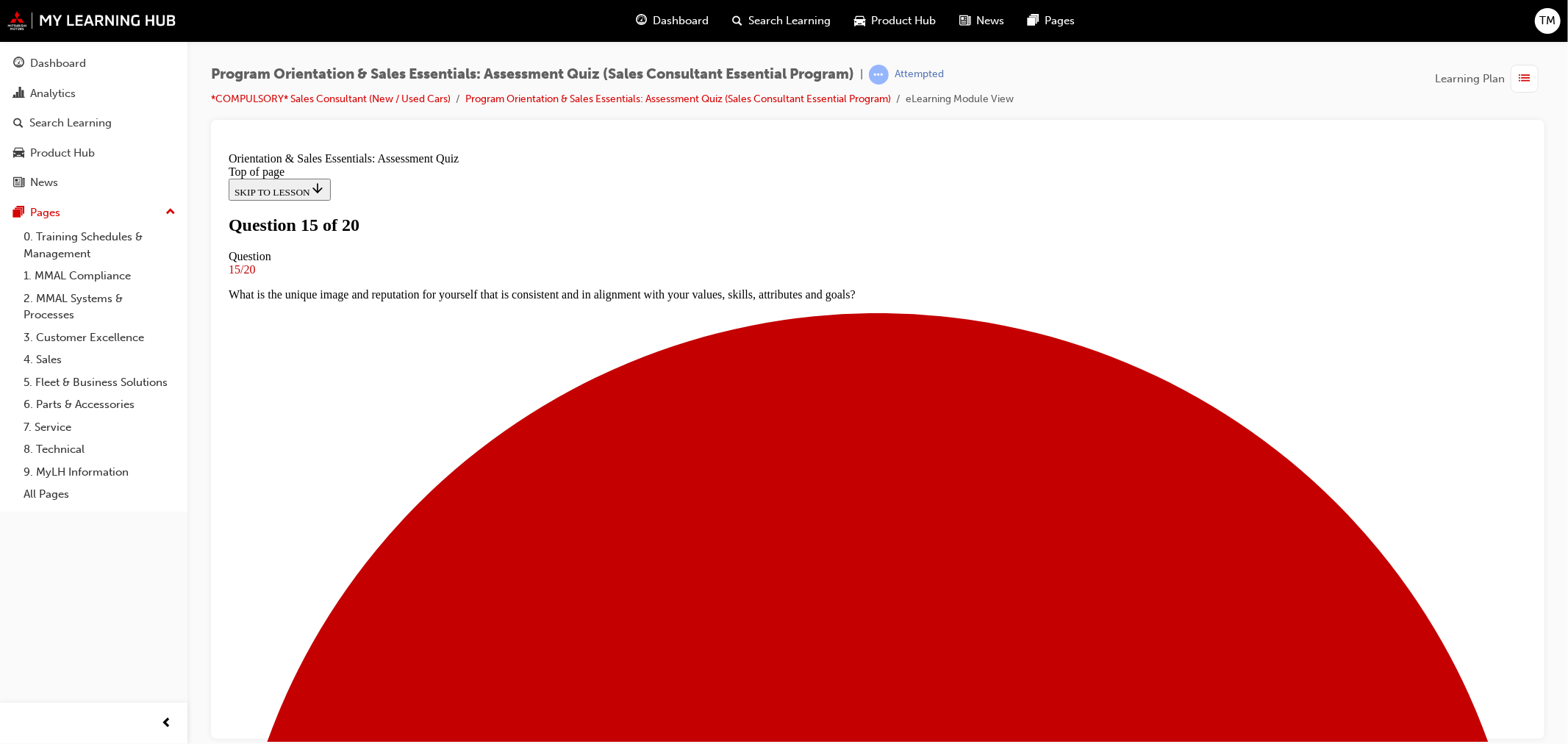 click at bounding box center [892, 10249] 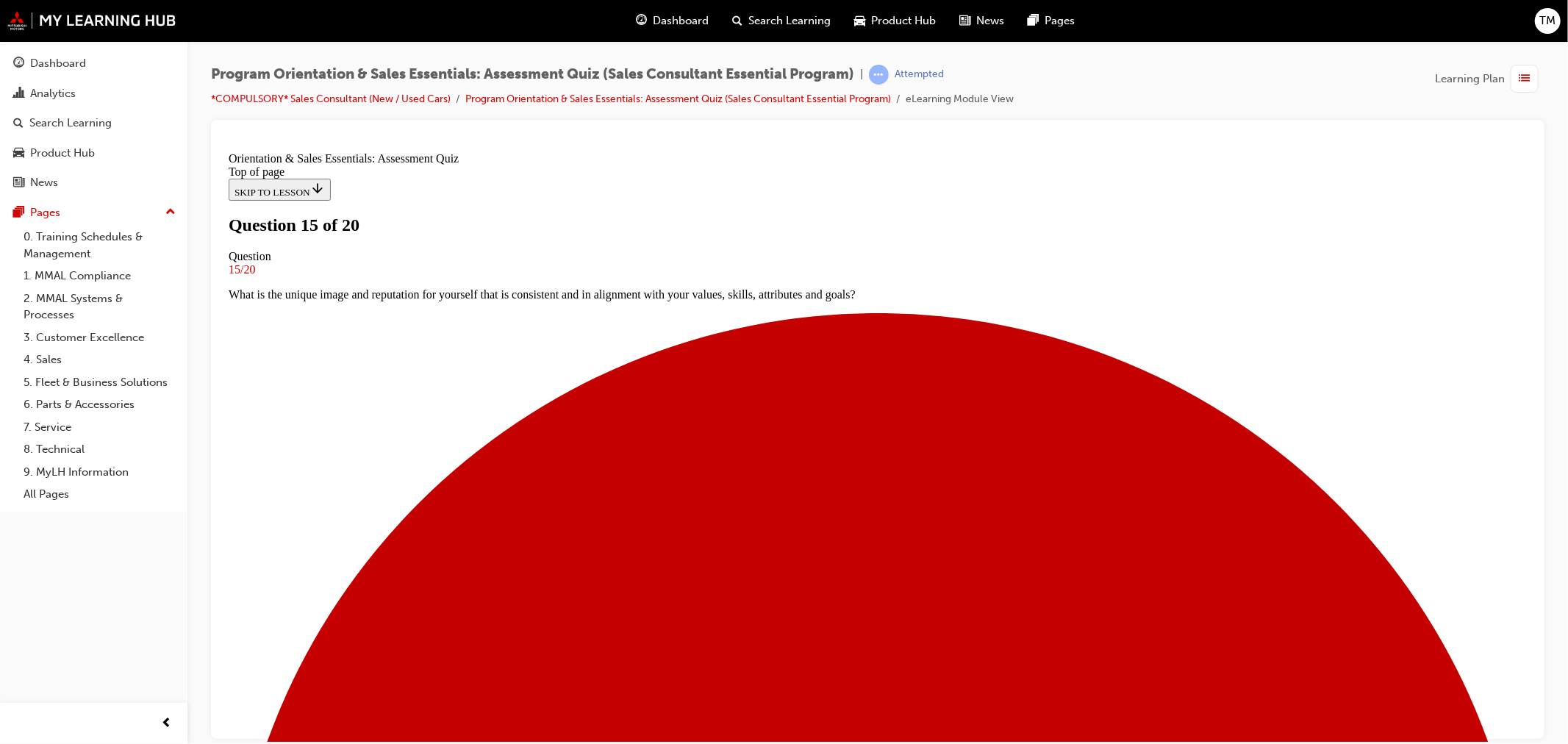 click on "Fast and efficient vehicle service" at bounding box center (892, 11714) 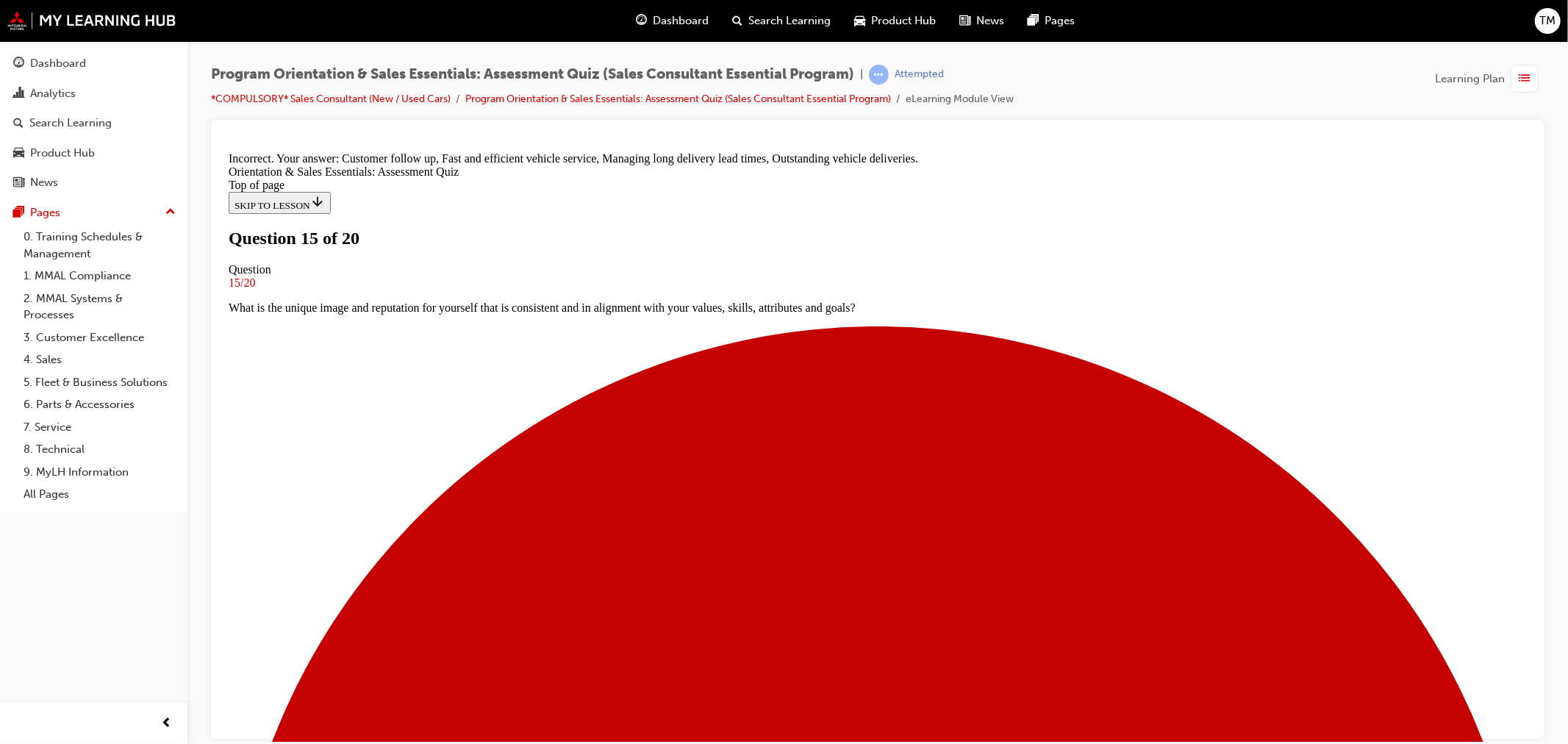 scroll, scrollTop: 145, scrollLeft: 0, axis: vertical 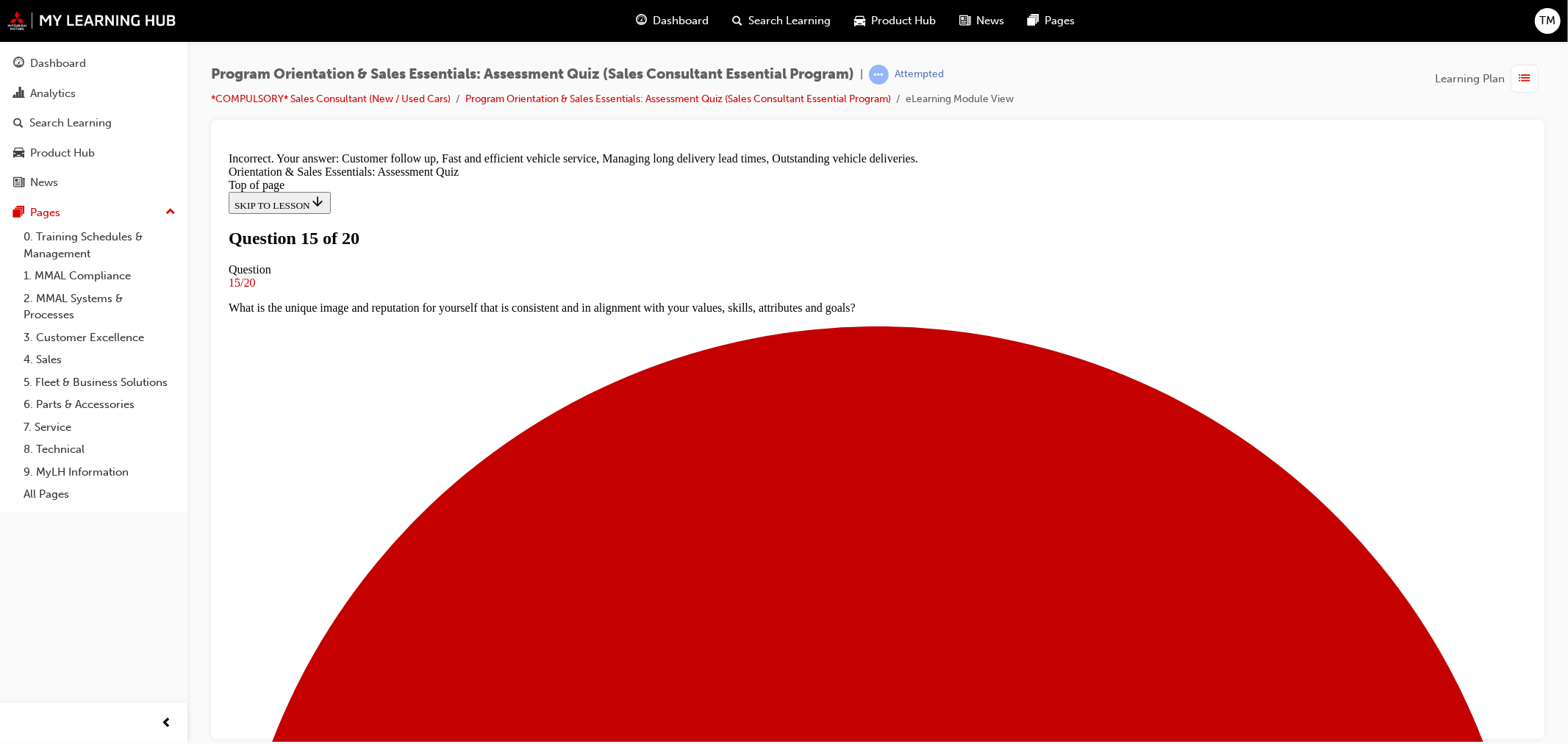 click on "NEXT" at bounding box center [247, 13747] 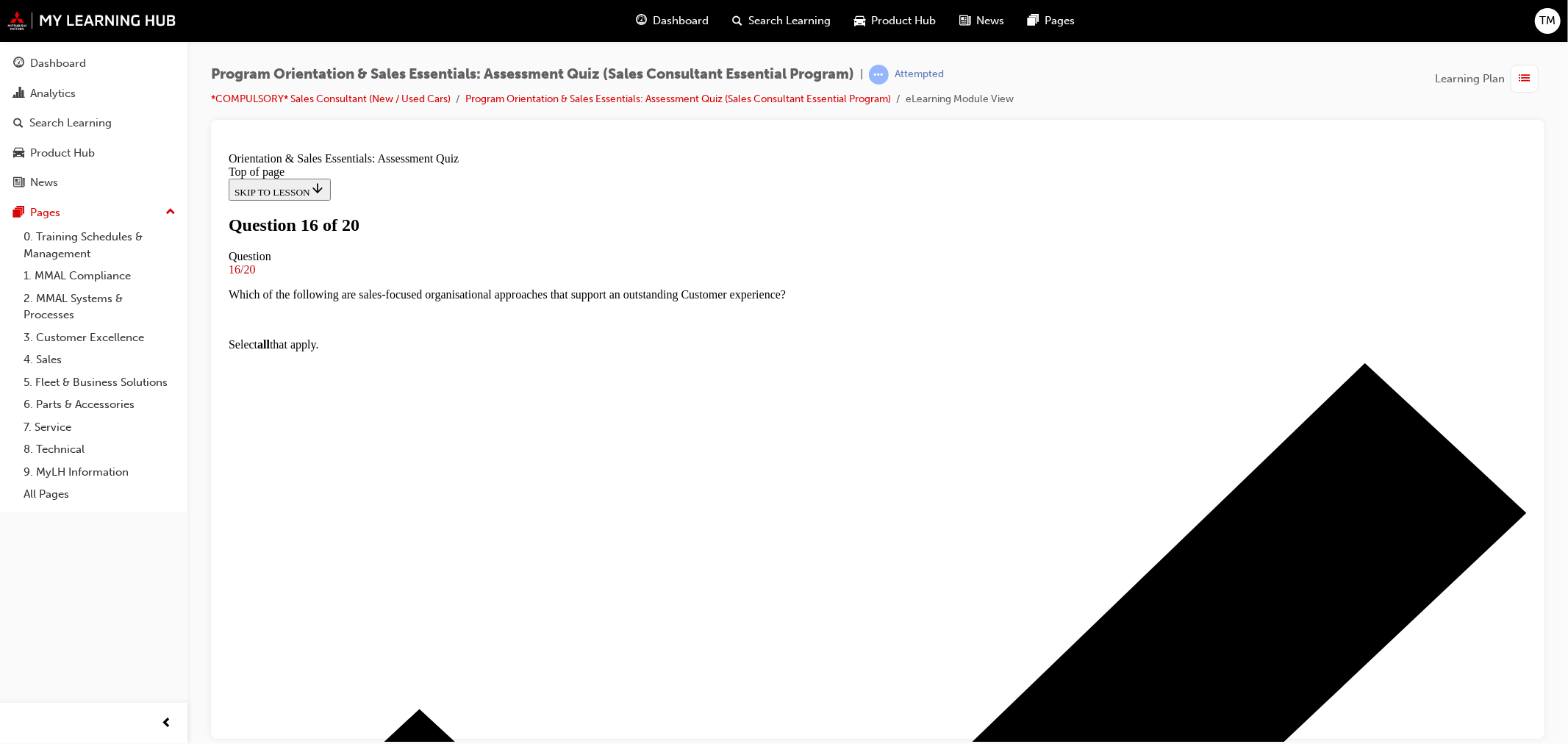 scroll, scrollTop: 62, scrollLeft: 0, axis: vertical 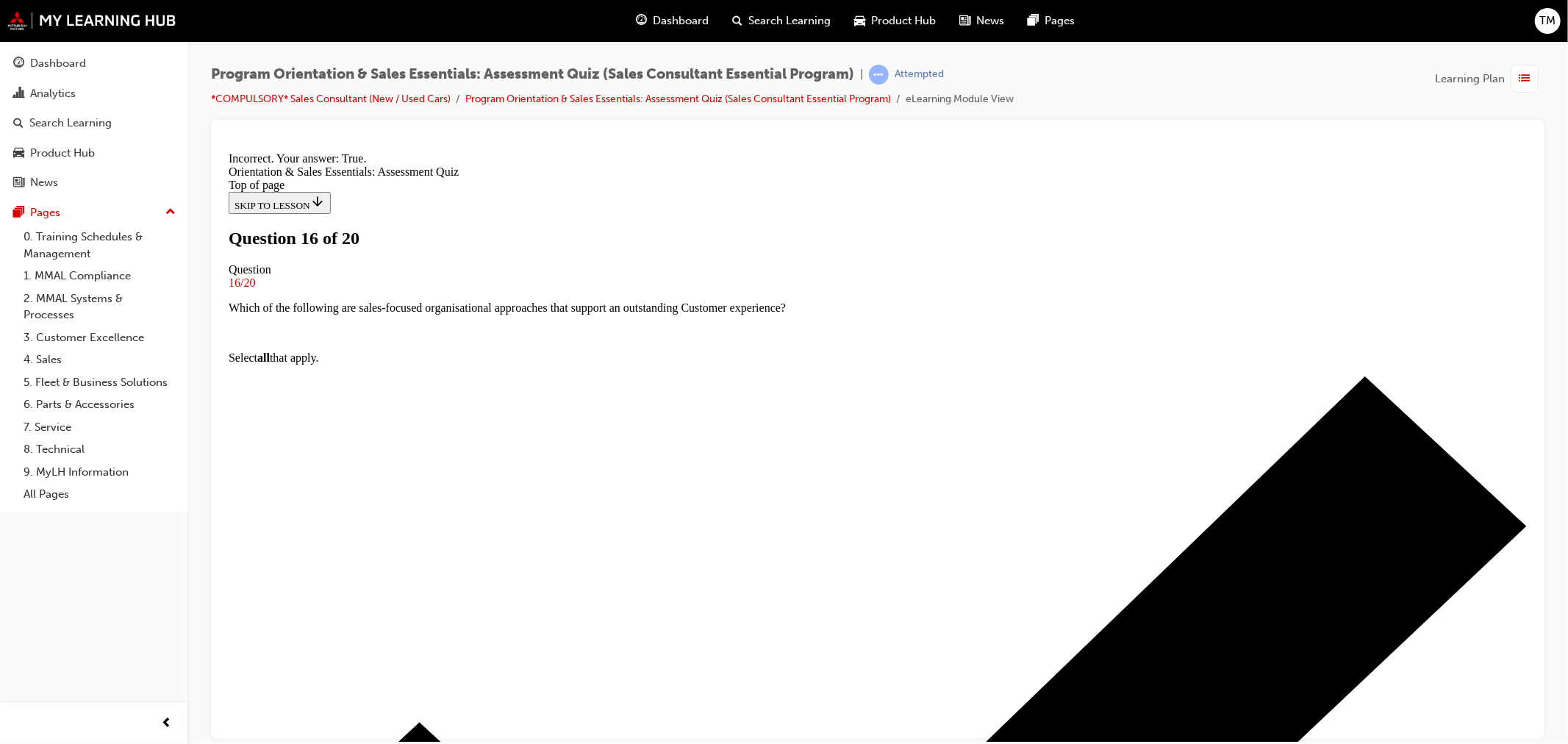 drag, startPoint x: 900, startPoint y: 675, endPoint x: 892, endPoint y: 655, distance: 21.54066 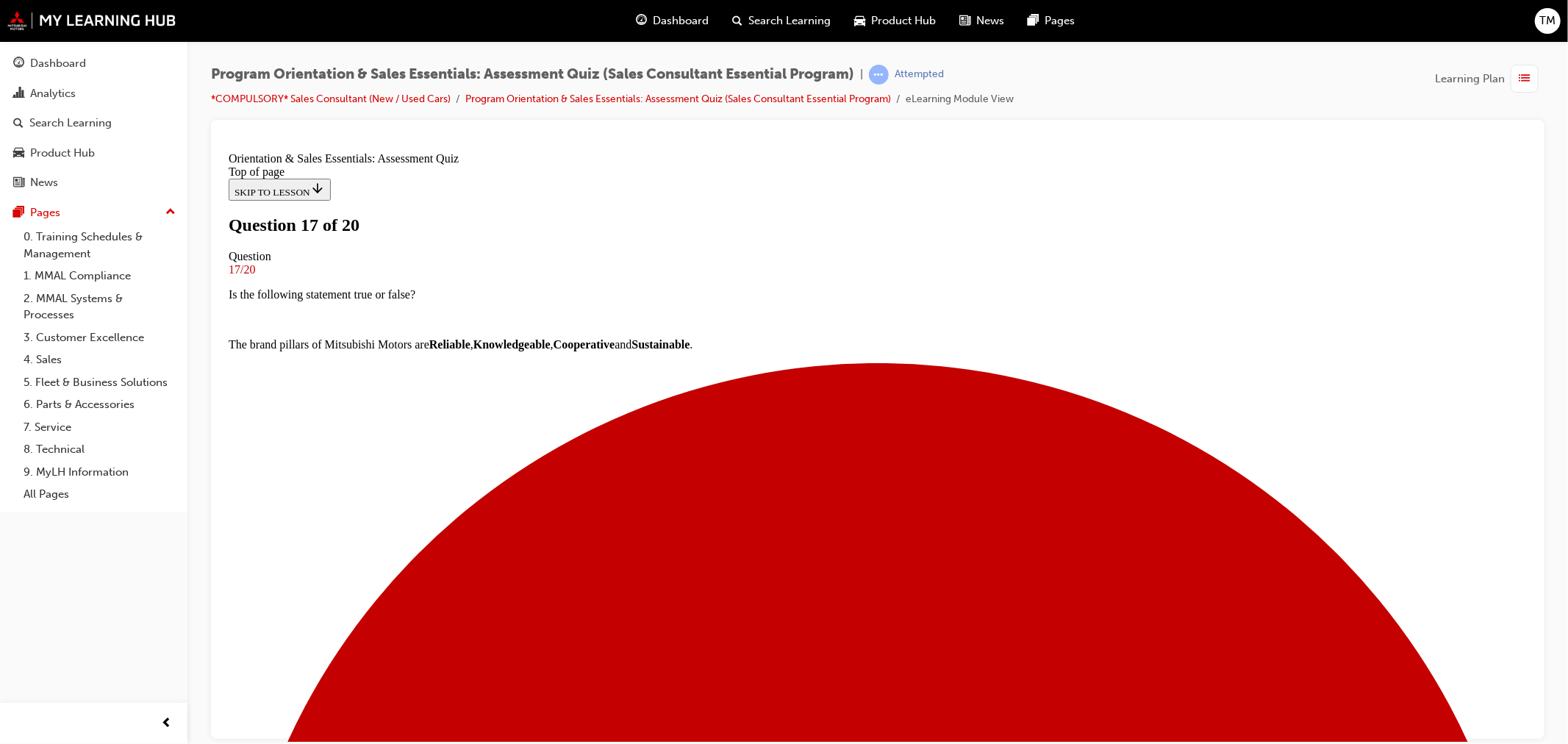 scroll, scrollTop: 93, scrollLeft: 0, axis: vertical 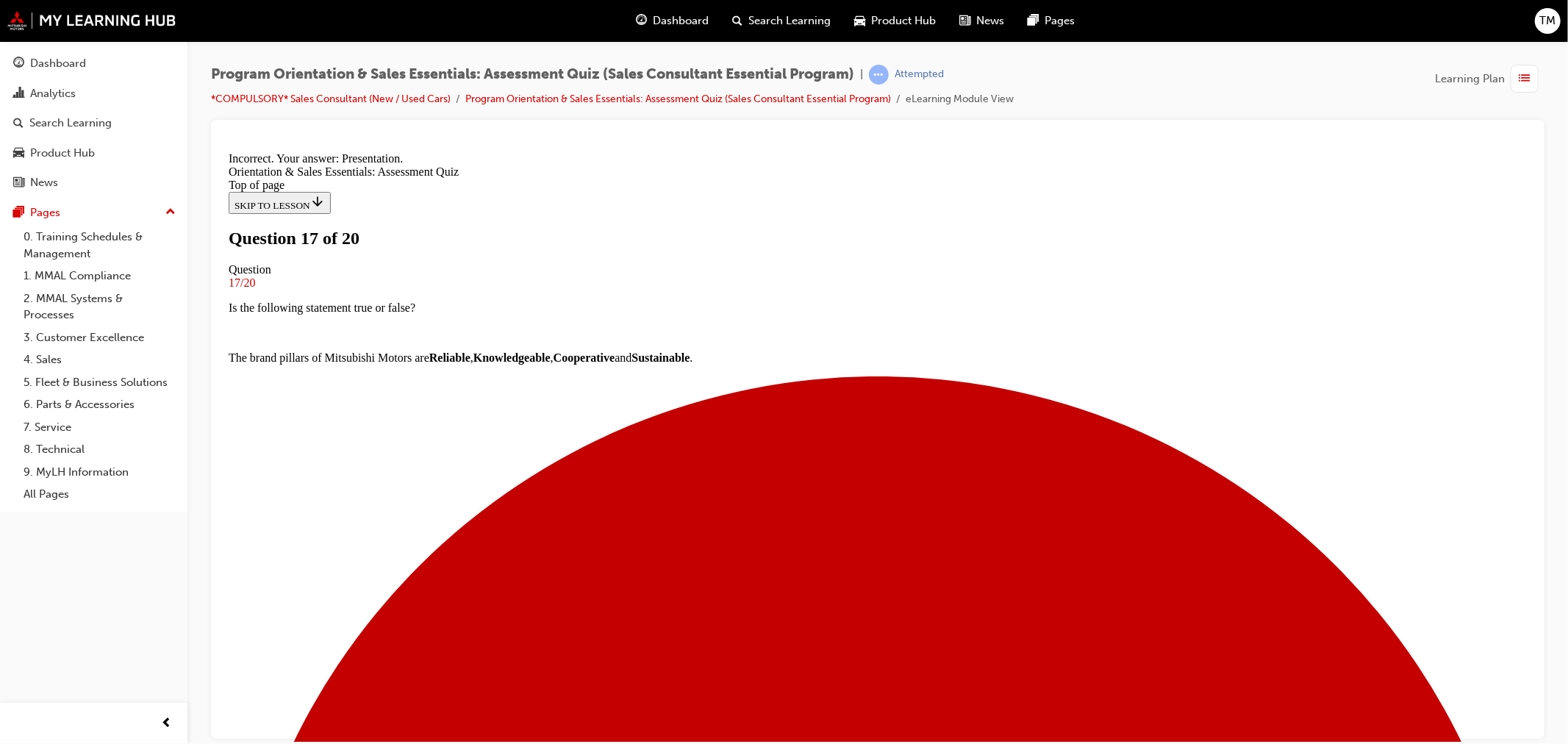 click on "NEXT" at bounding box center (247, 14415) 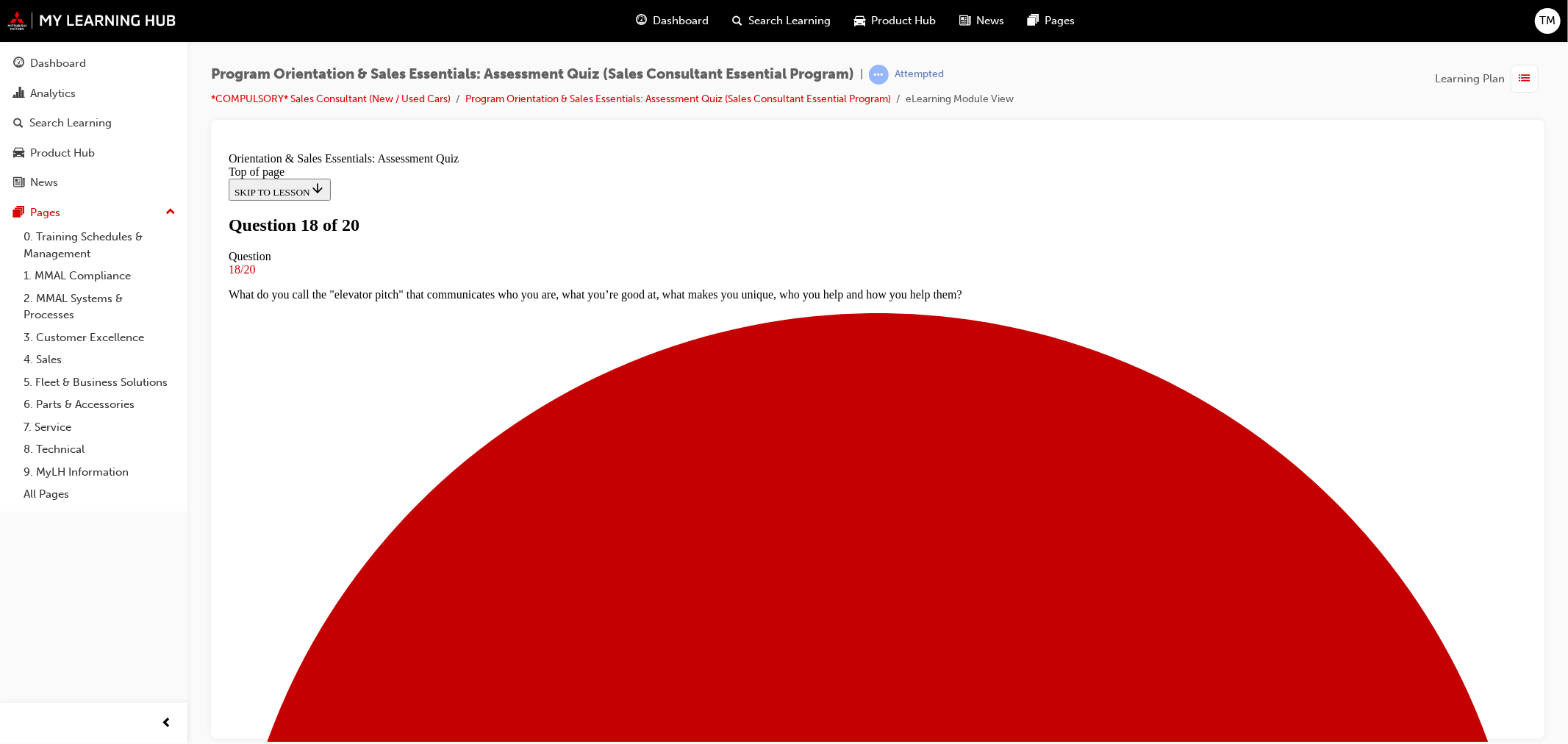 scroll, scrollTop: 62, scrollLeft: 0, axis: vertical 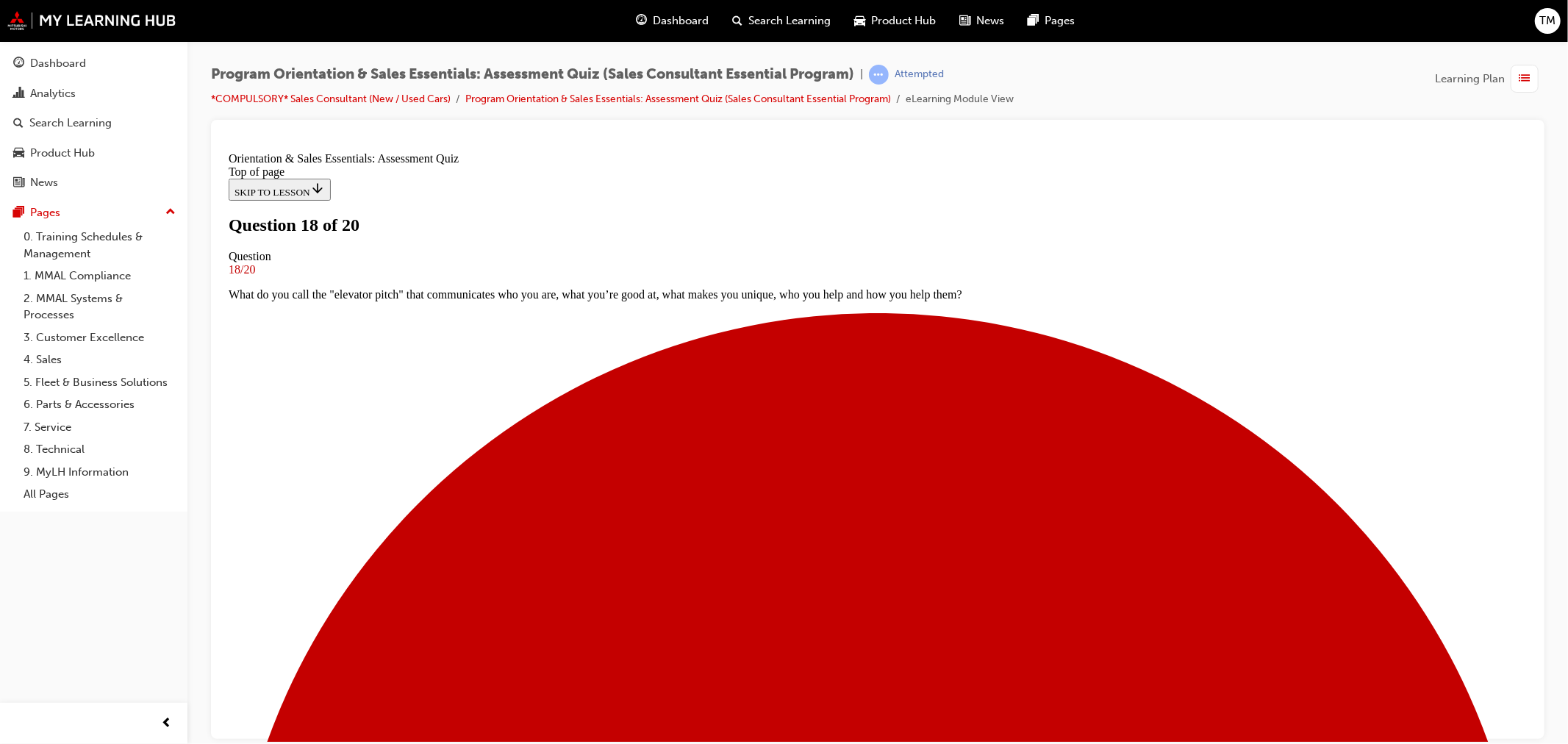 click on "True" at bounding box center (877, 12020) 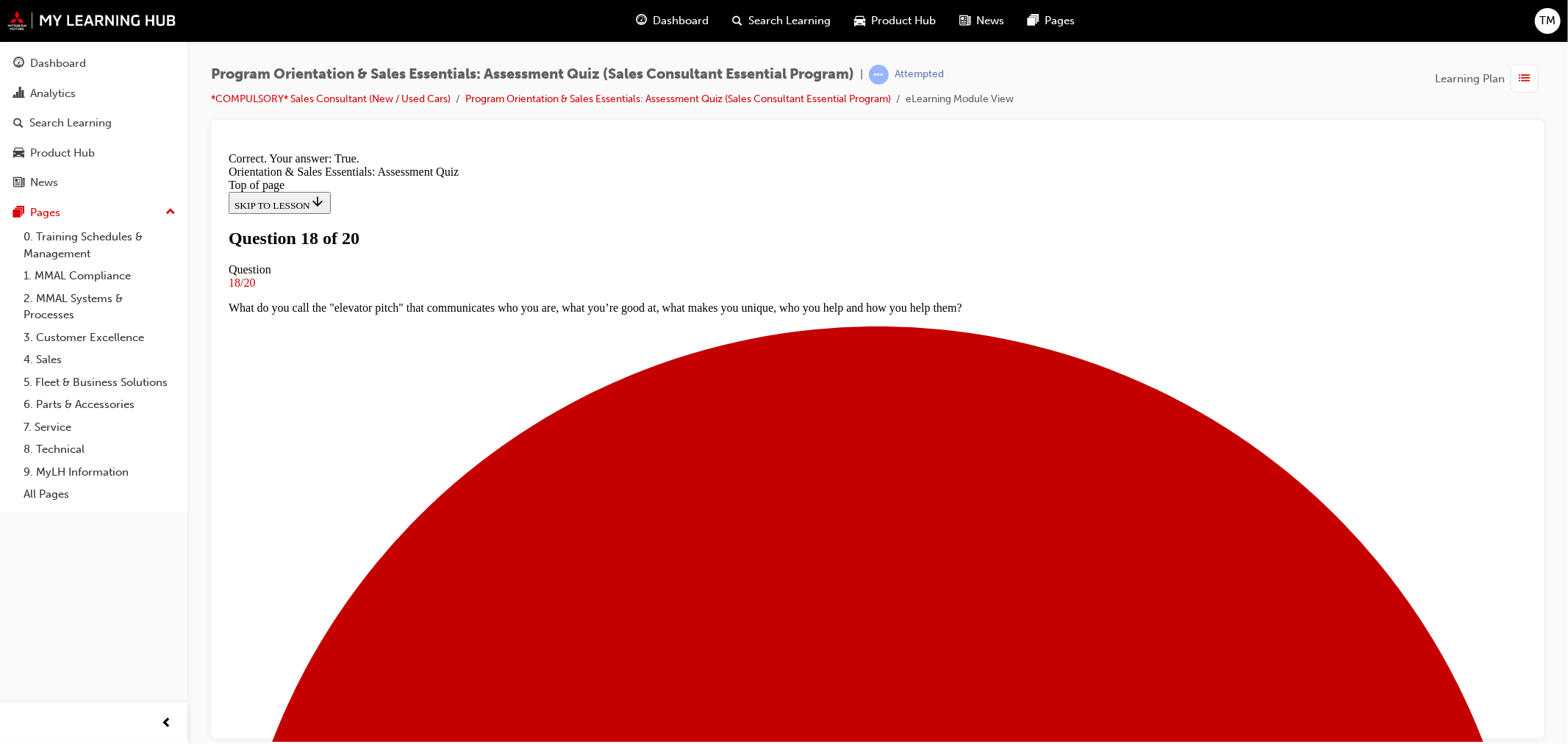 scroll, scrollTop: 109, scrollLeft: 0, axis: vertical 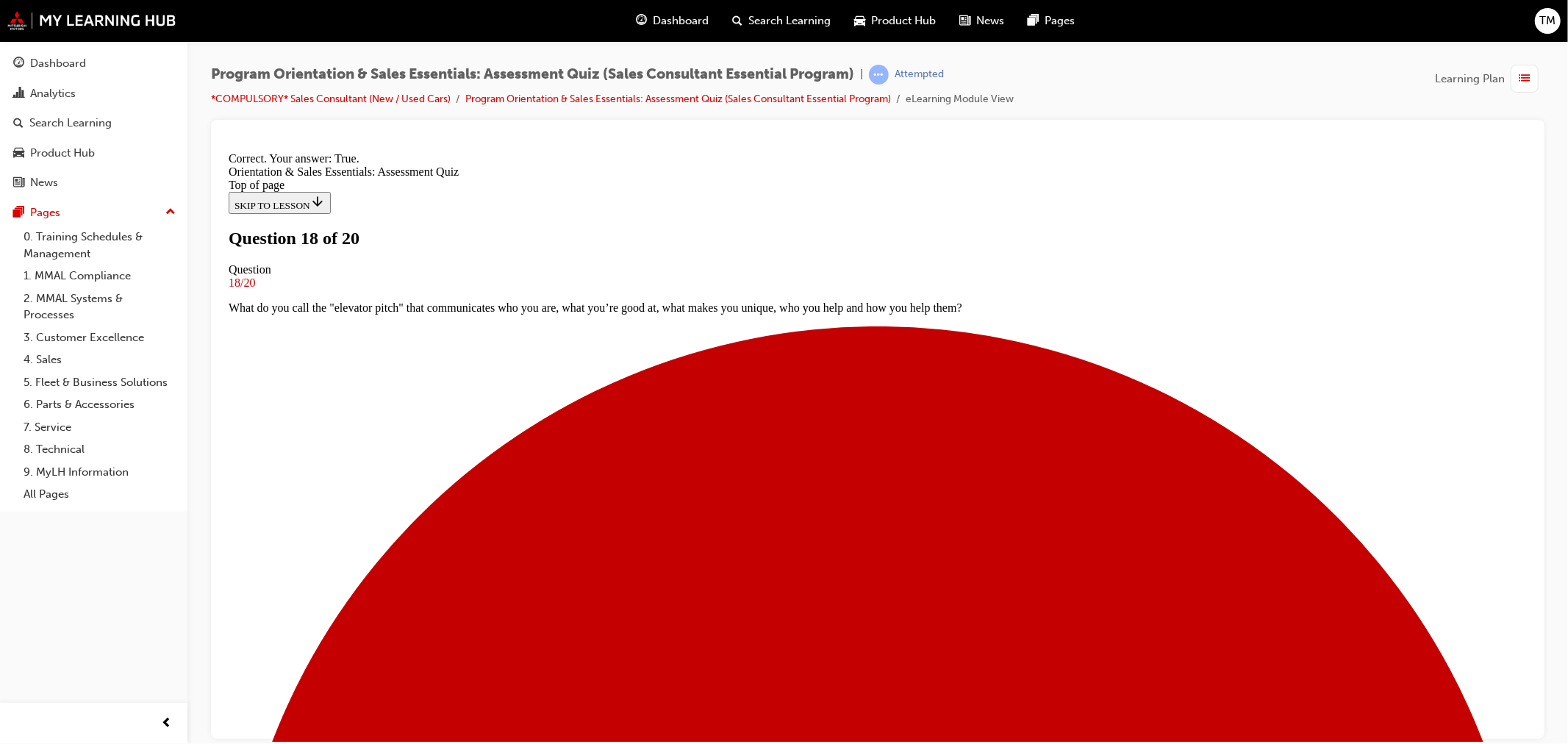 click on "NEXT" at bounding box center (247, 14428) 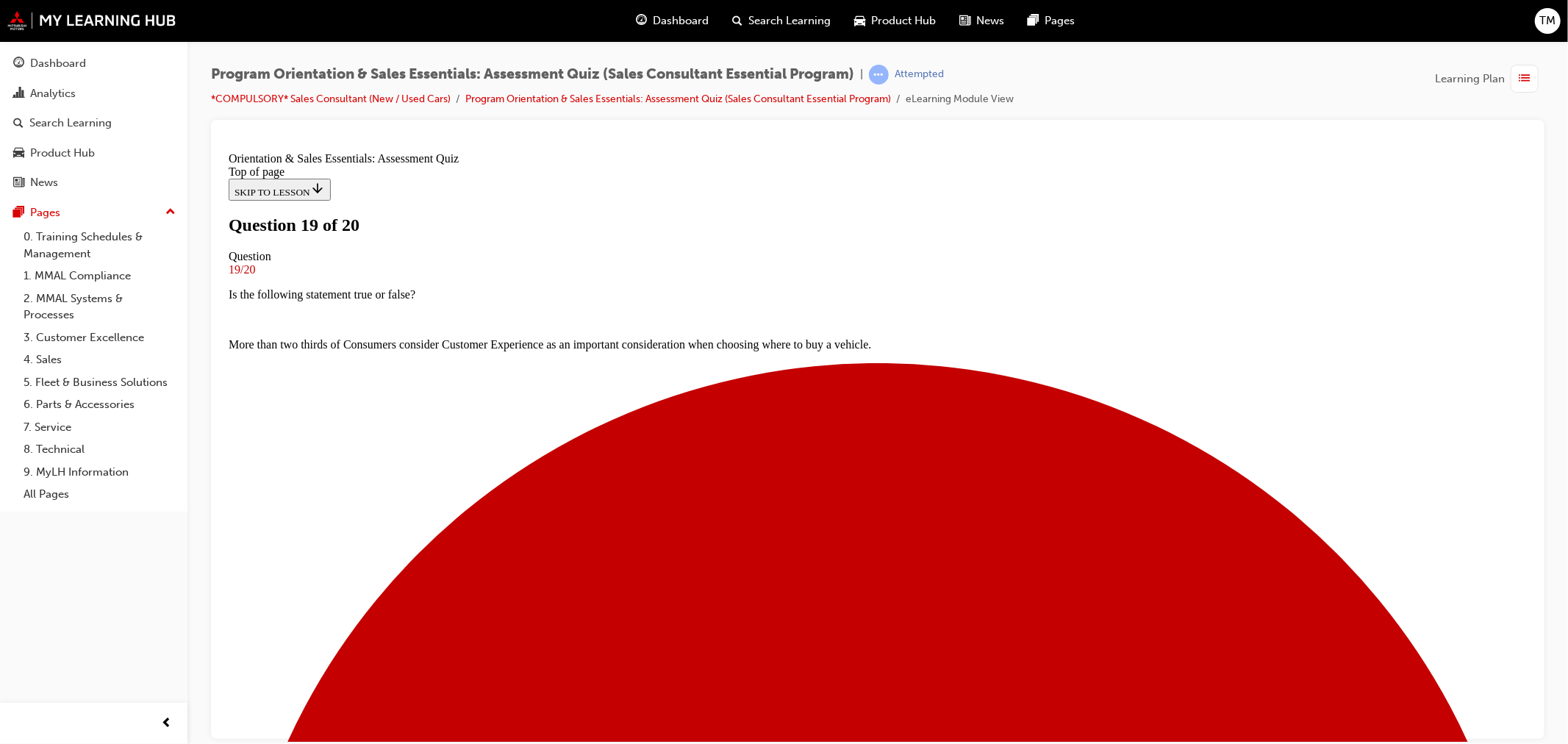 click at bounding box center [877, 6337] 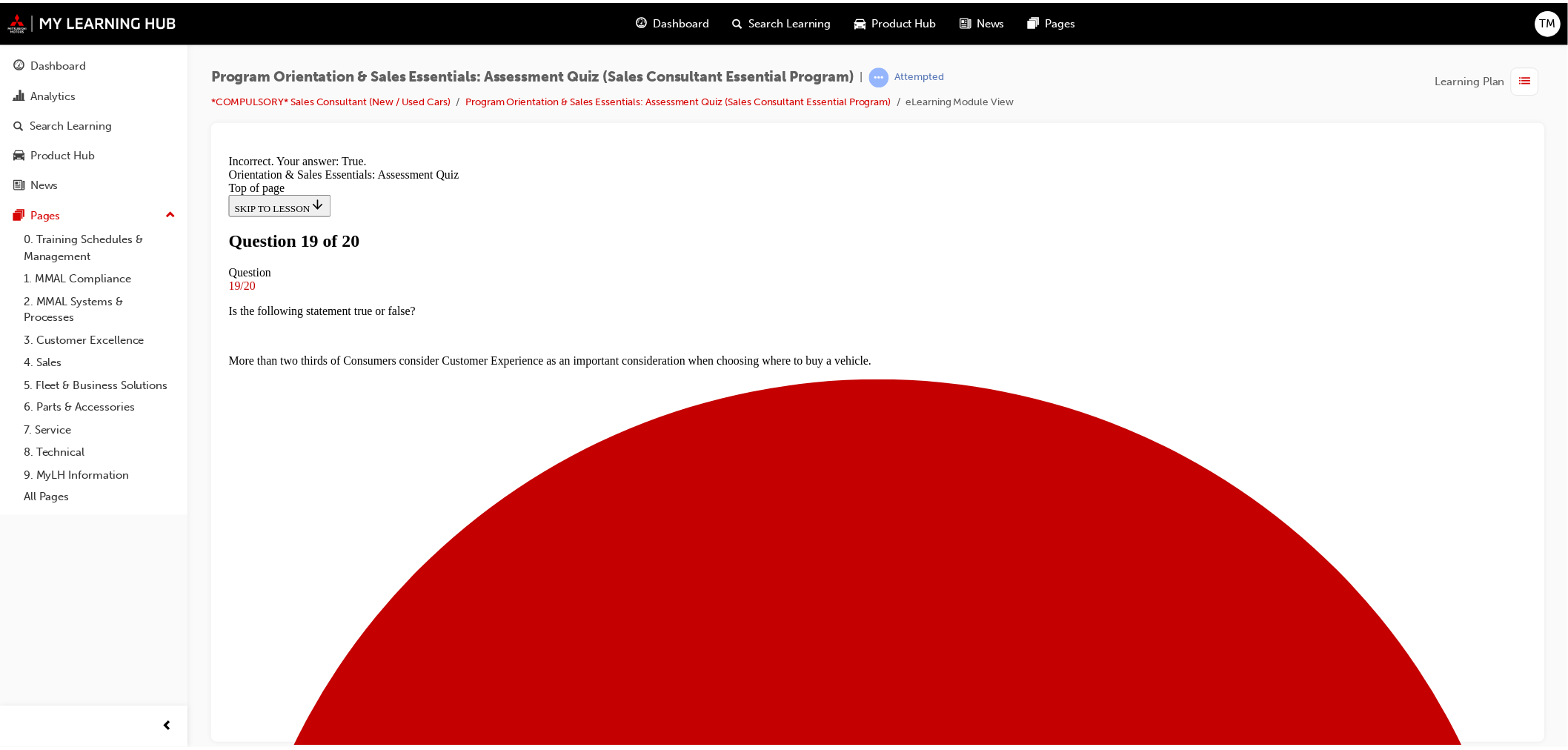 scroll, scrollTop: 110, scrollLeft: 0, axis: vertical 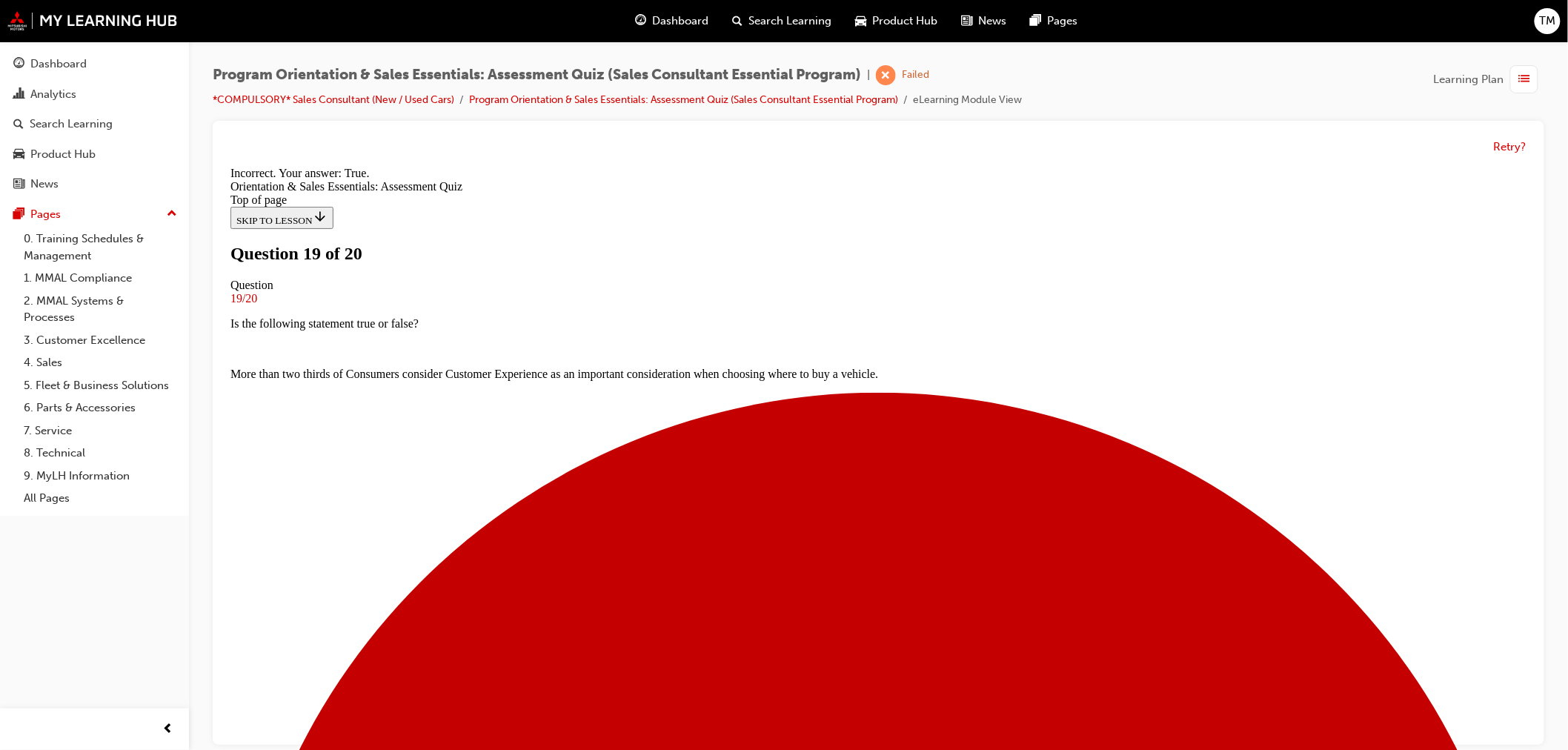 click on "NEXT" at bounding box center (249, 9887) 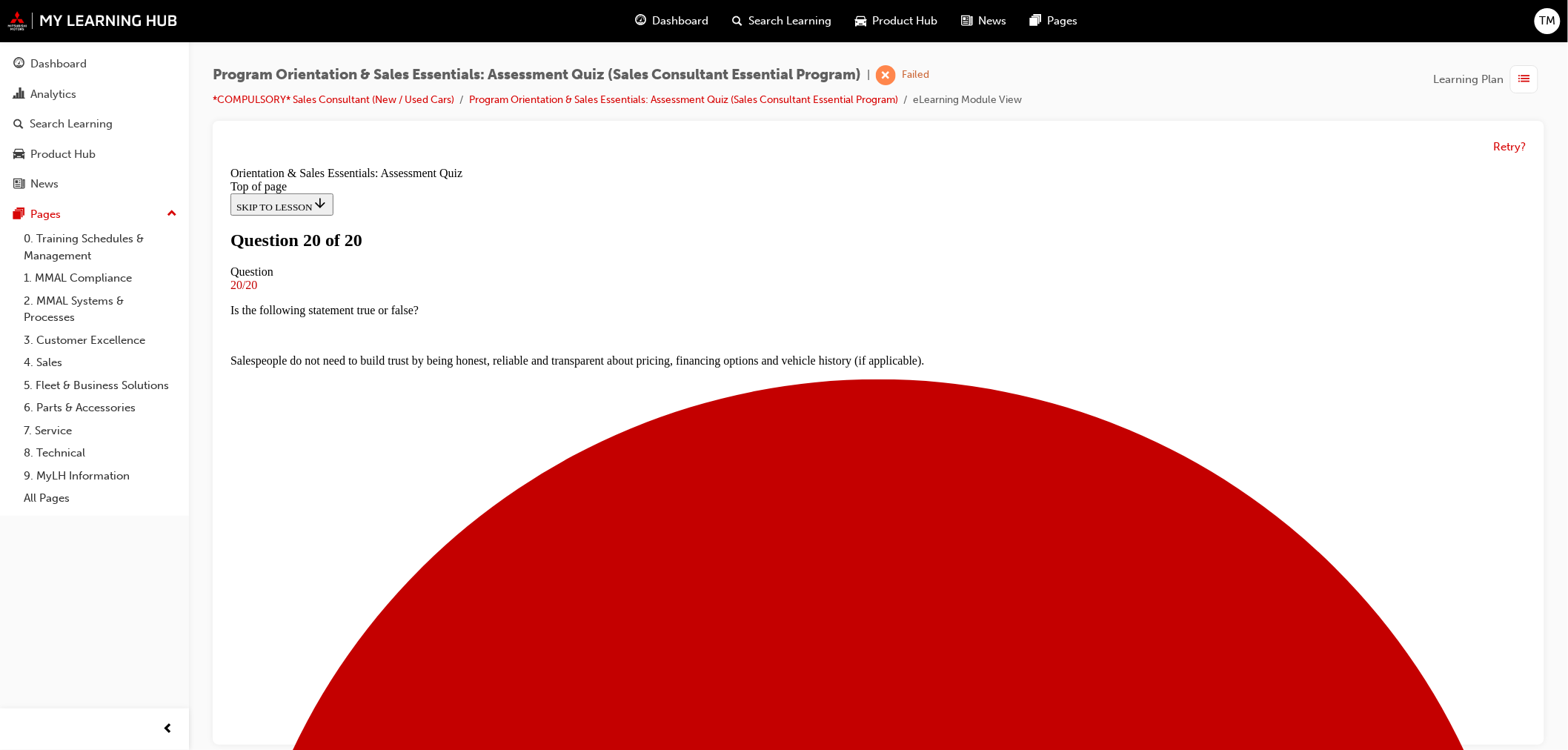 scroll, scrollTop: 176, scrollLeft: 0, axis: vertical 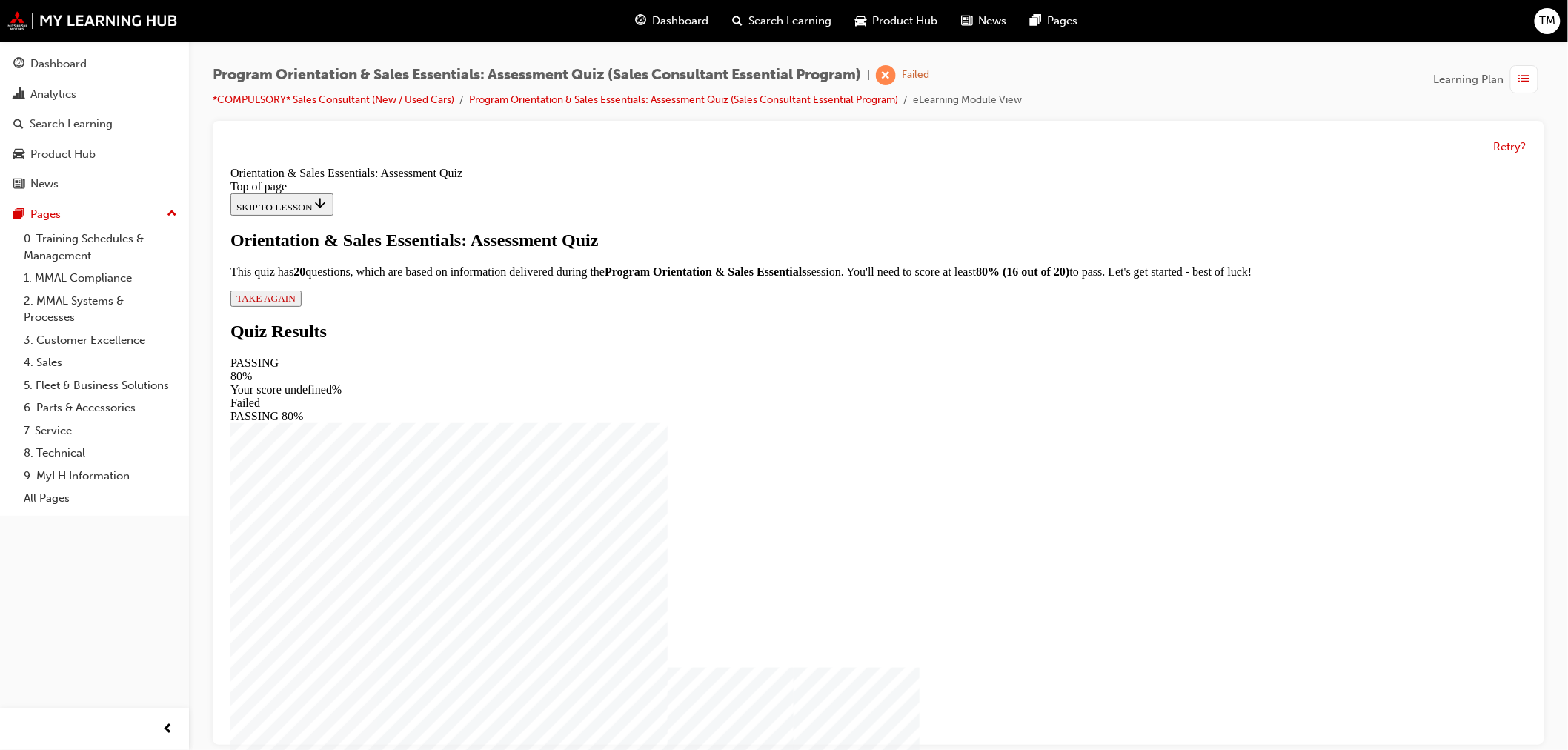click on "TAKE AGAIN" at bounding box center (265, 298) 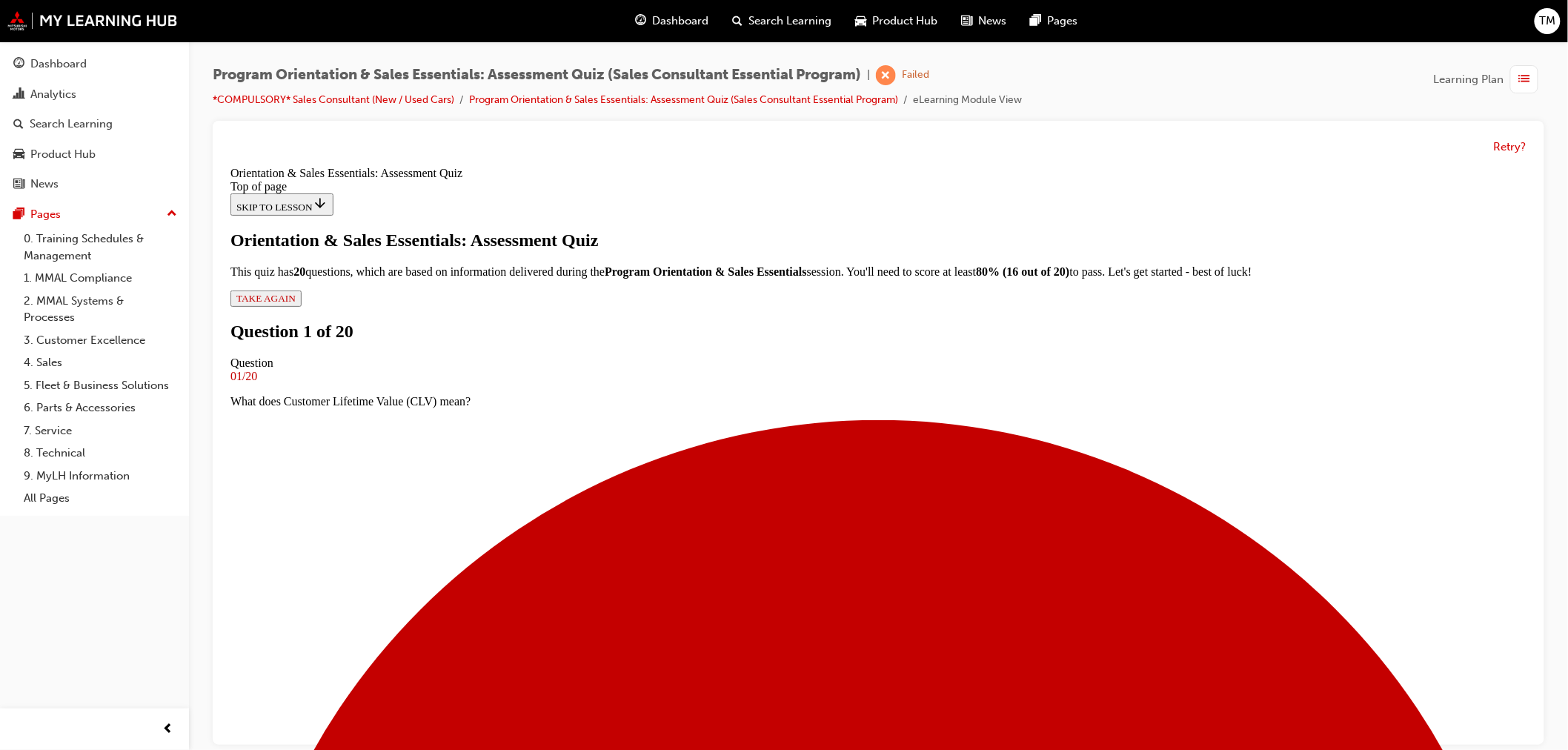 click on "The gross profit from the total amount of money a Customer is expected to spend in your business, or on your products, during their lifetime." at bounding box center [877, 2696] 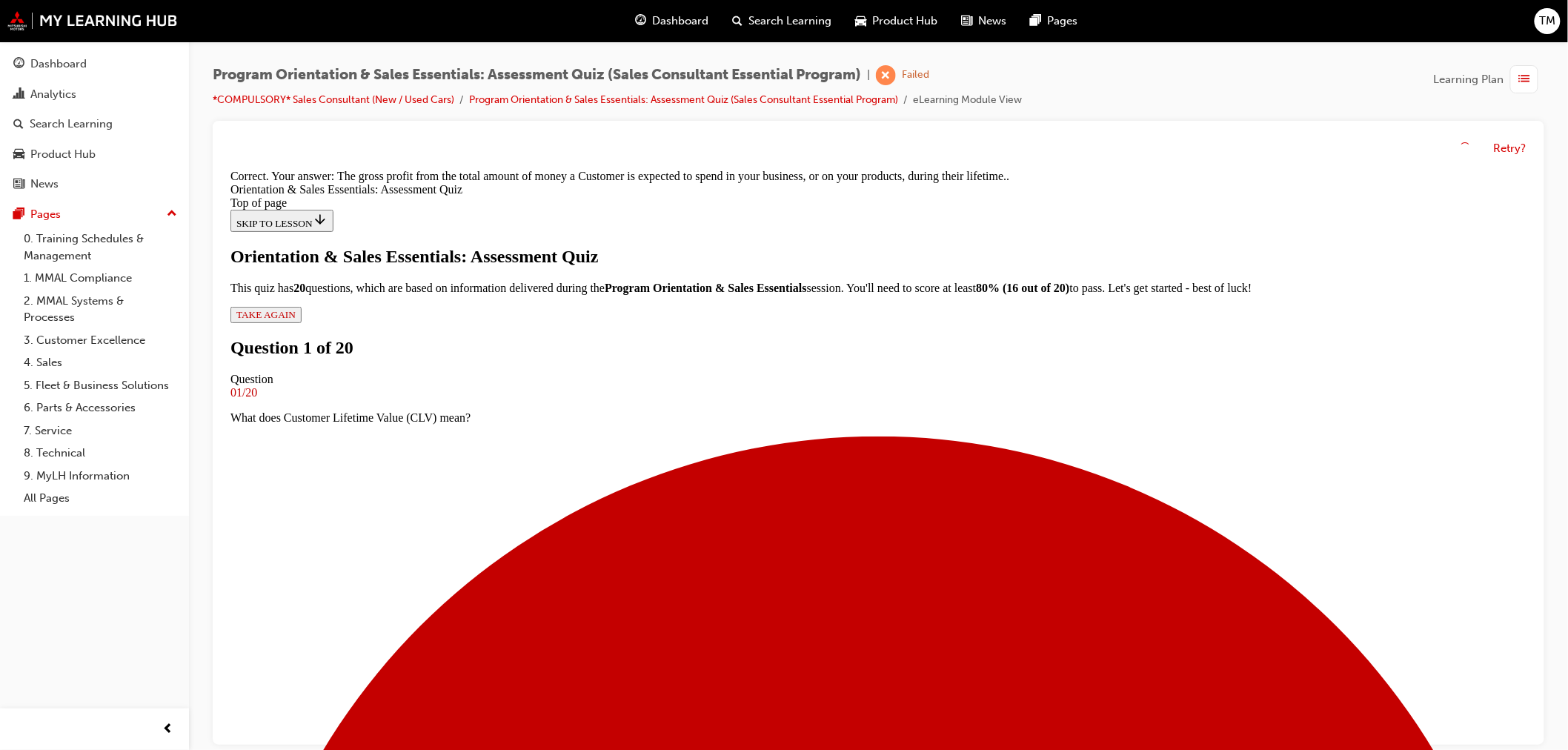 scroll, scrollTop: 227, scrollLeft: 0, axis: vertical 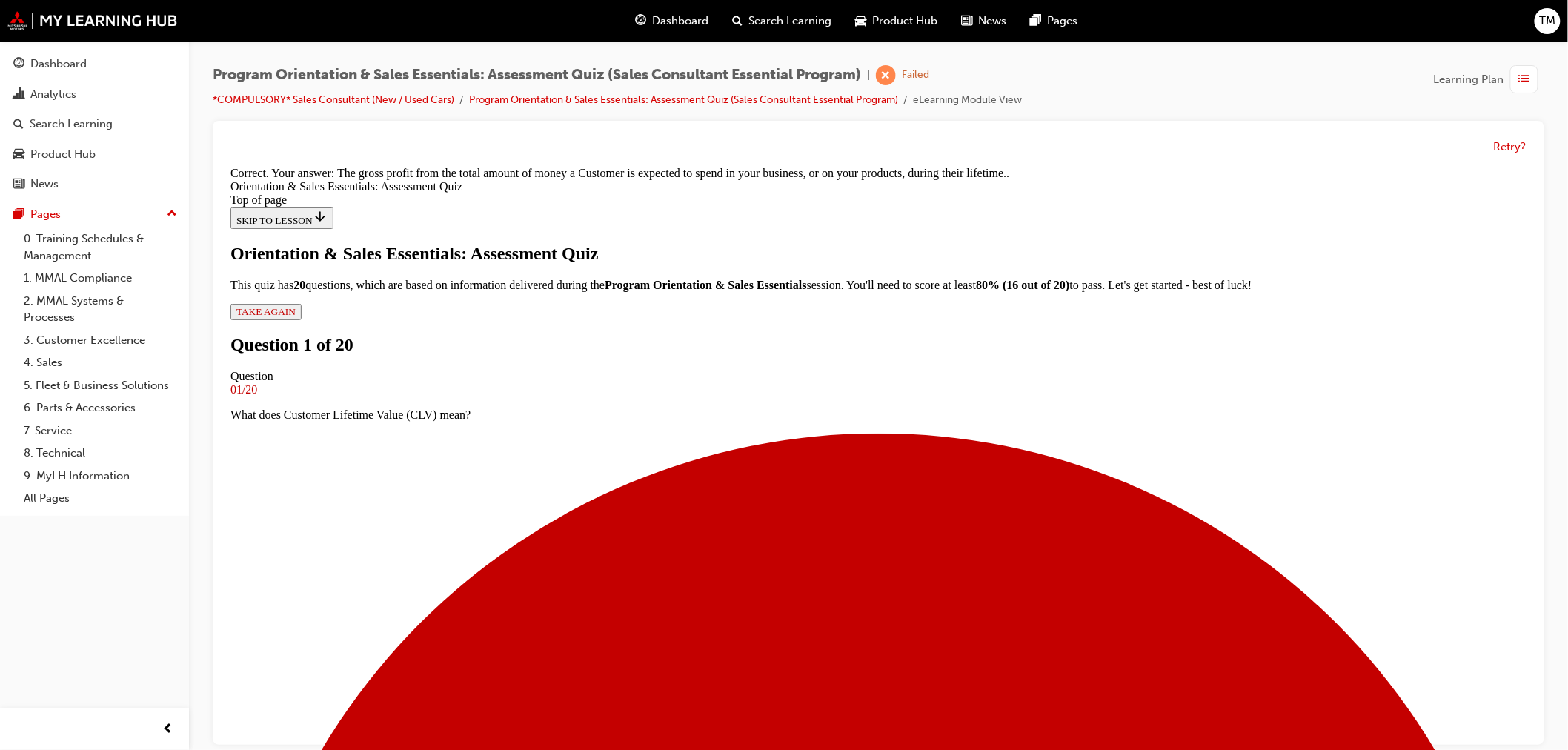 click on "NEXT" at bounding box center (249, 9718) 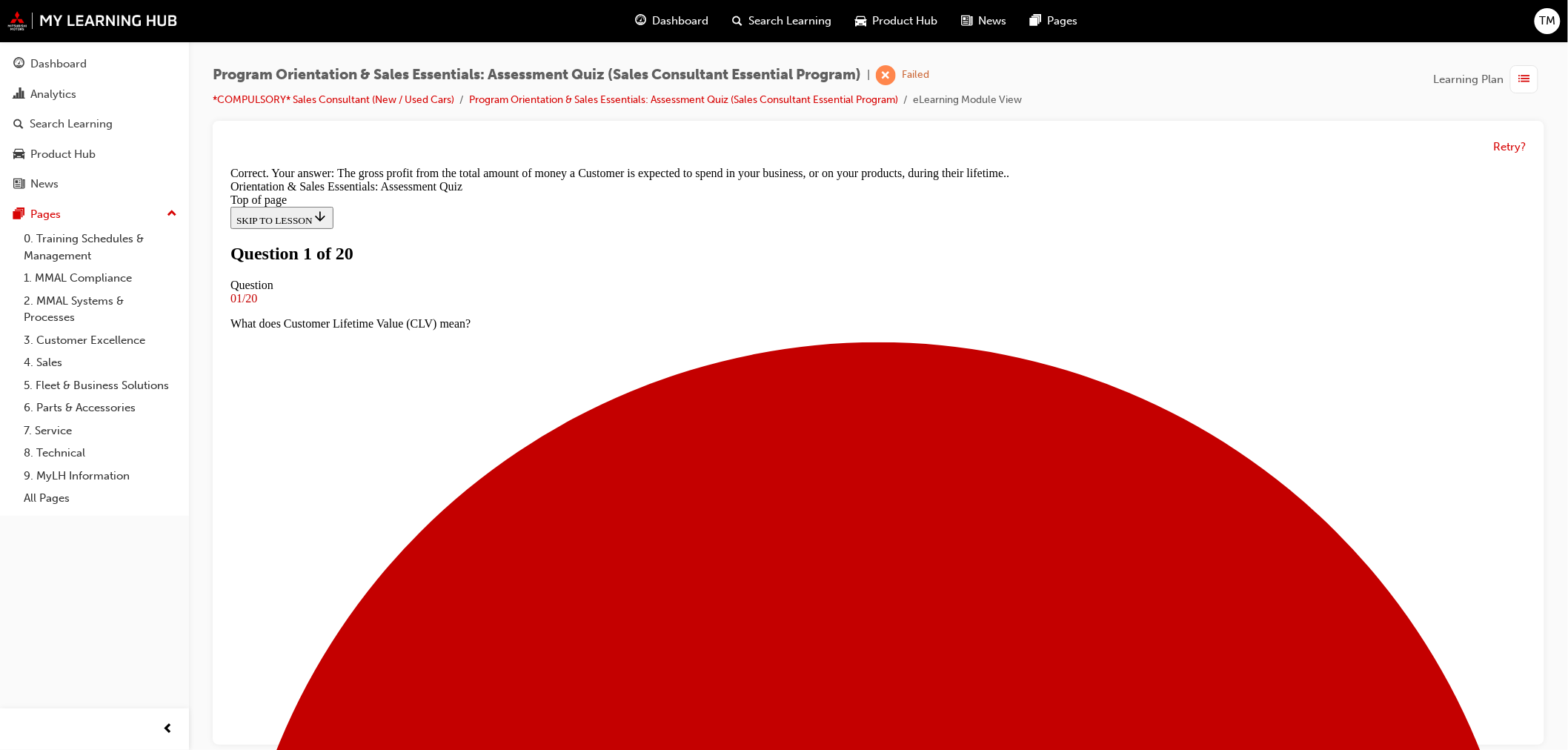 click on "True" at bounding box center (877, 12076) 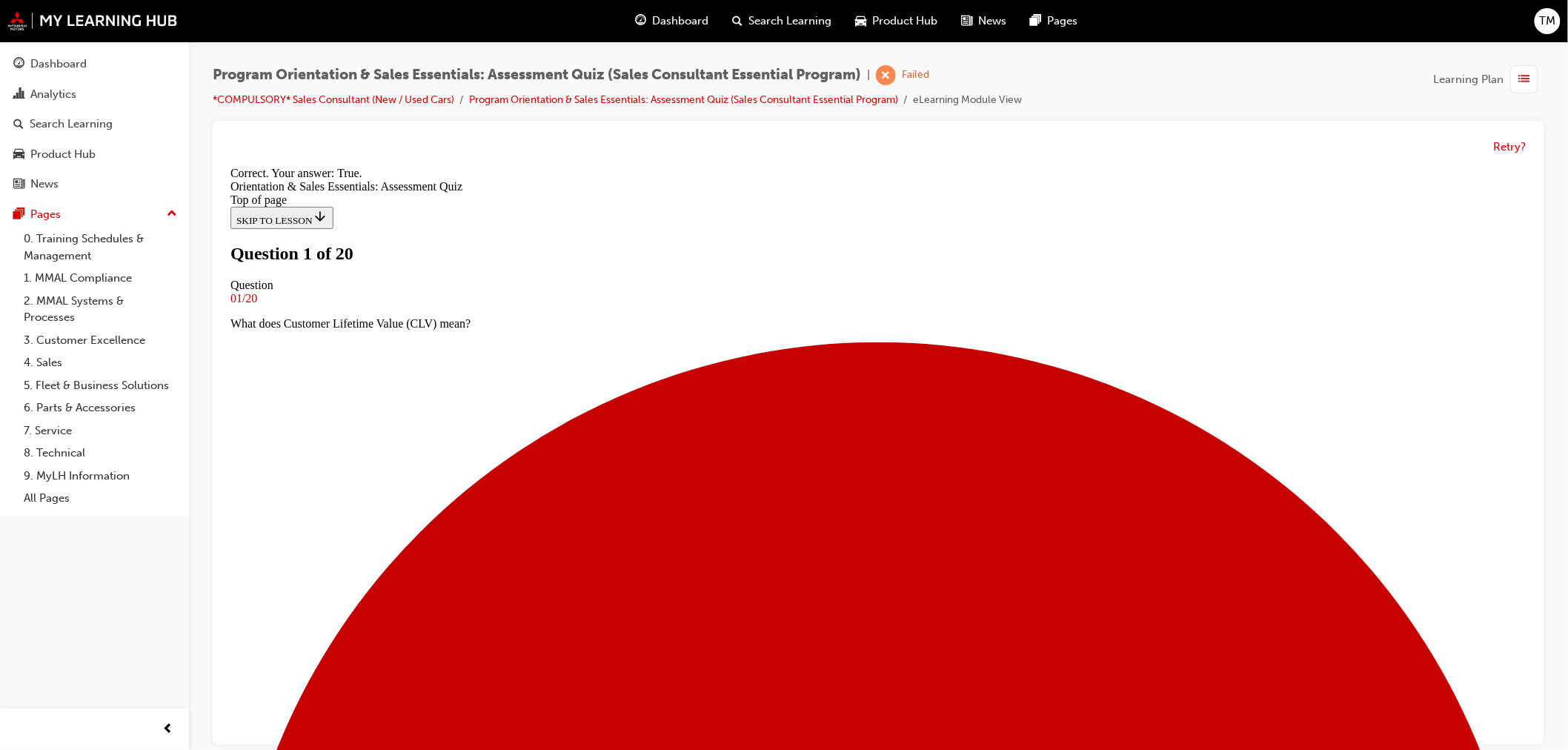 scroll, scrollTop: 110, scrollLeft: 0, axis: vertical 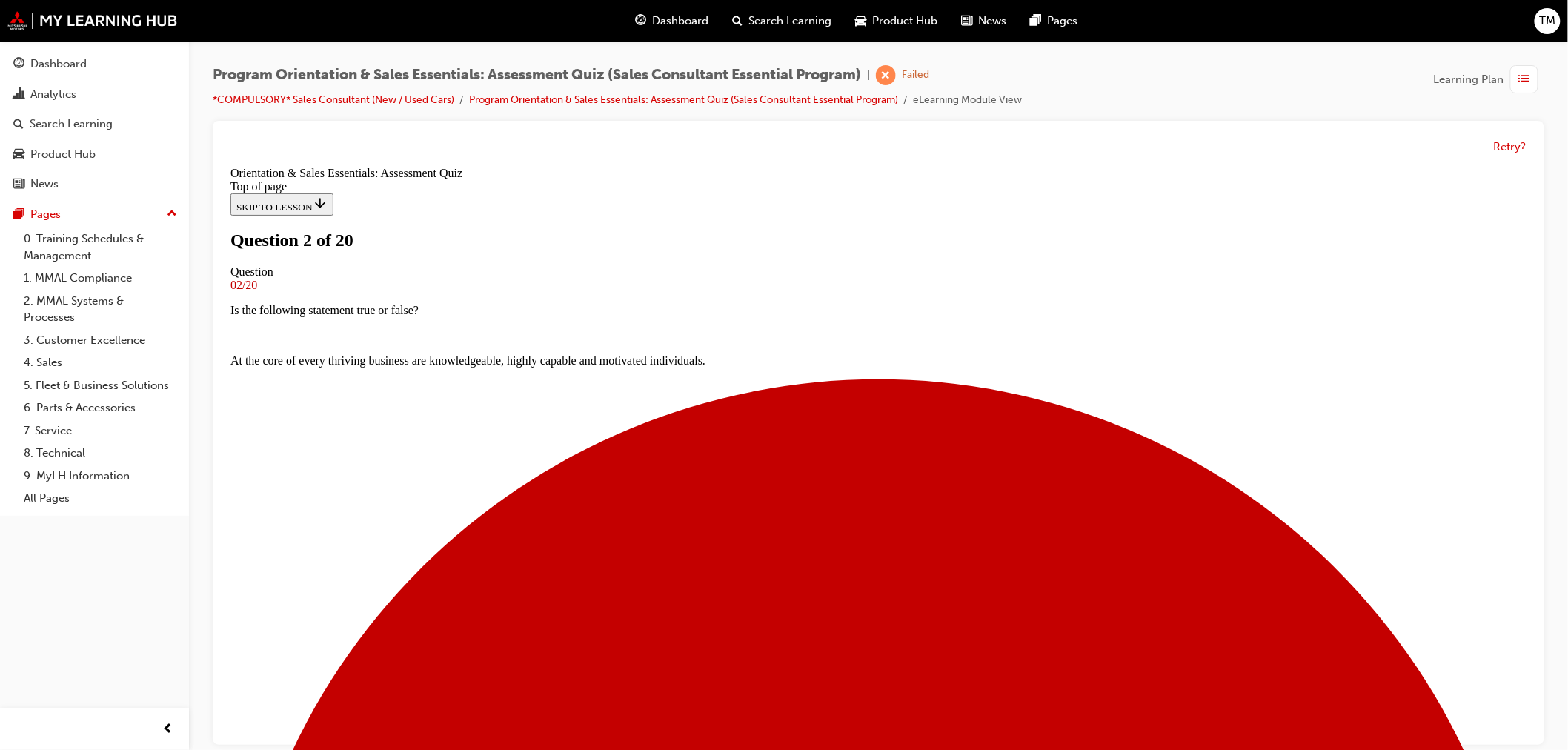 click on "Ask for referrals from current Customer base" at bounding box center [892, 6175] 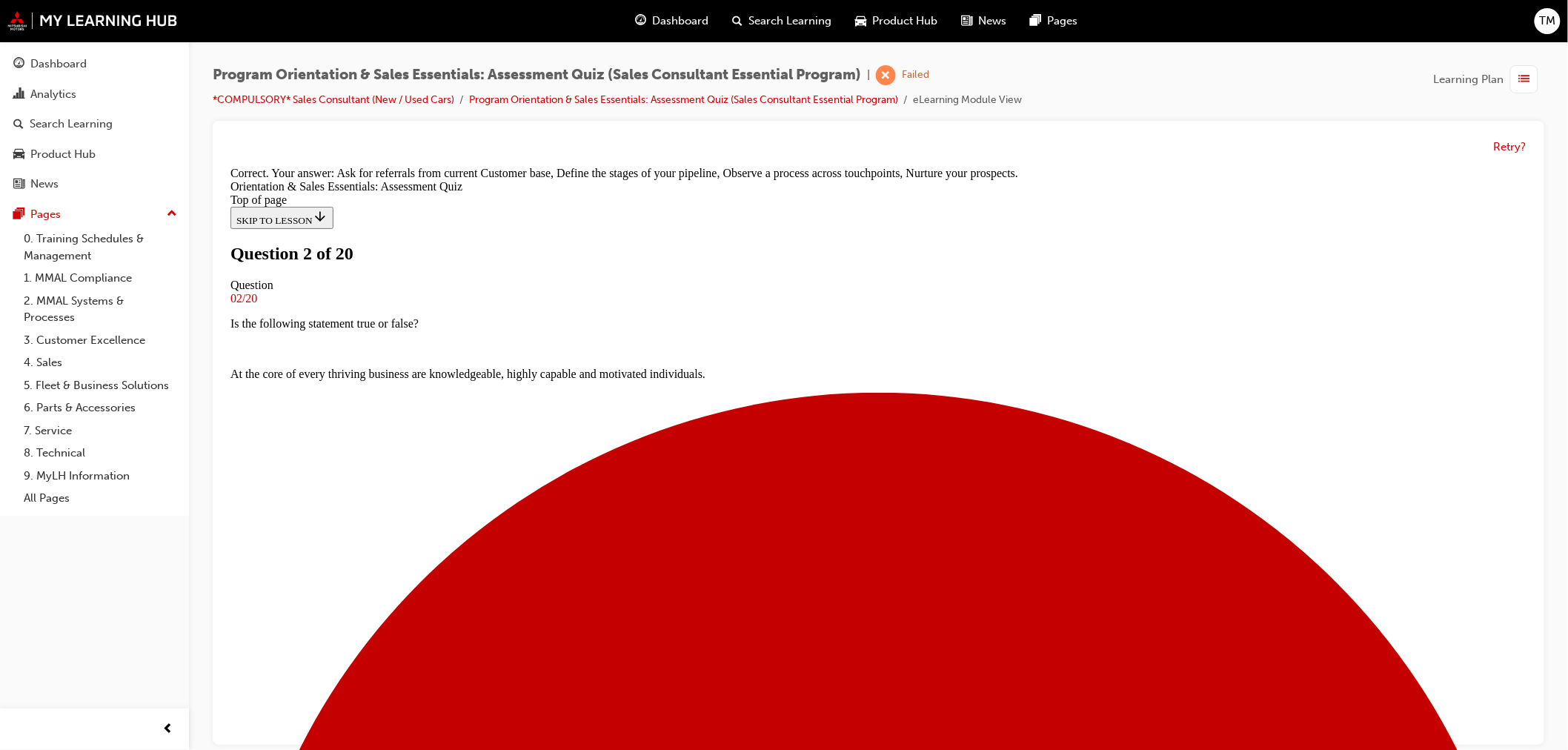 scroll, scrollTop: 204, scrollLeft: 0, axis: vertical 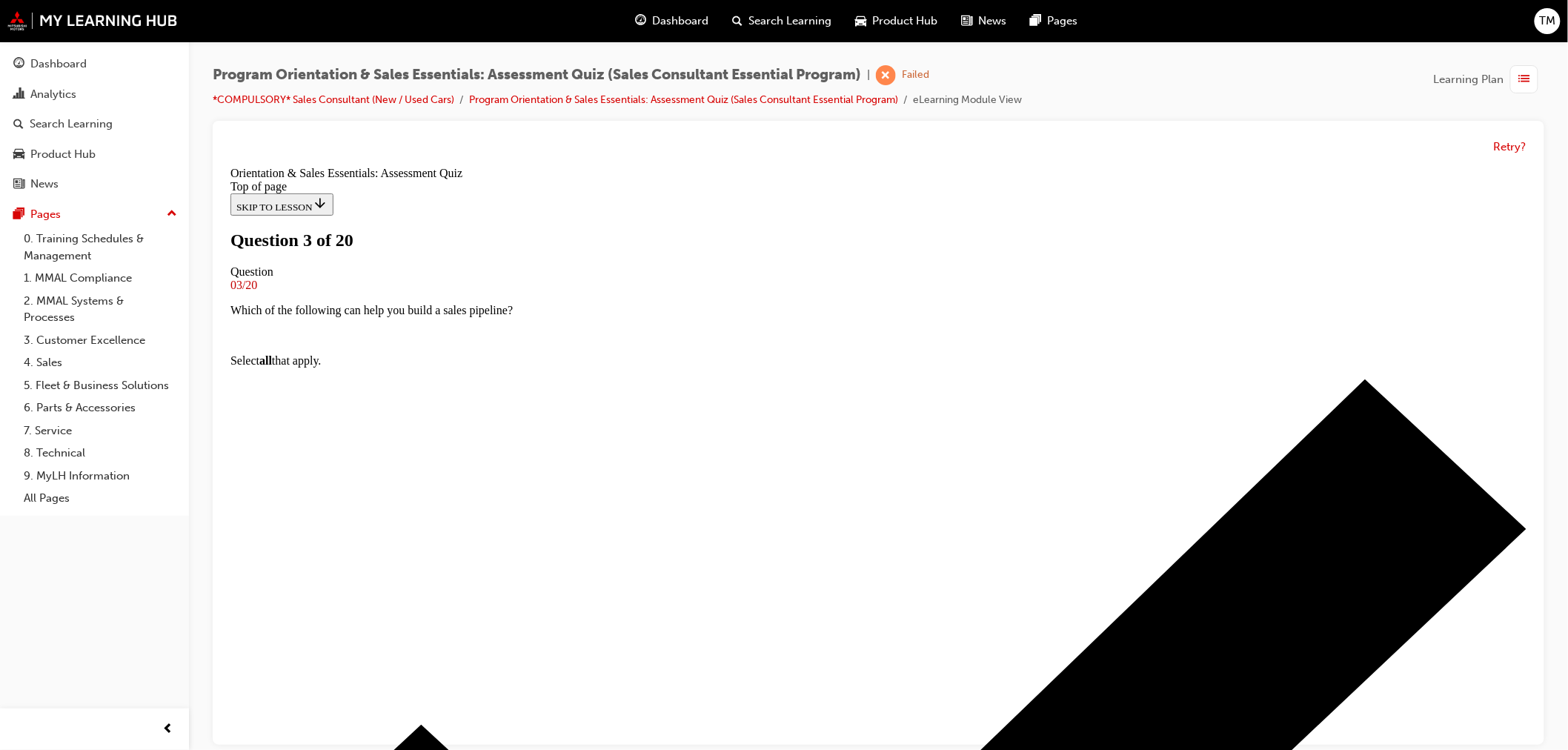 click on "Within 3 weekdays of delivery" at bounding box center [877, 13611] 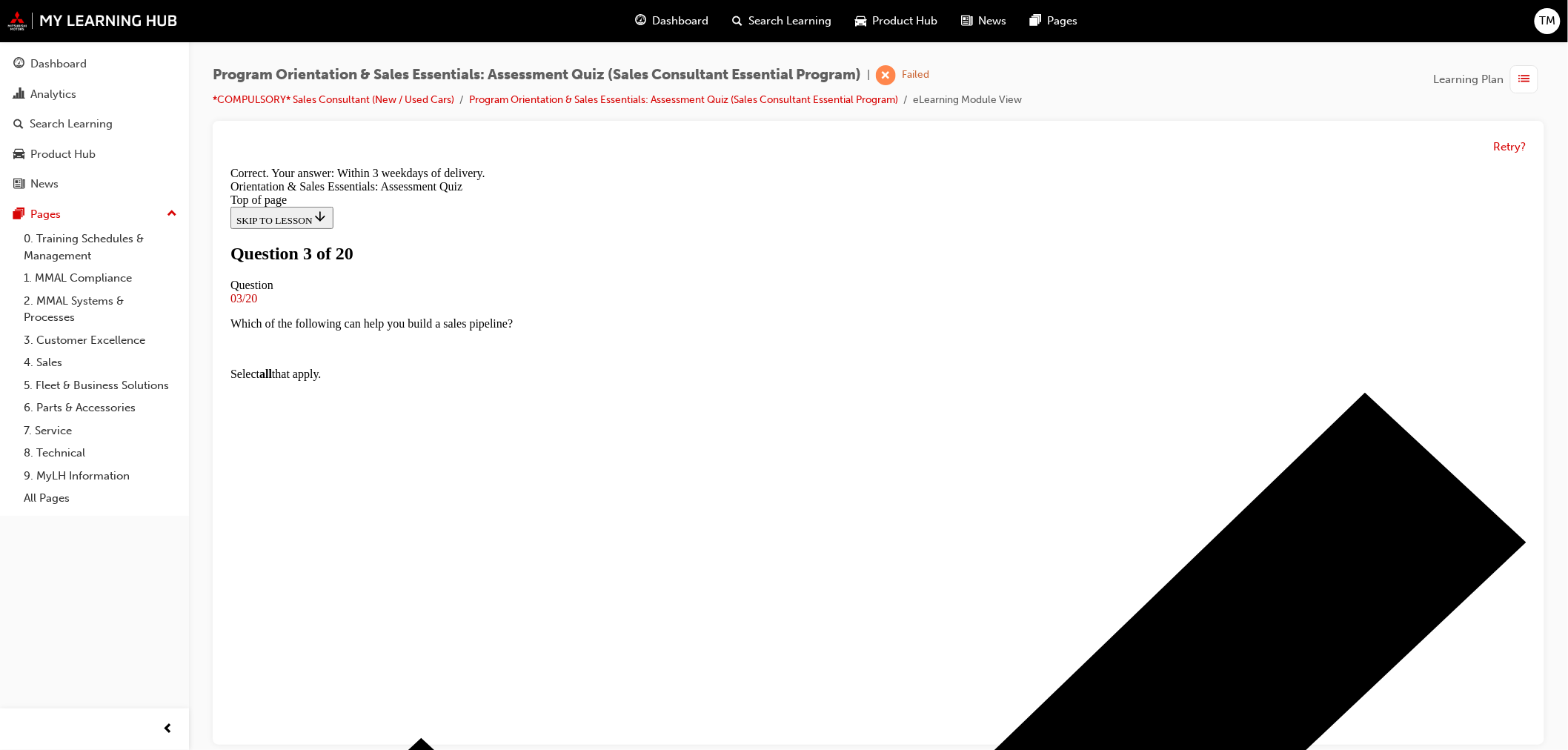 scroll, scrollTop: 153, scrollLeft: 0, axis: vertical 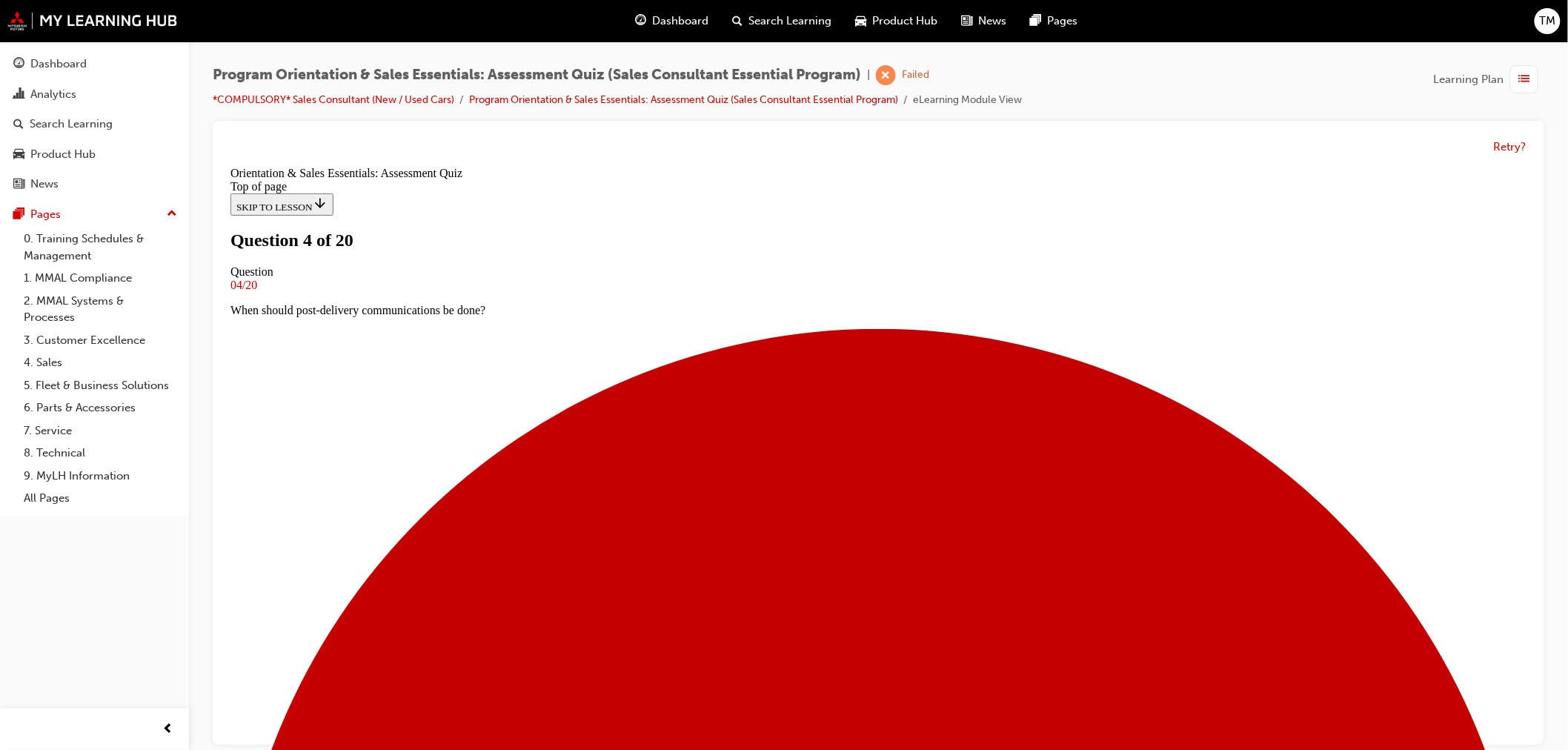 click at bounding box center [892, 10254] 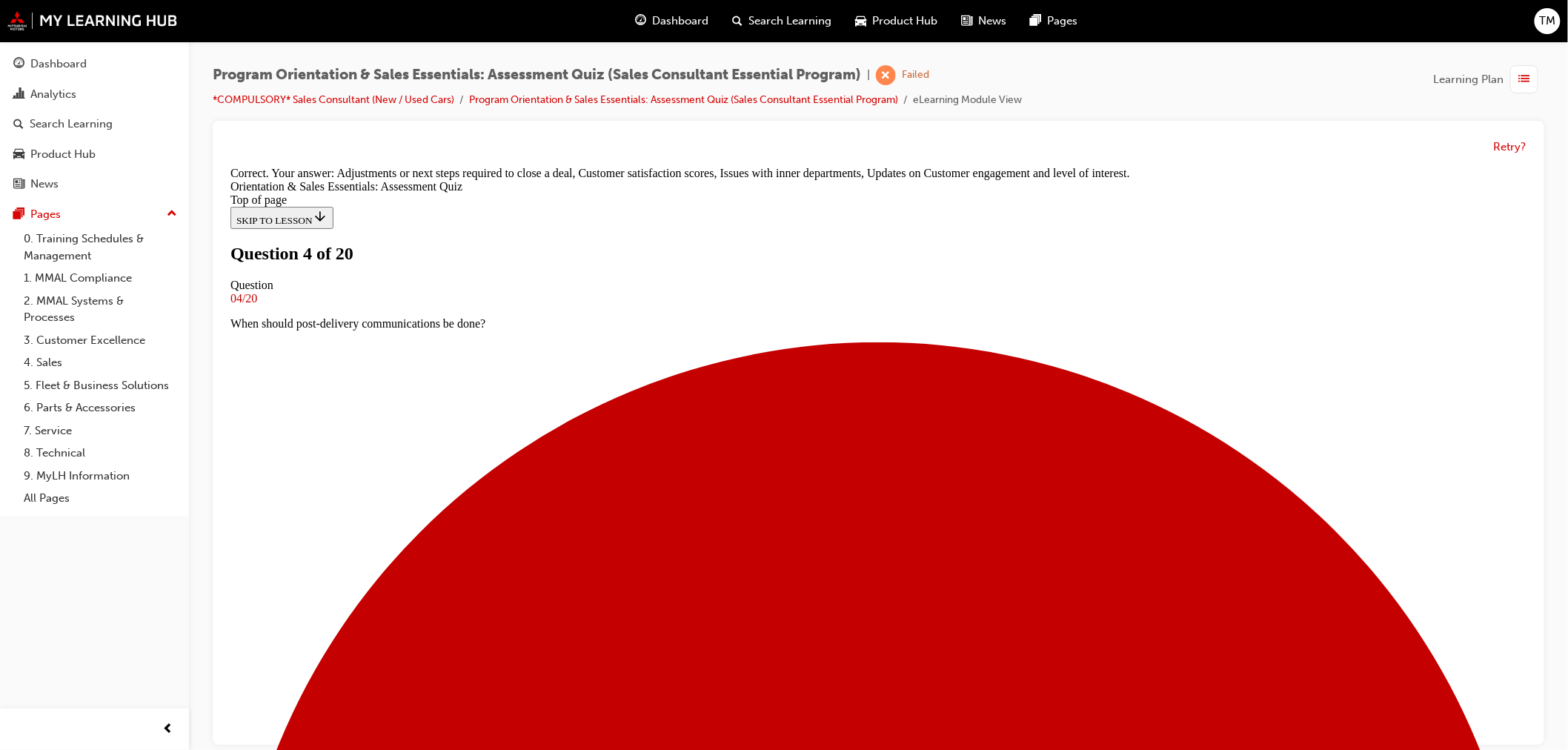 scroll, scrollTop: 204, scrollLeft: 0, axis: vertical 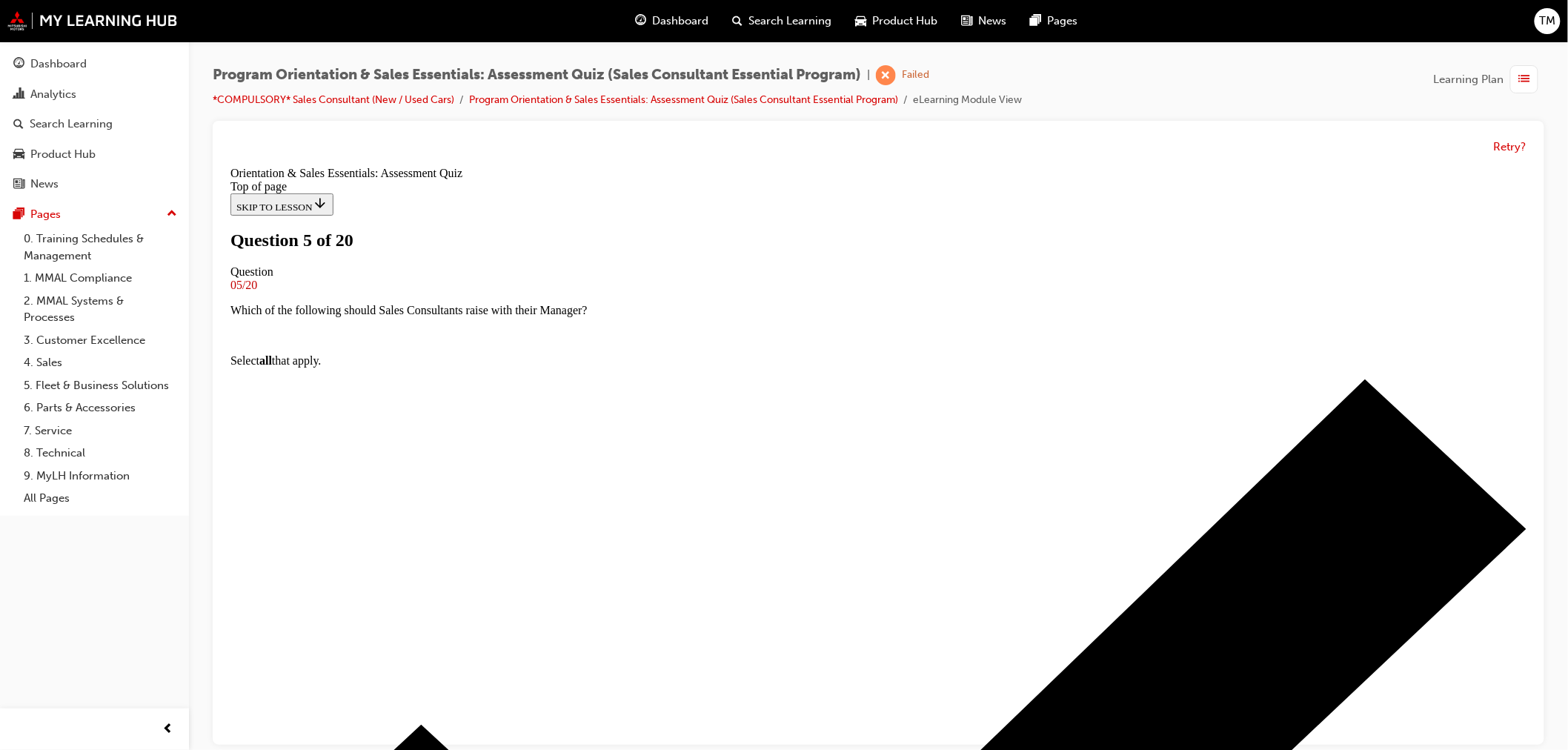 drag, startPoint x: 1120, startPoint y: 272, endPoint x: 618, endPoint y: 270, distance: 502.00398 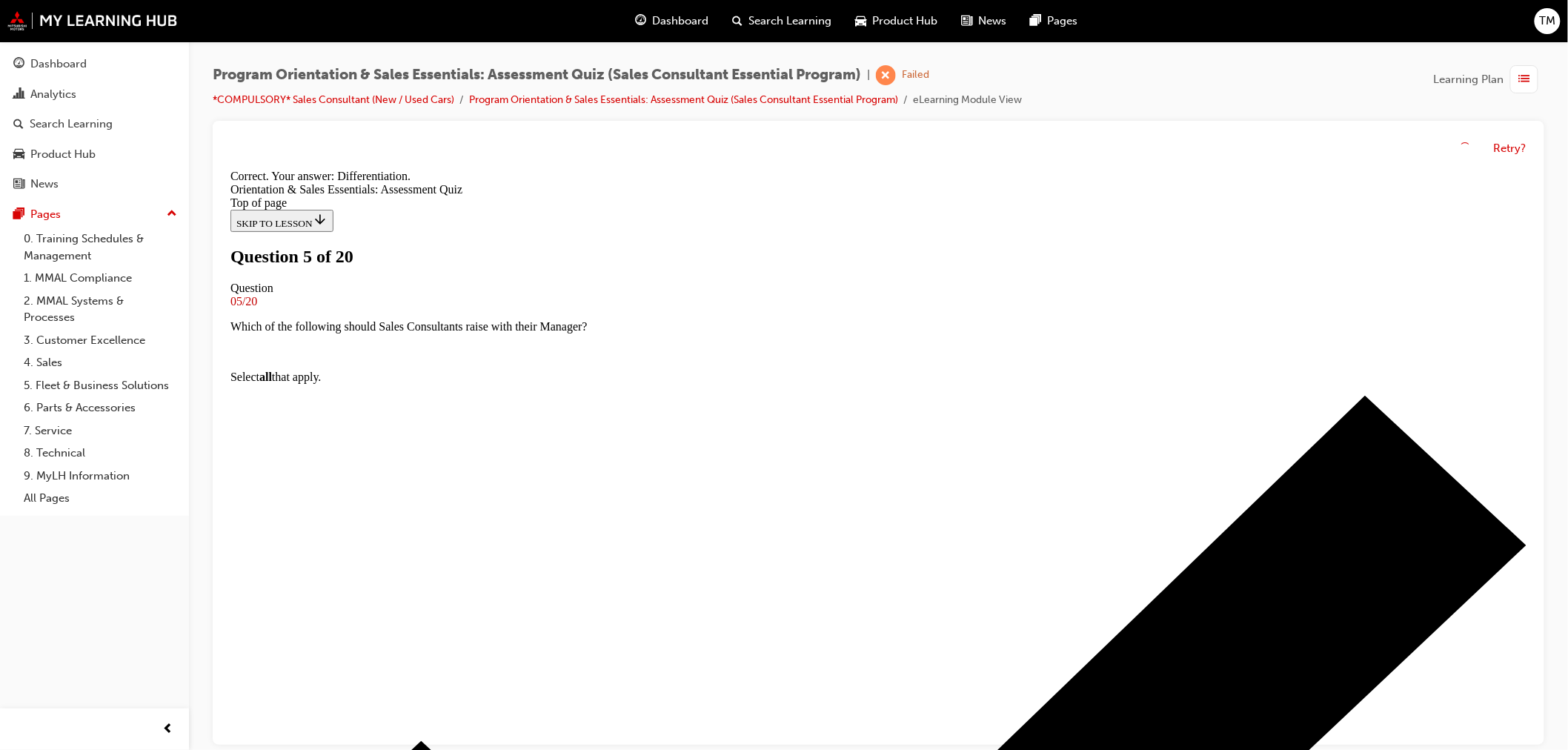 scroll, scrollTop: 153, scrollLeft: 0, axis: vertical 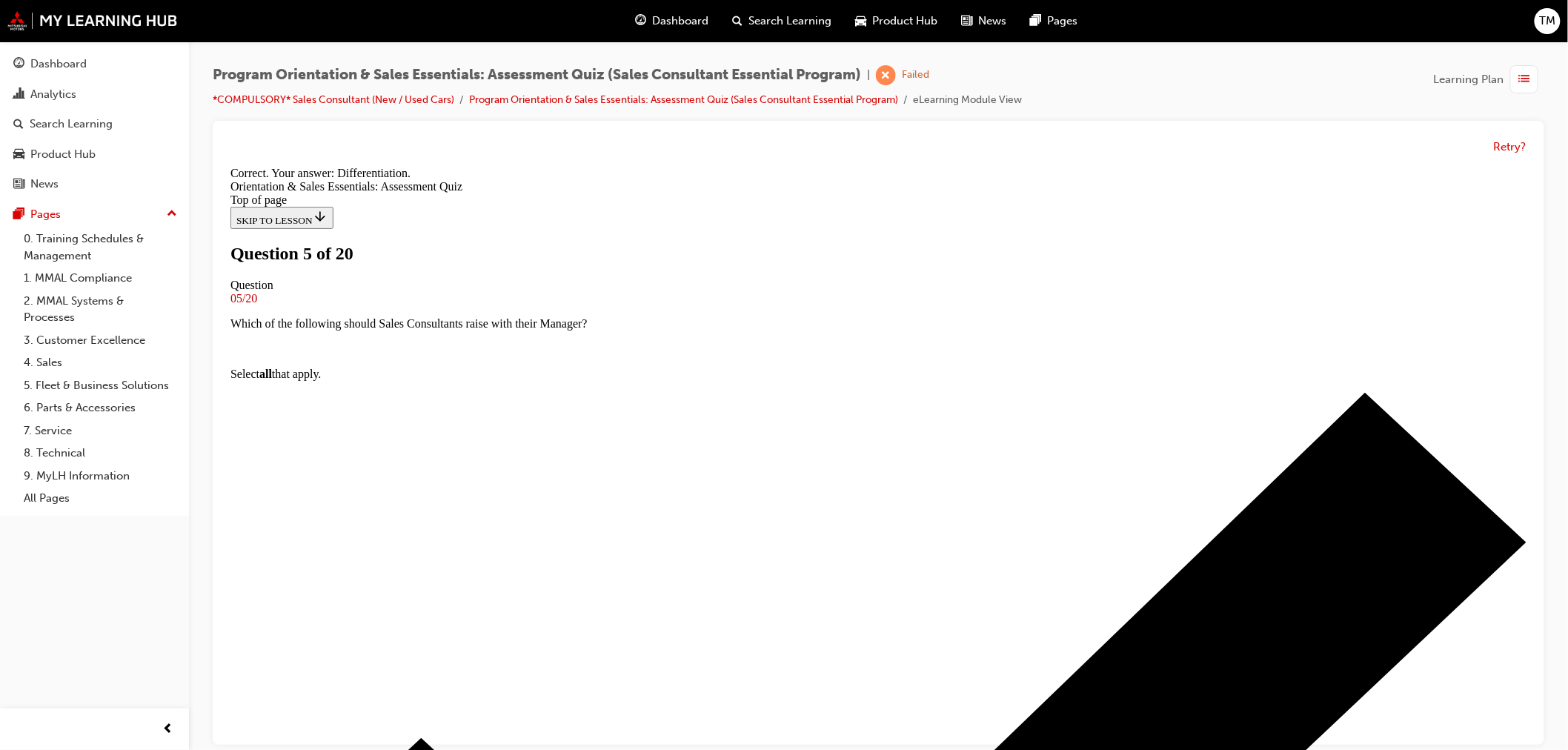 click on "NEXT" at bounding box center [249, 13748] 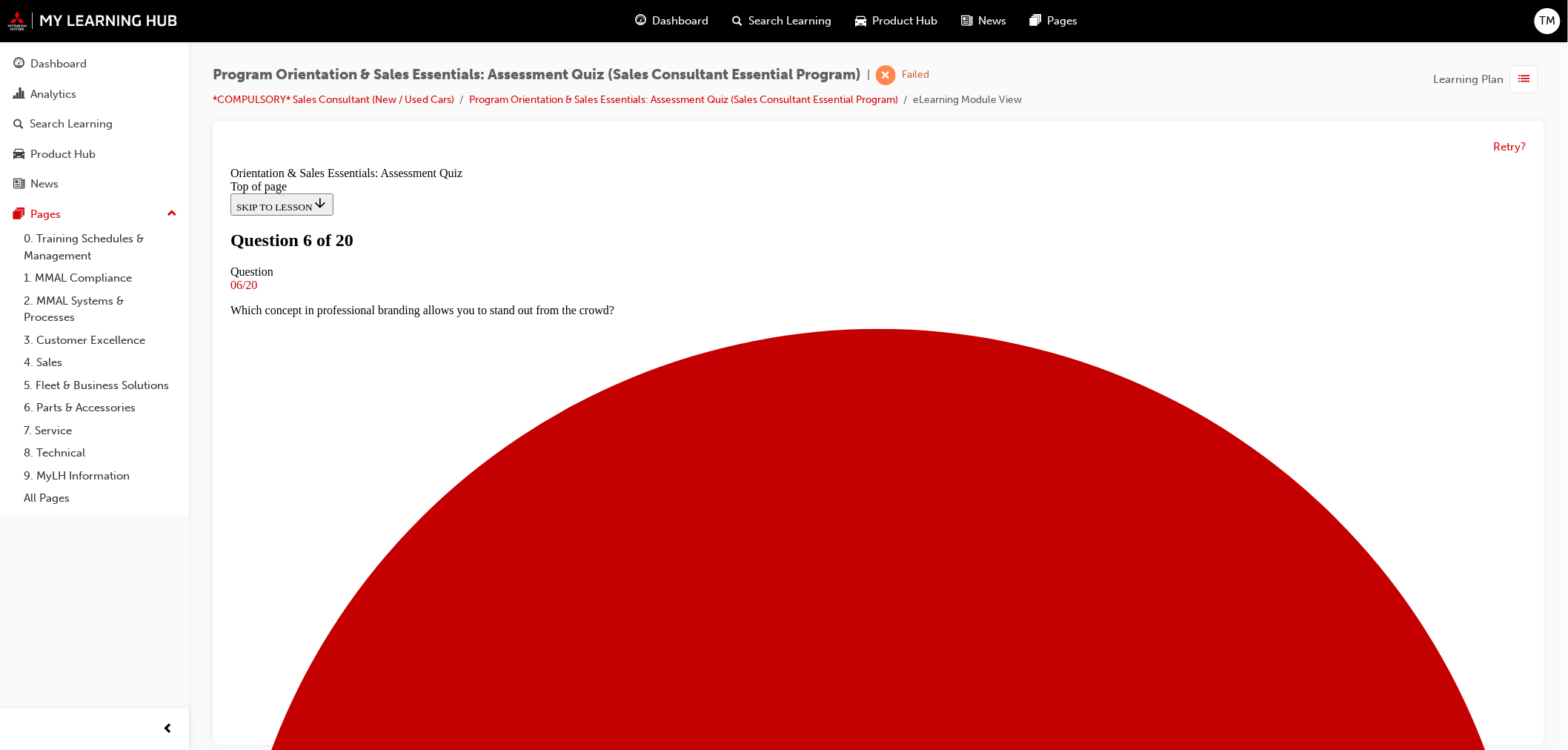 scroll, scrollTop: 63, scrollLeft: 0, axis: vertical 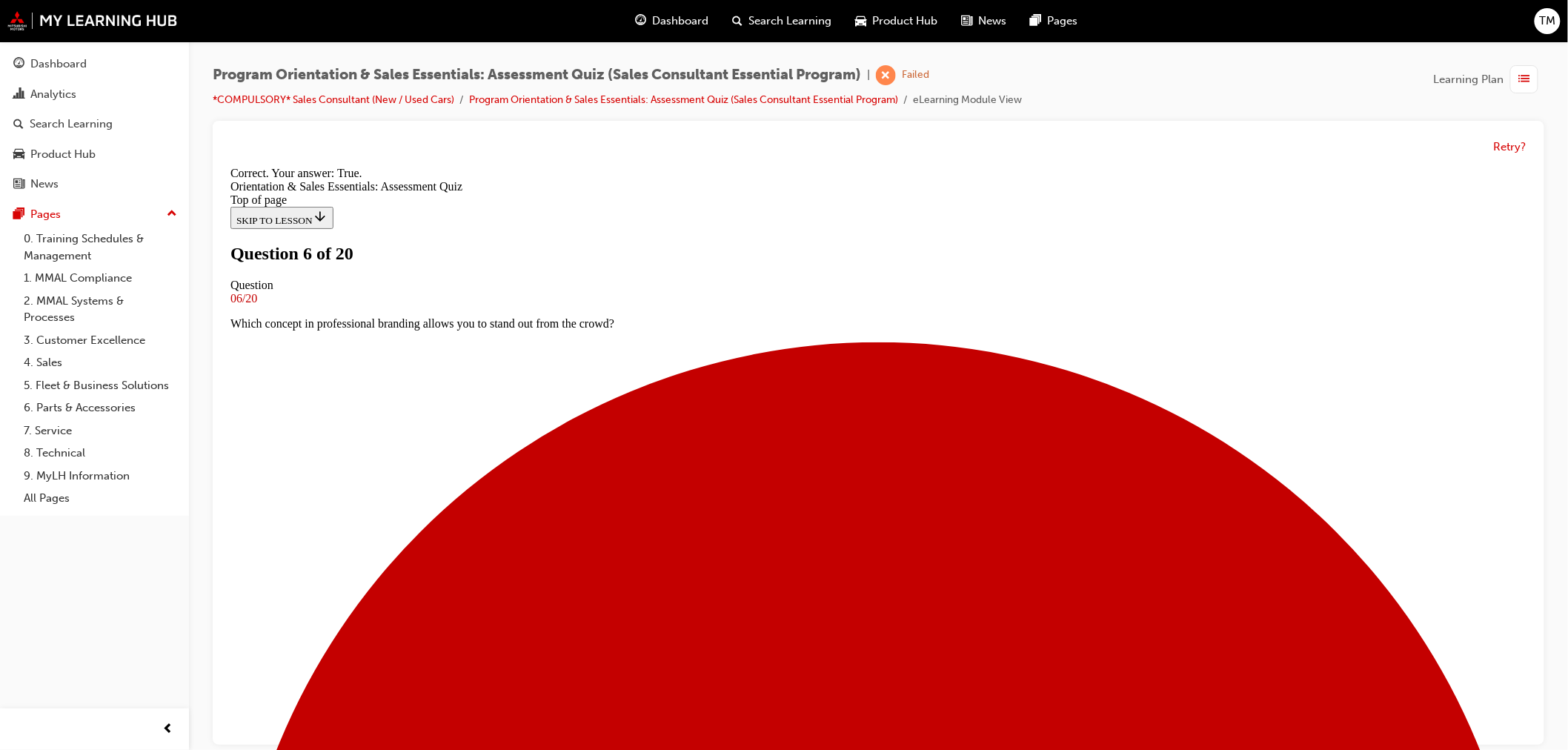click on "NEXT" at bounding box center (249, 14467) 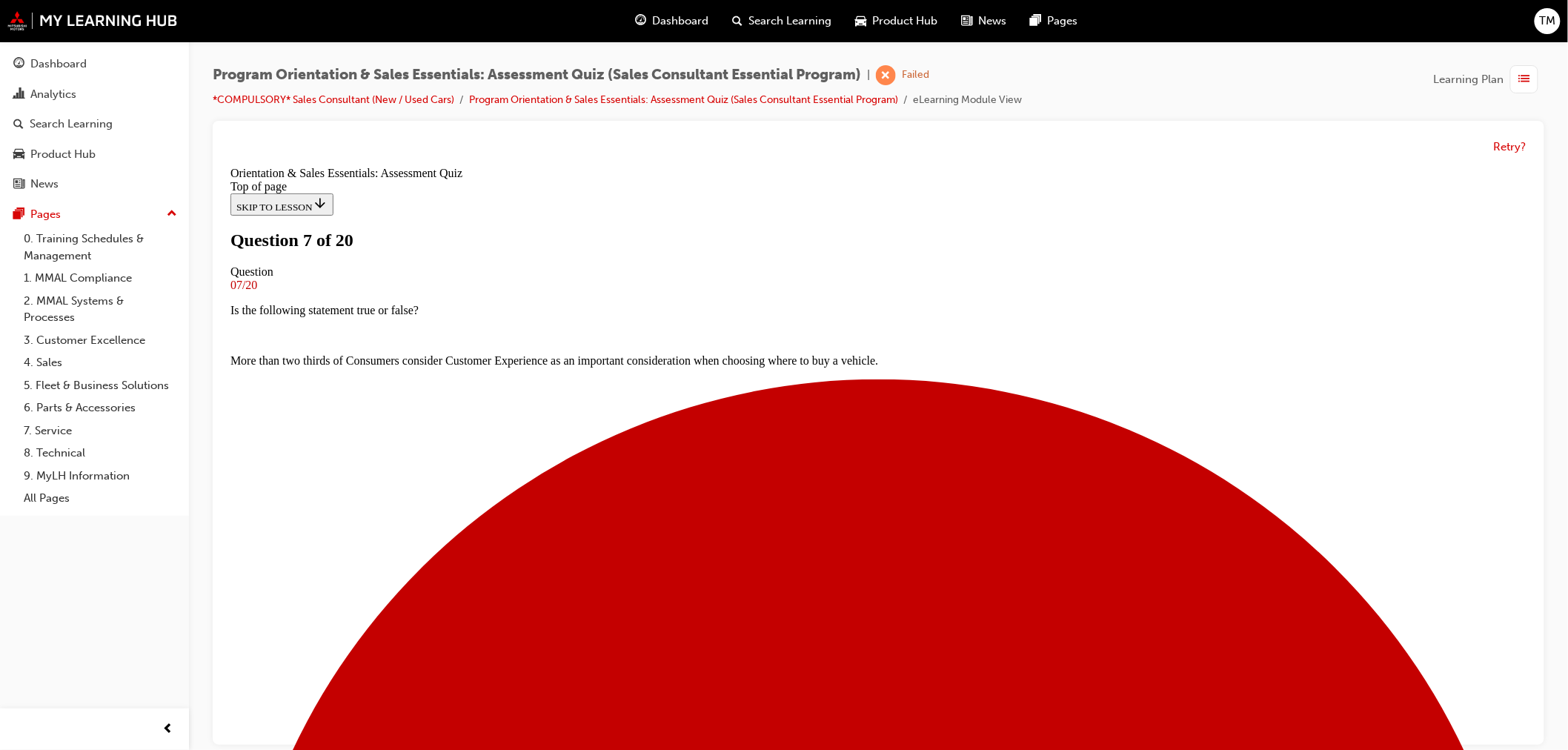 scroll, scrollTop: 94, scrollLeft: 0, axis: vertical 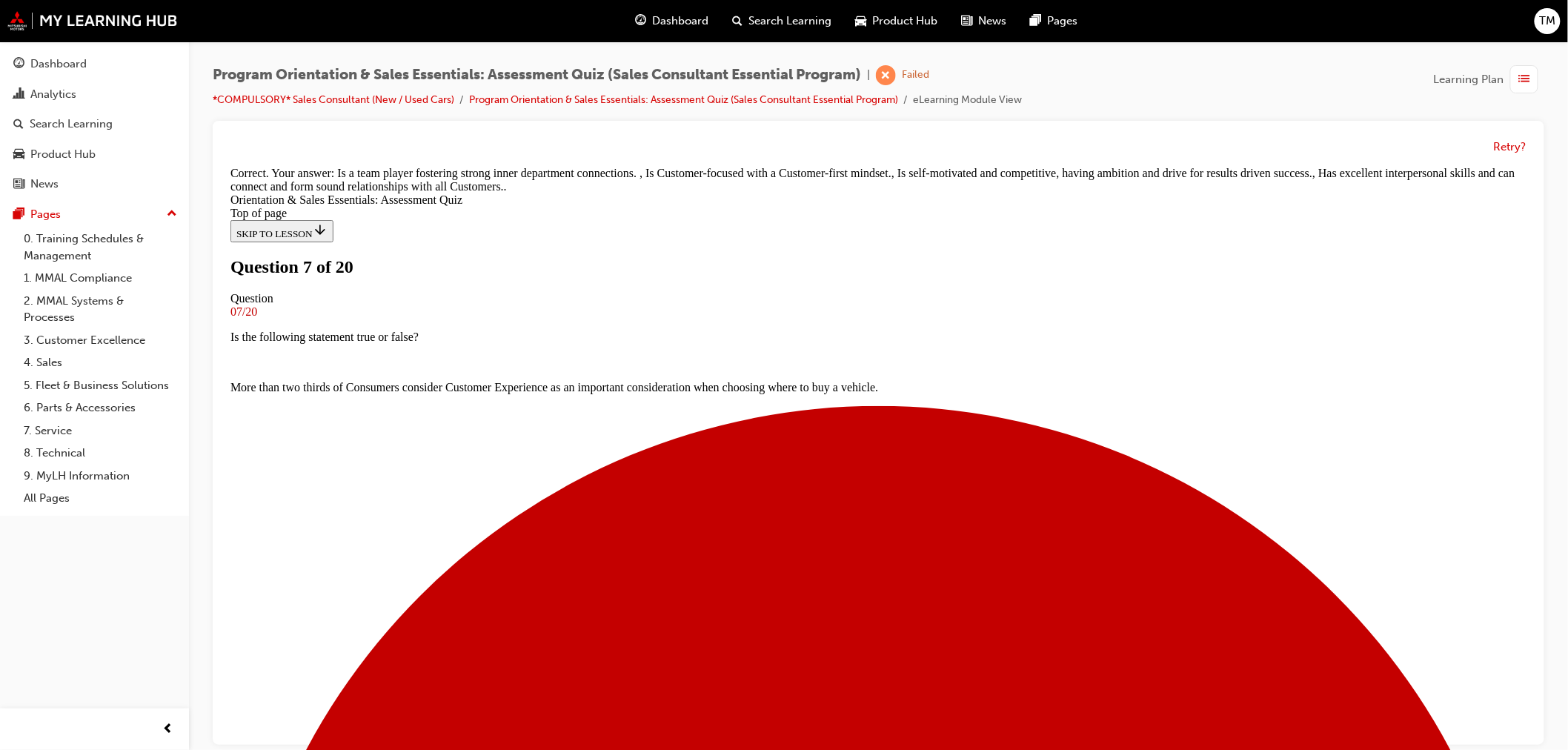 click on "NEXT" at bounding box center (249, 9194) 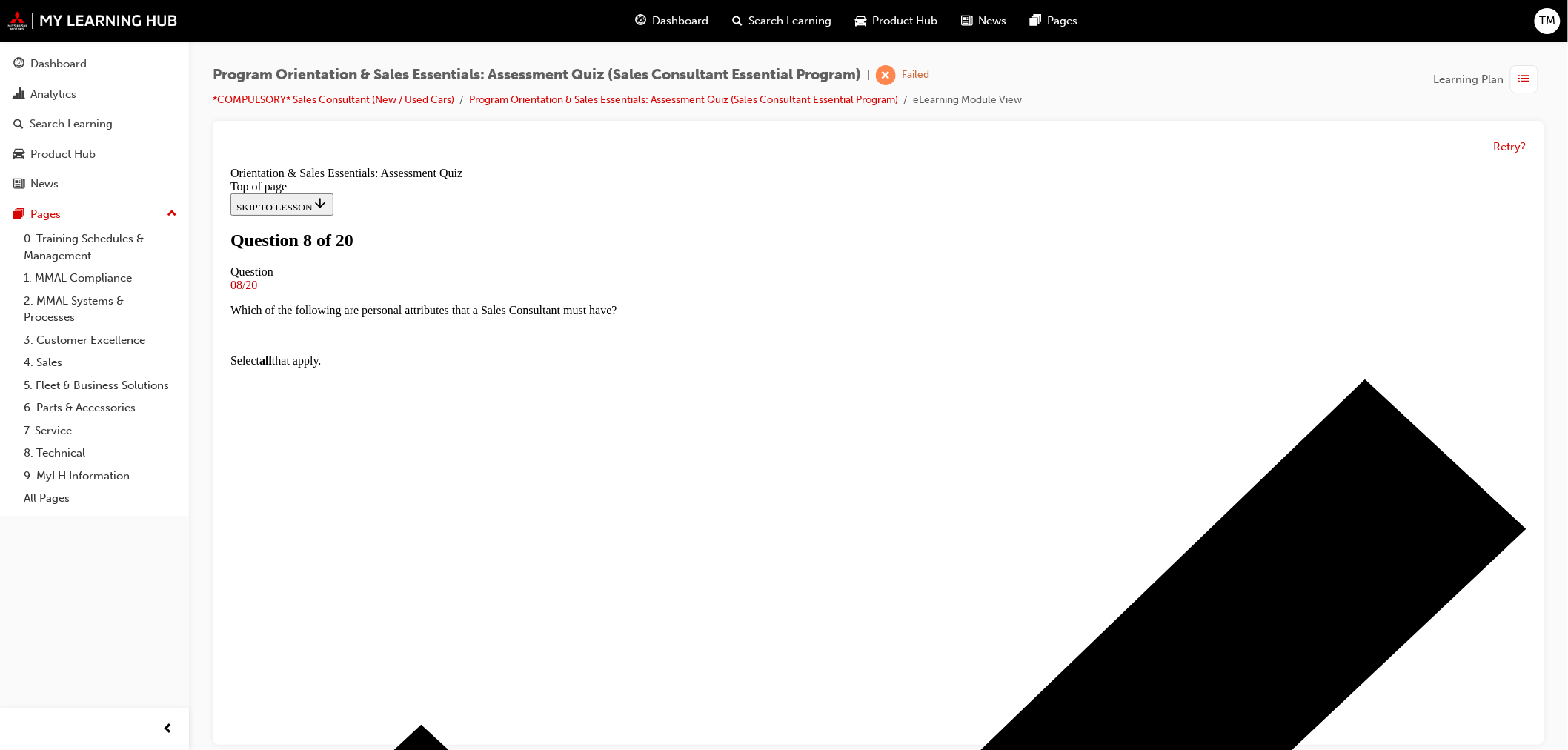 scroll, scrollTop: 165, scrollLeft: 0, axis: vertical 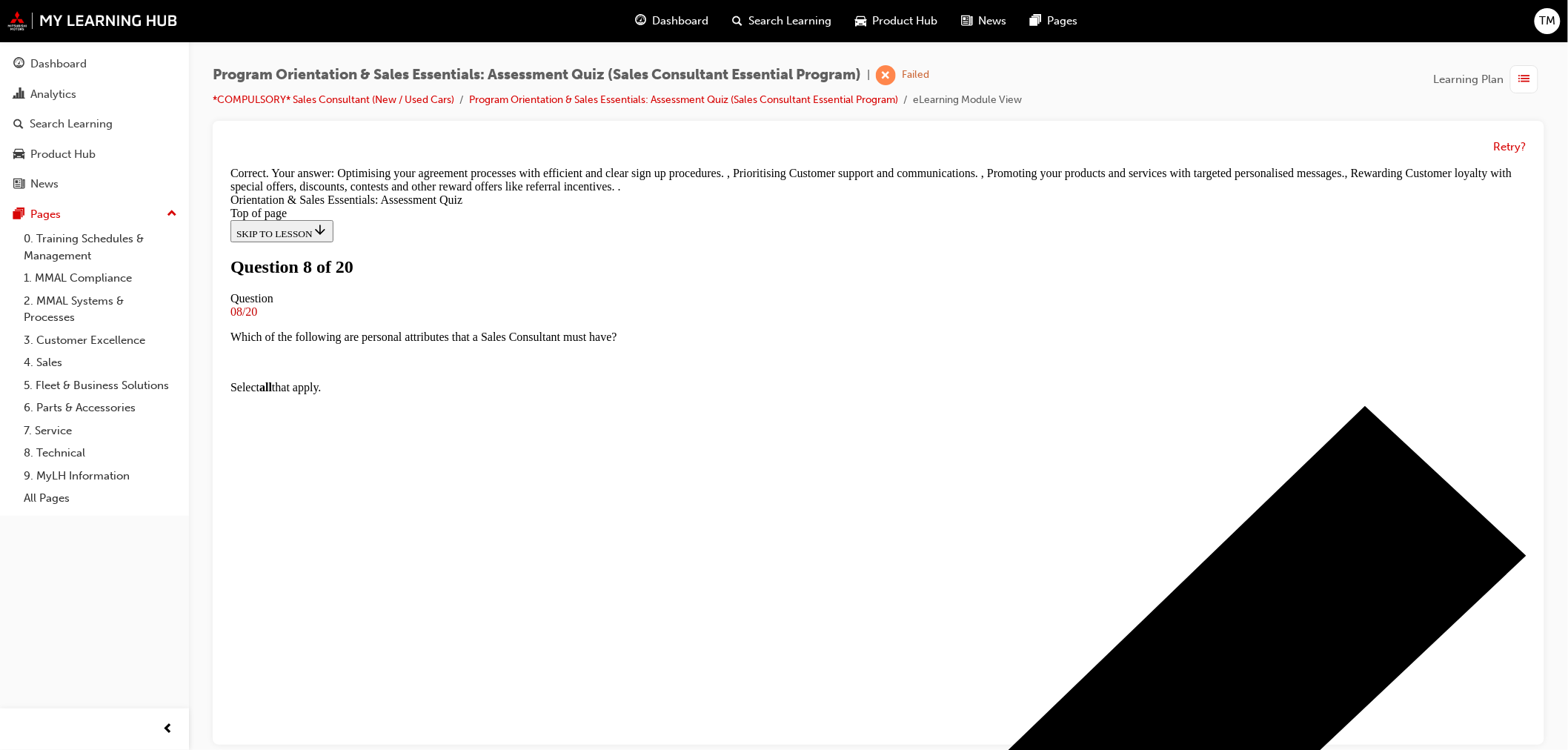 click on "NEXT" at bounding box center [249, 8475] 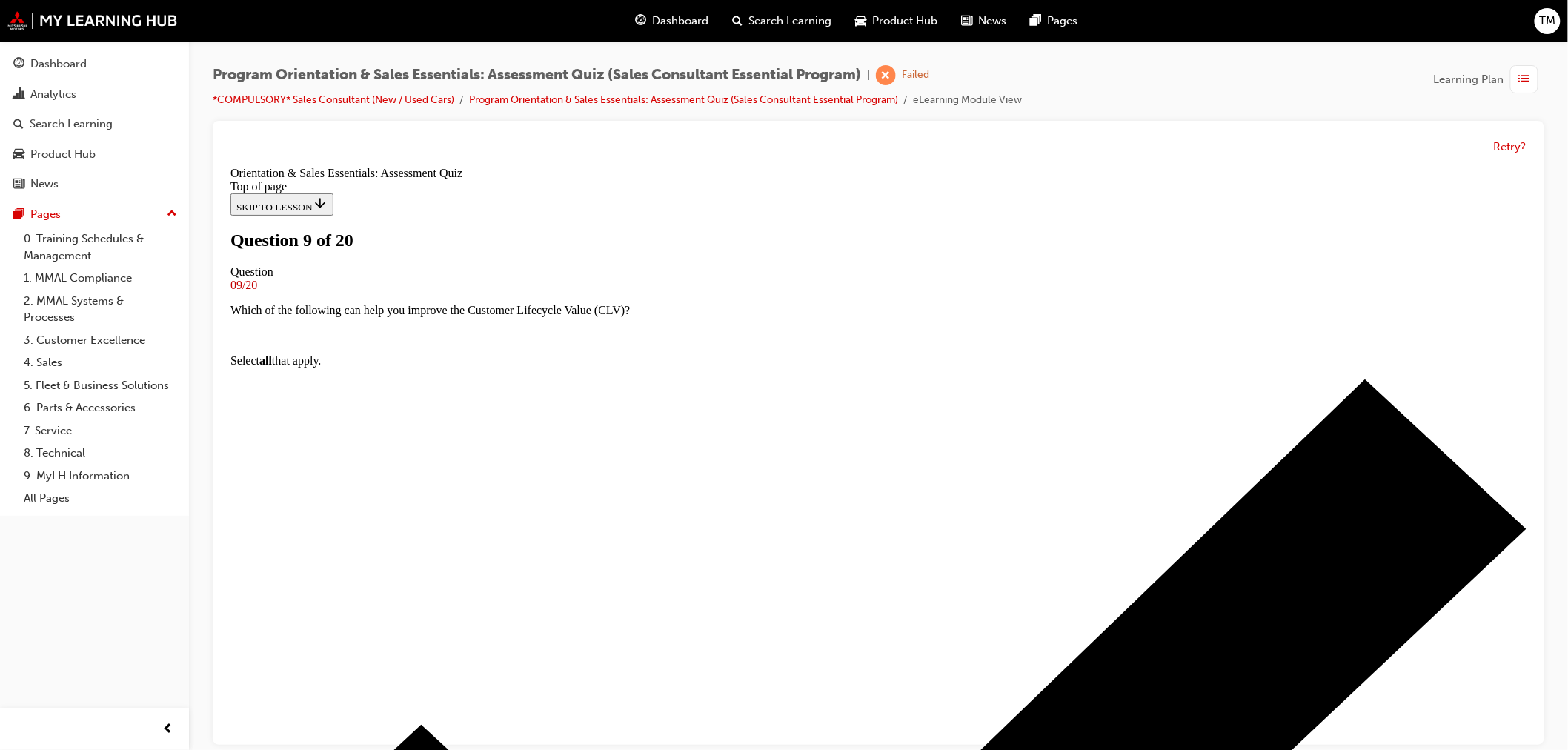 scroll, scrollTop: 0, scrollLeft: 0, axis: both 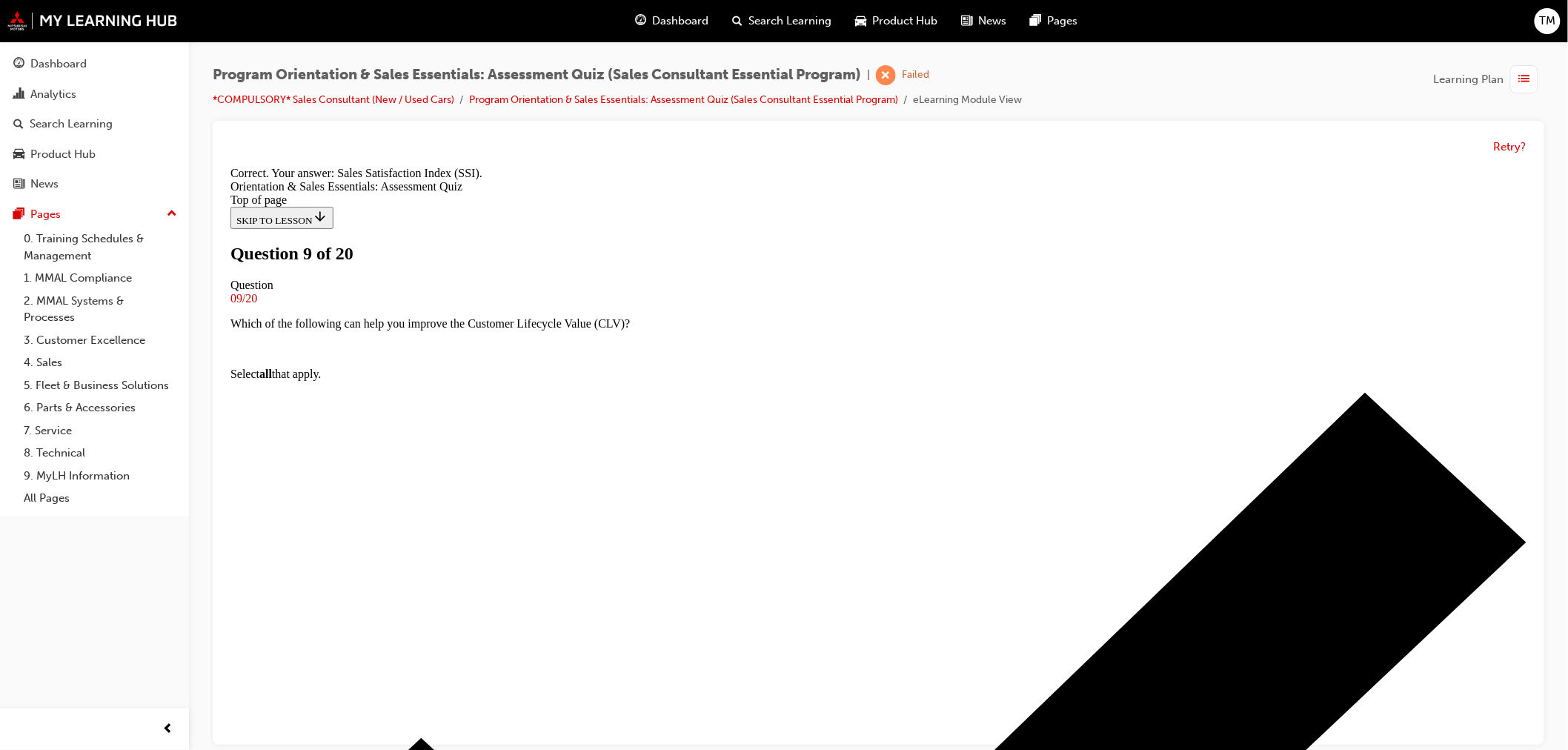 click on "NEXT" at bounding box center (249, 13748) 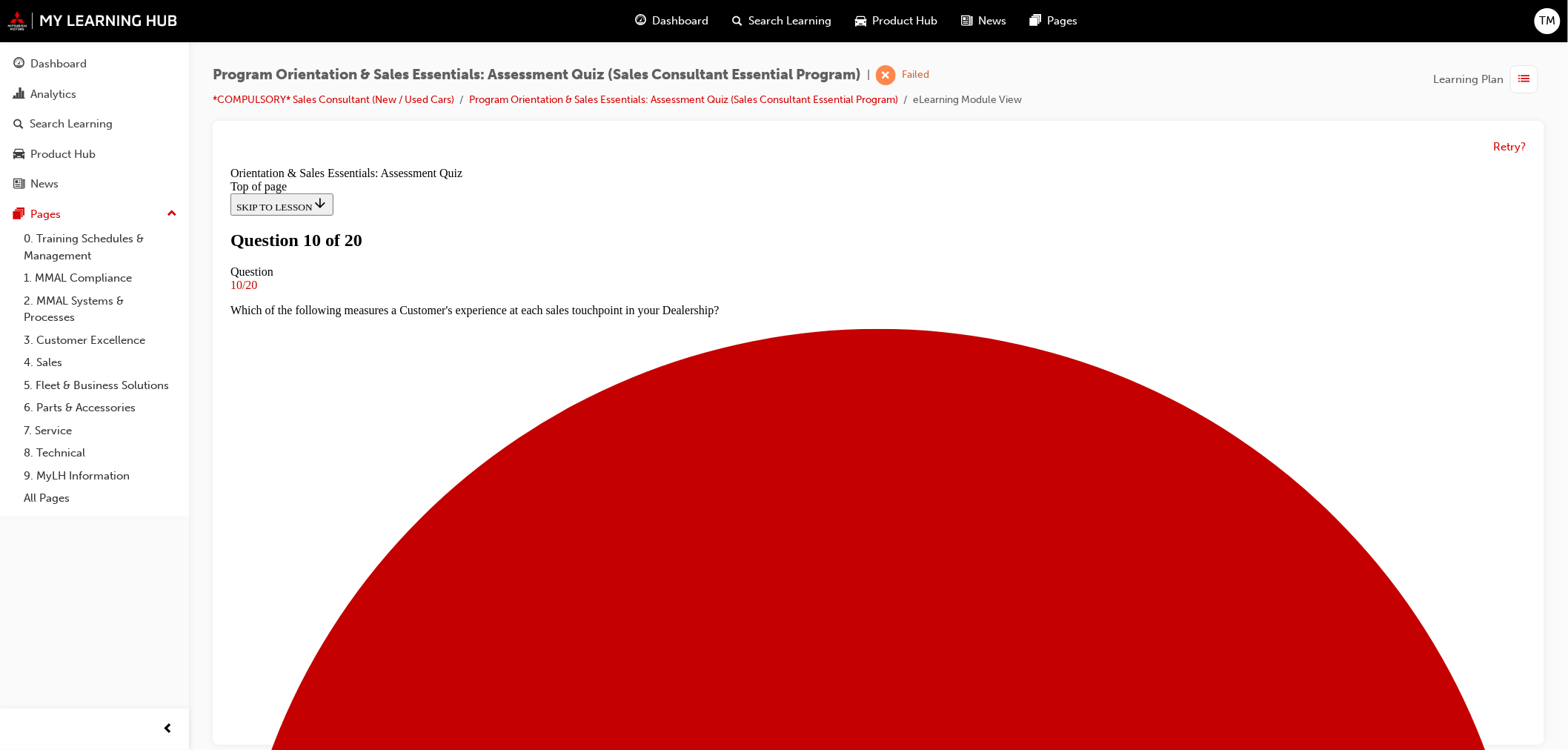 scroll, scrollTop: 0, scrollLeft: 0, axis: both 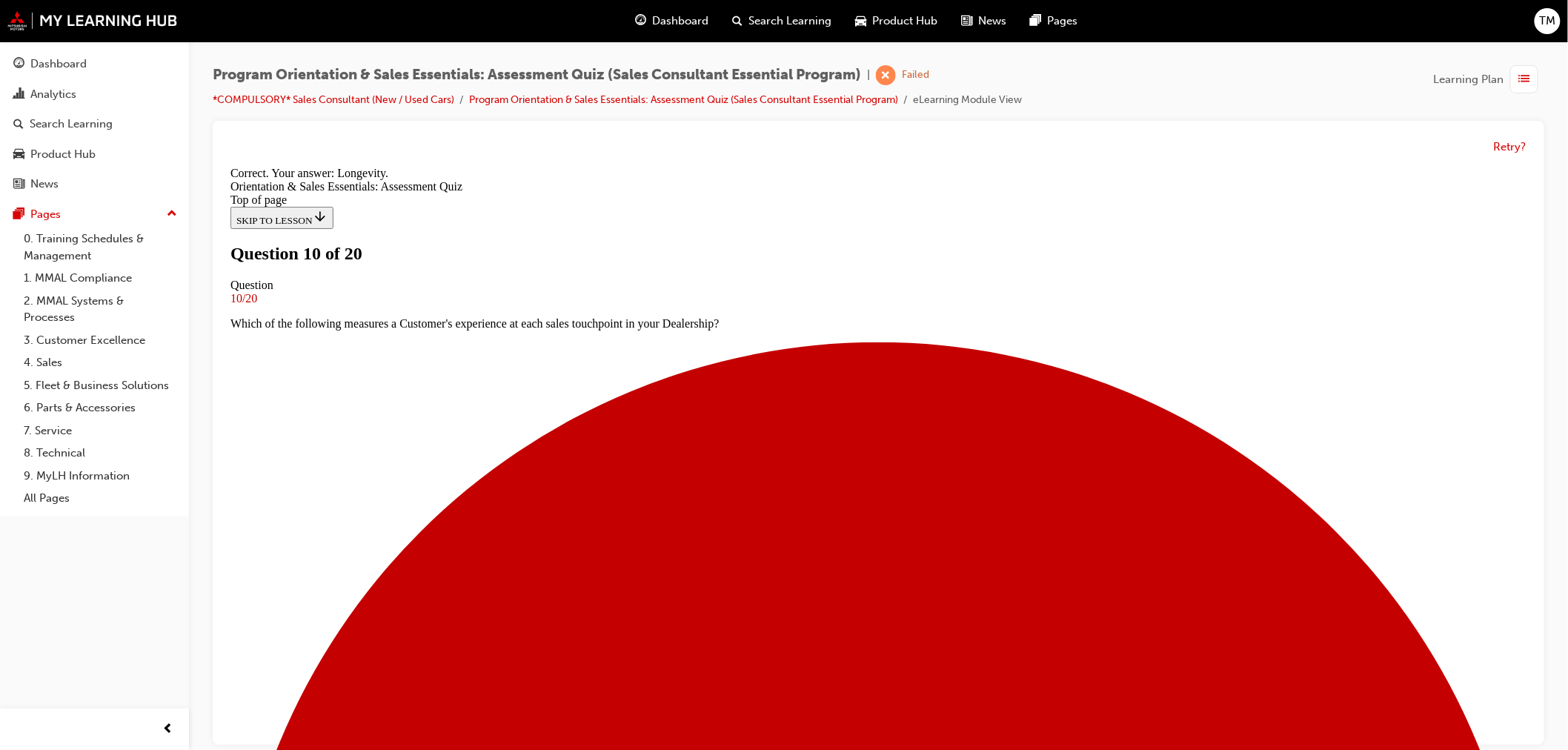 click on "NEXT" at bounding box center (249, 19034) 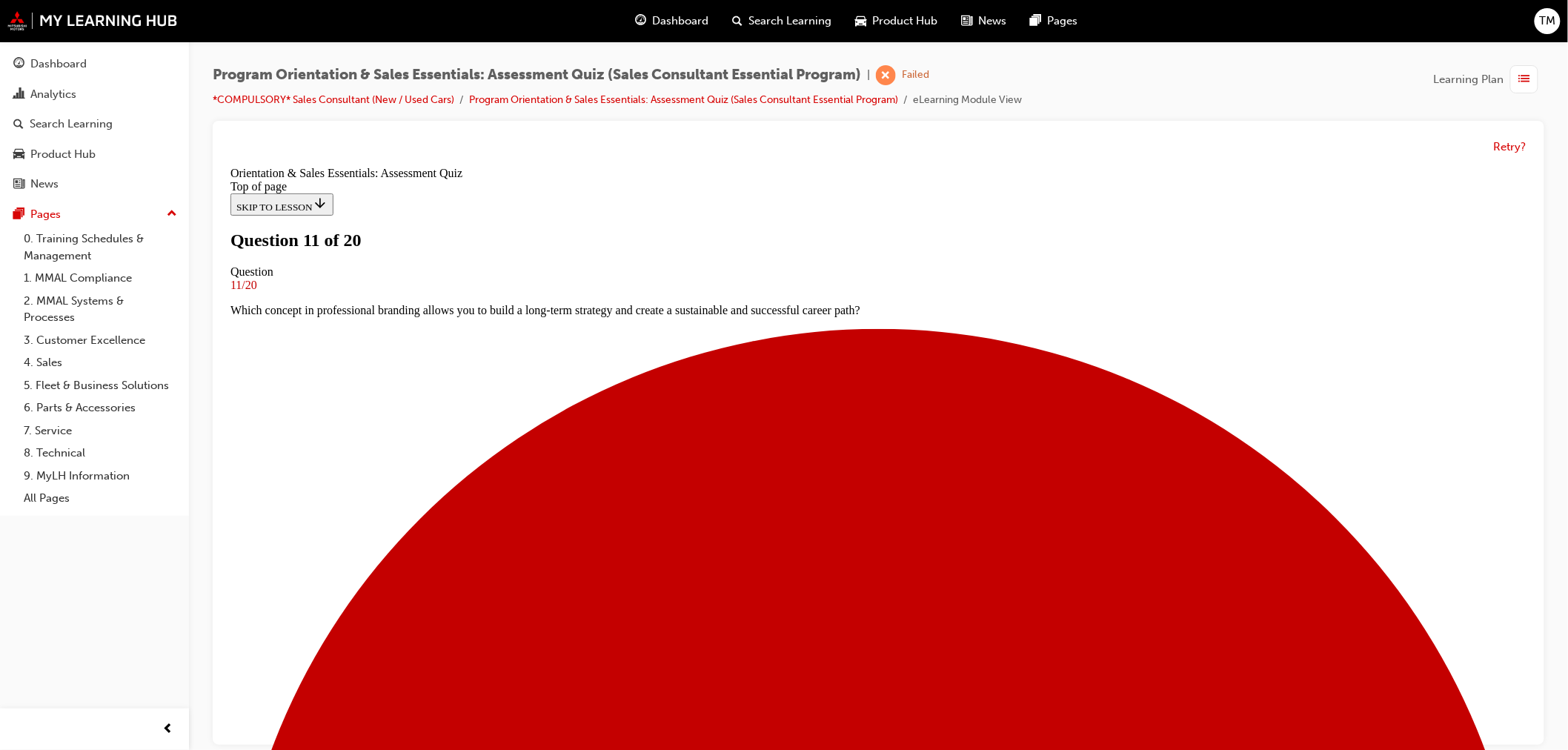 scroll, scrollTop: 82, scrollLeft: 0, axis: vertical 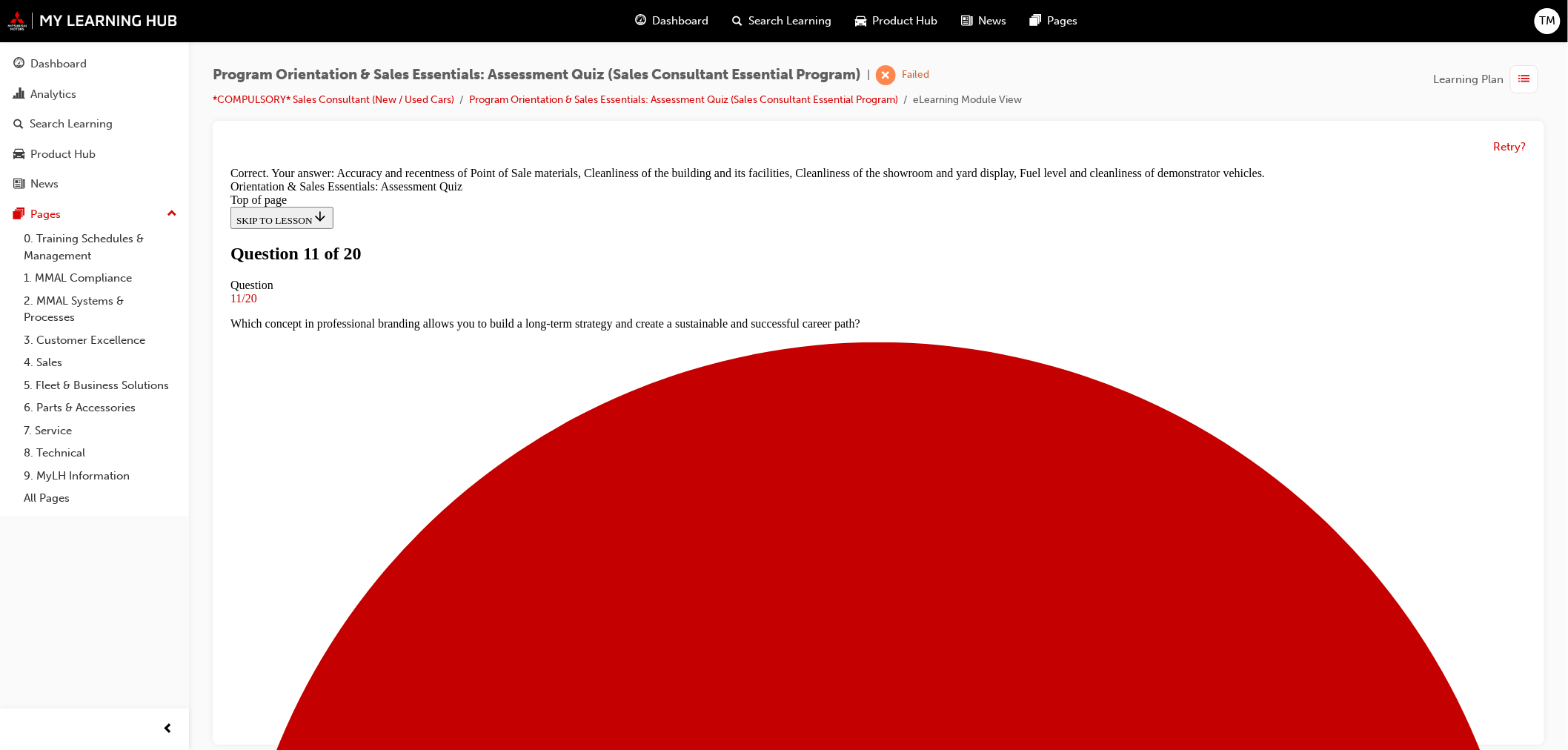 click on "NEXT" at bounding box center (249, 13748) 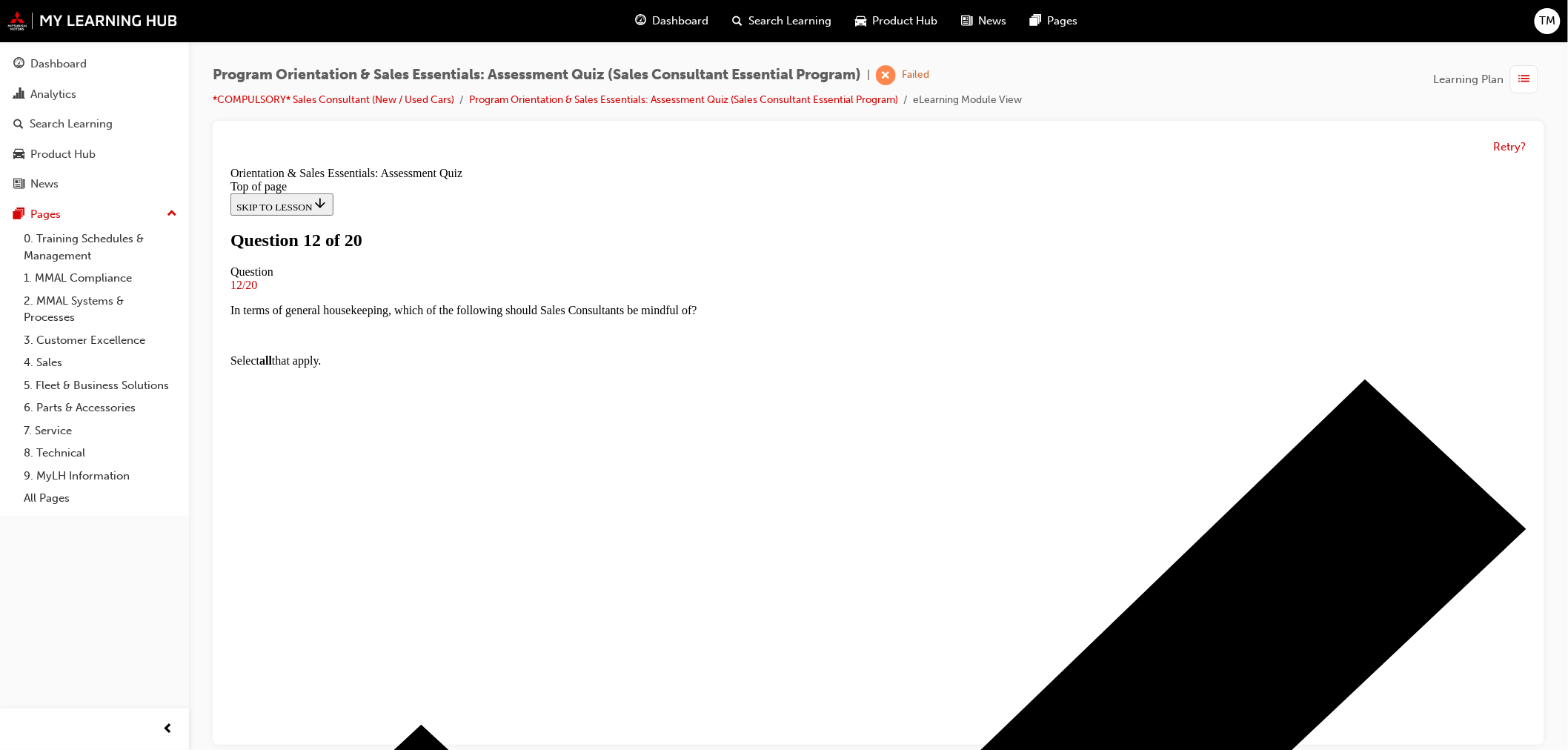 scroll, scrollTop: 63, scrollLeft: 0, axis: vertical 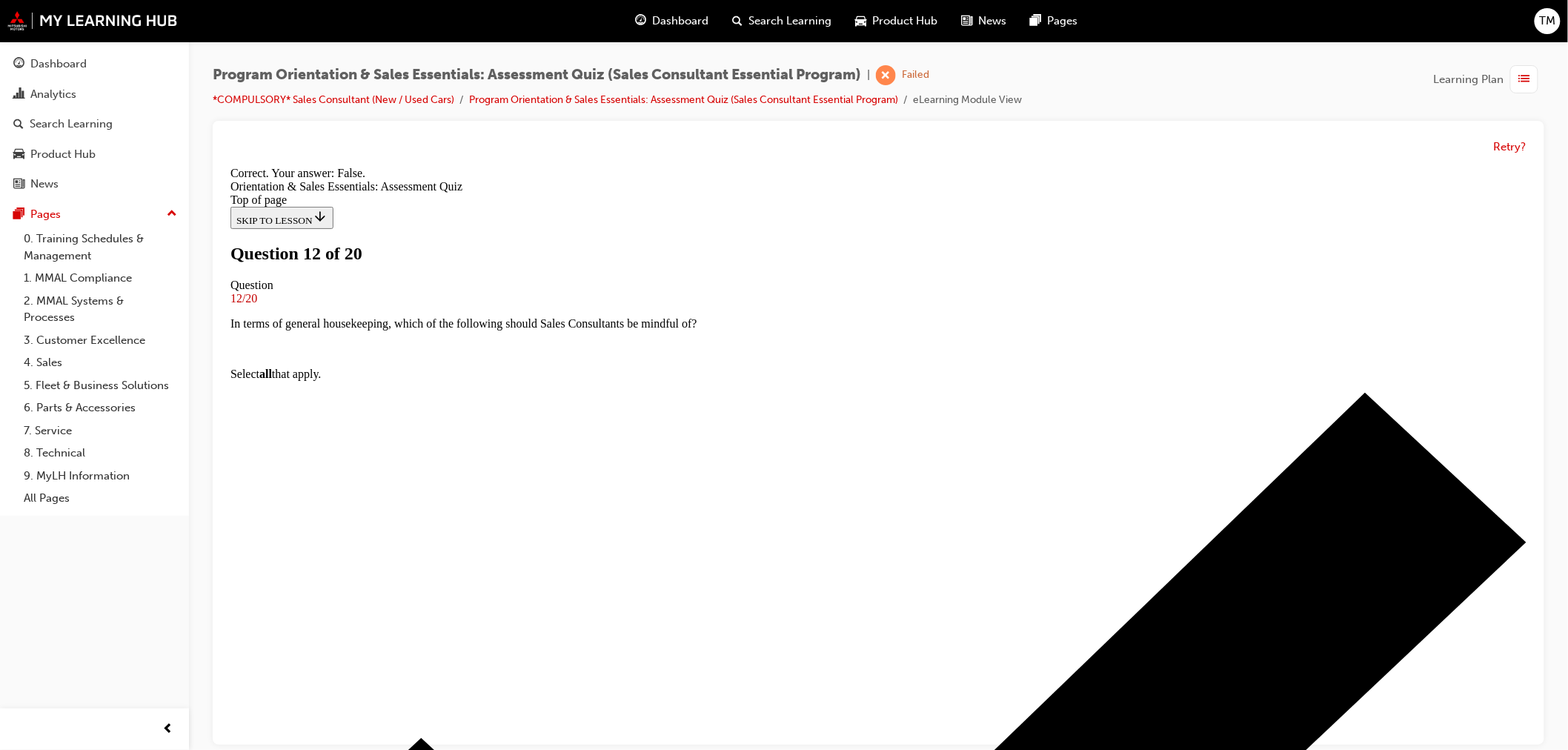 click on "NEXT" at bounding box center (249, 9181) 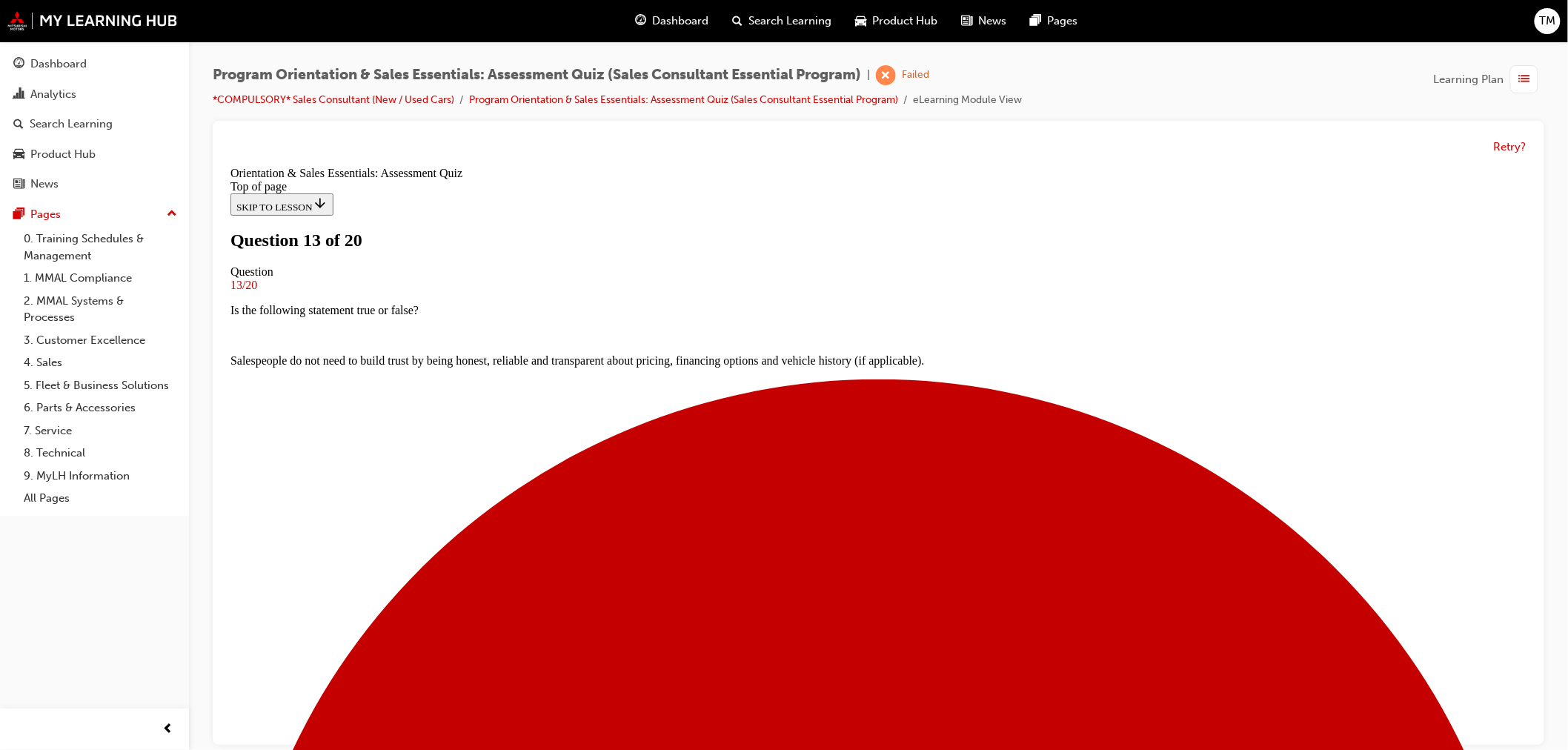 scroll, scrollTop: 94, scrollLeft: 0, axis: vertical 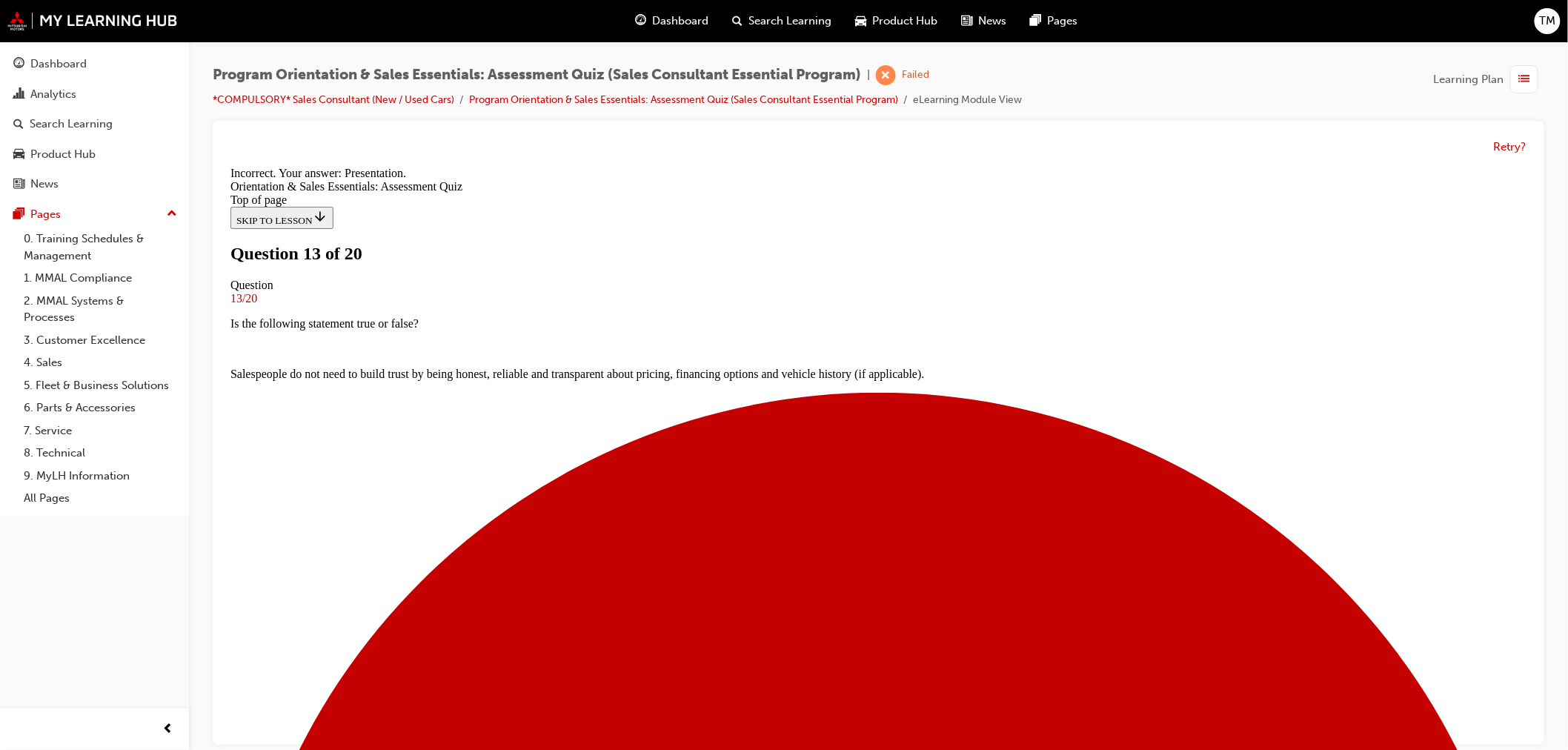 click on "NEXT" at bounding box center [249, 14427] 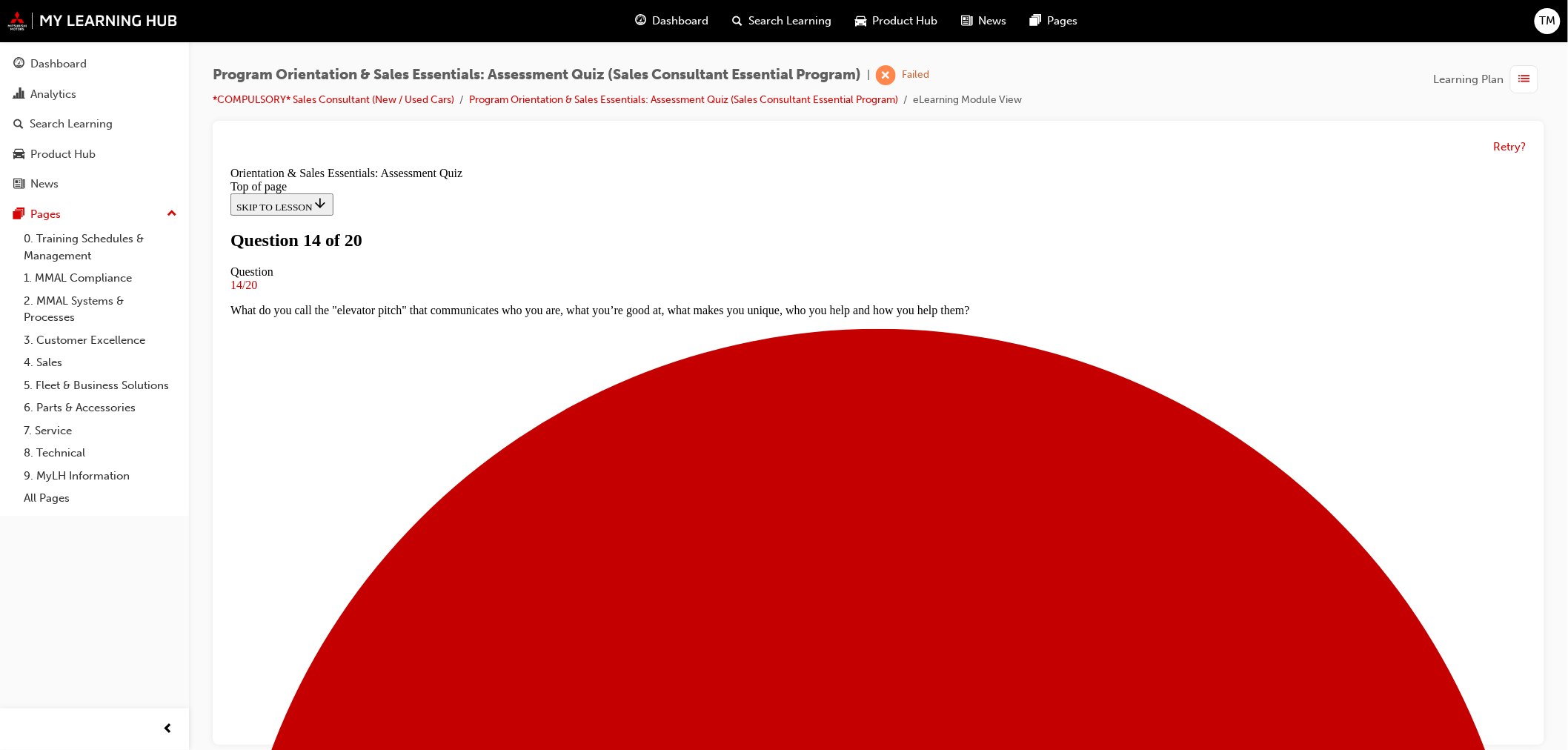 drag, startPoint x: 1016, startPoint y: 280, endPoint x: 602, endPoint y: 275, distance: 414.0302 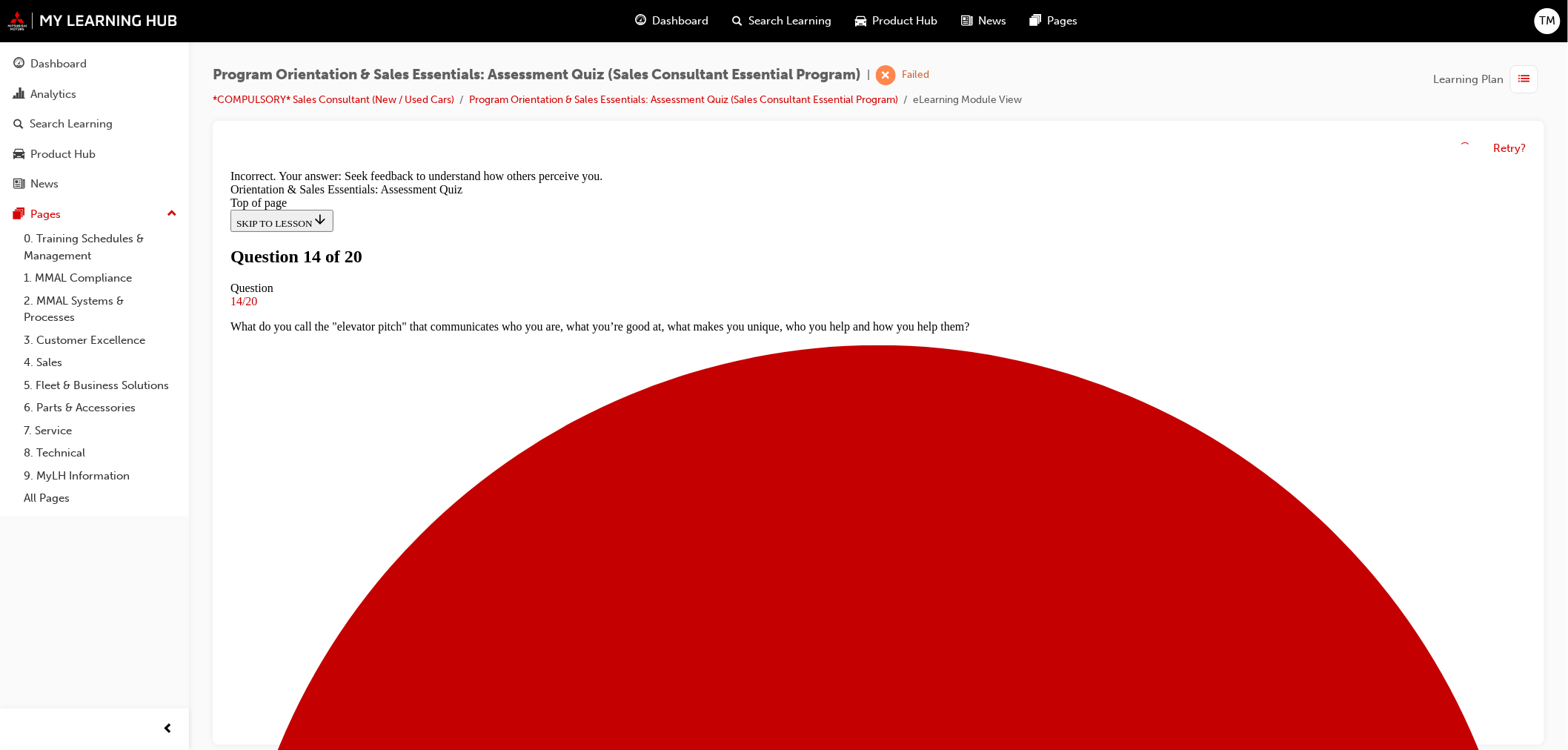 scroll, scrollTop: 153, scrollLeft: 0, axis: vertical 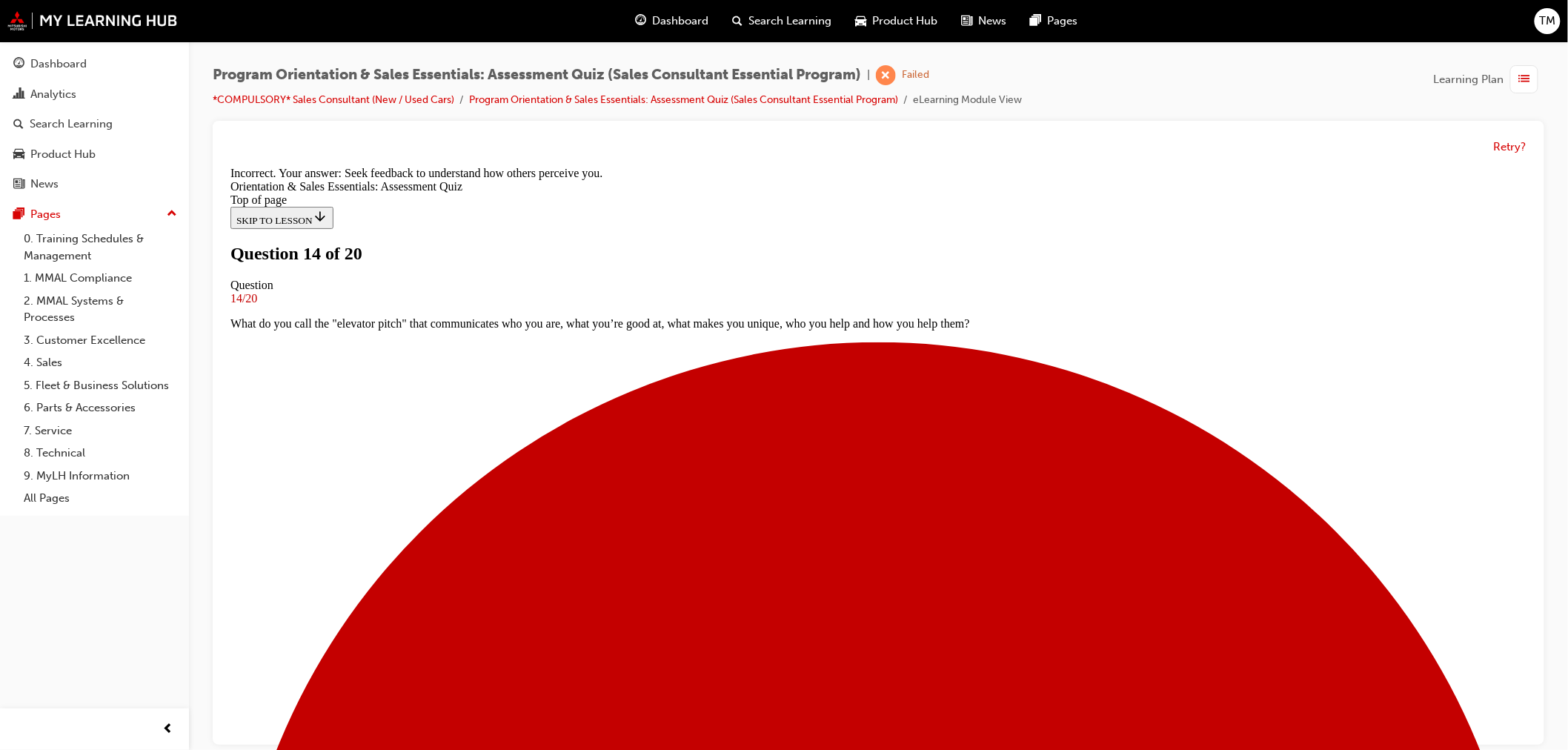 drag, startPoint x: 877, startPoint y: 691, endPoint x: 878, endPoint y: 682, distance: 9.0553851 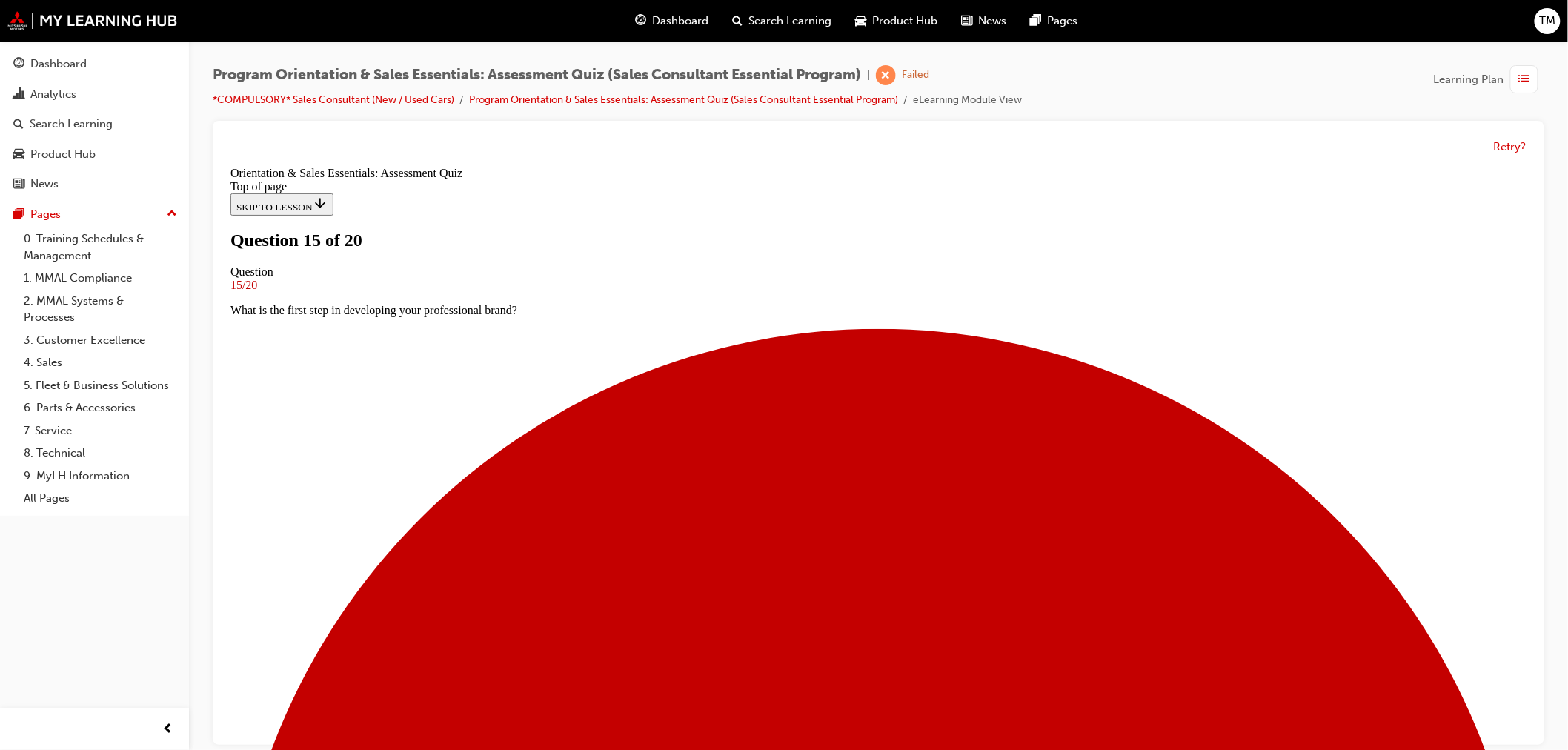 click at bounding box center [877, 13169] 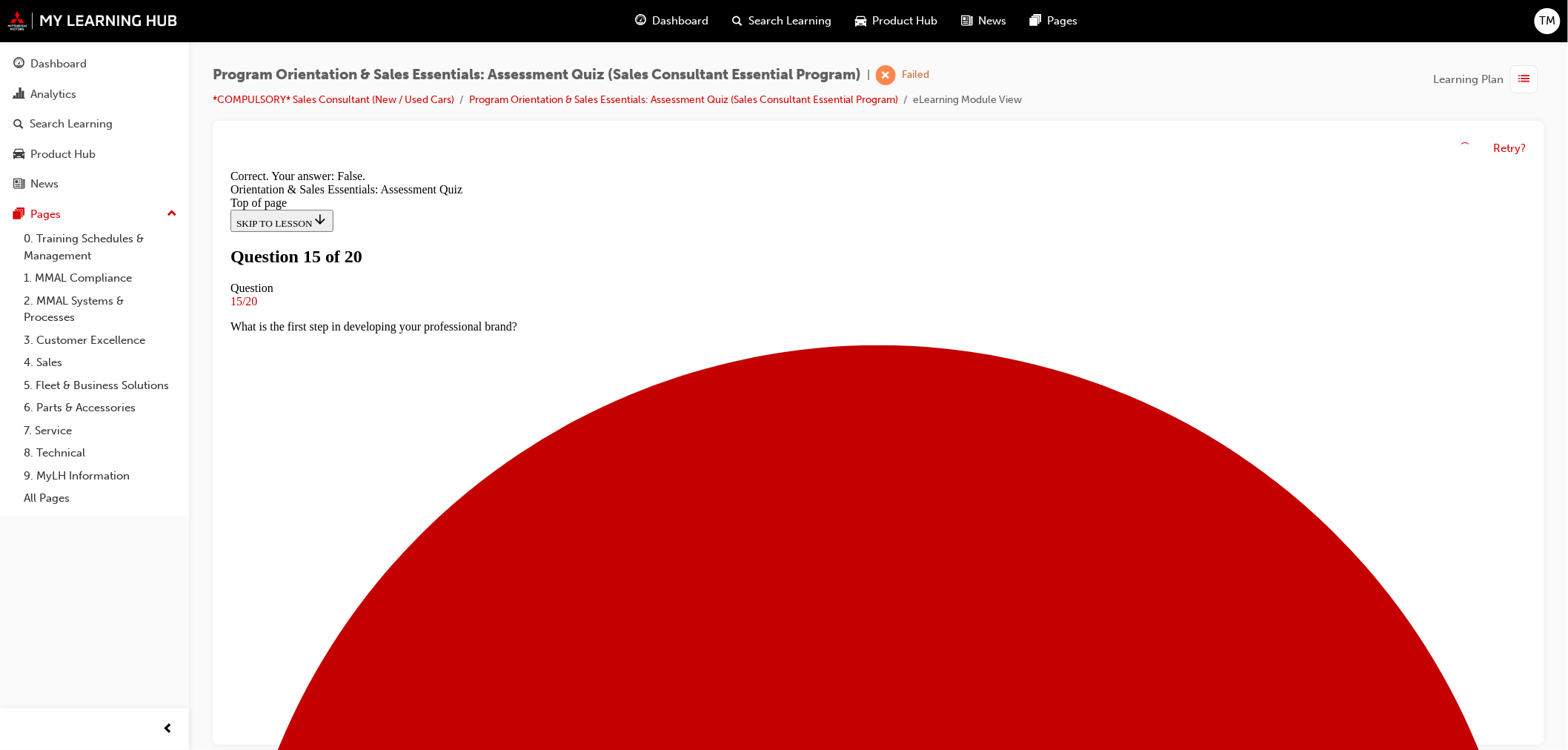 scroll, scrollTop: 110, scrollLeft: 0, axis: vertical 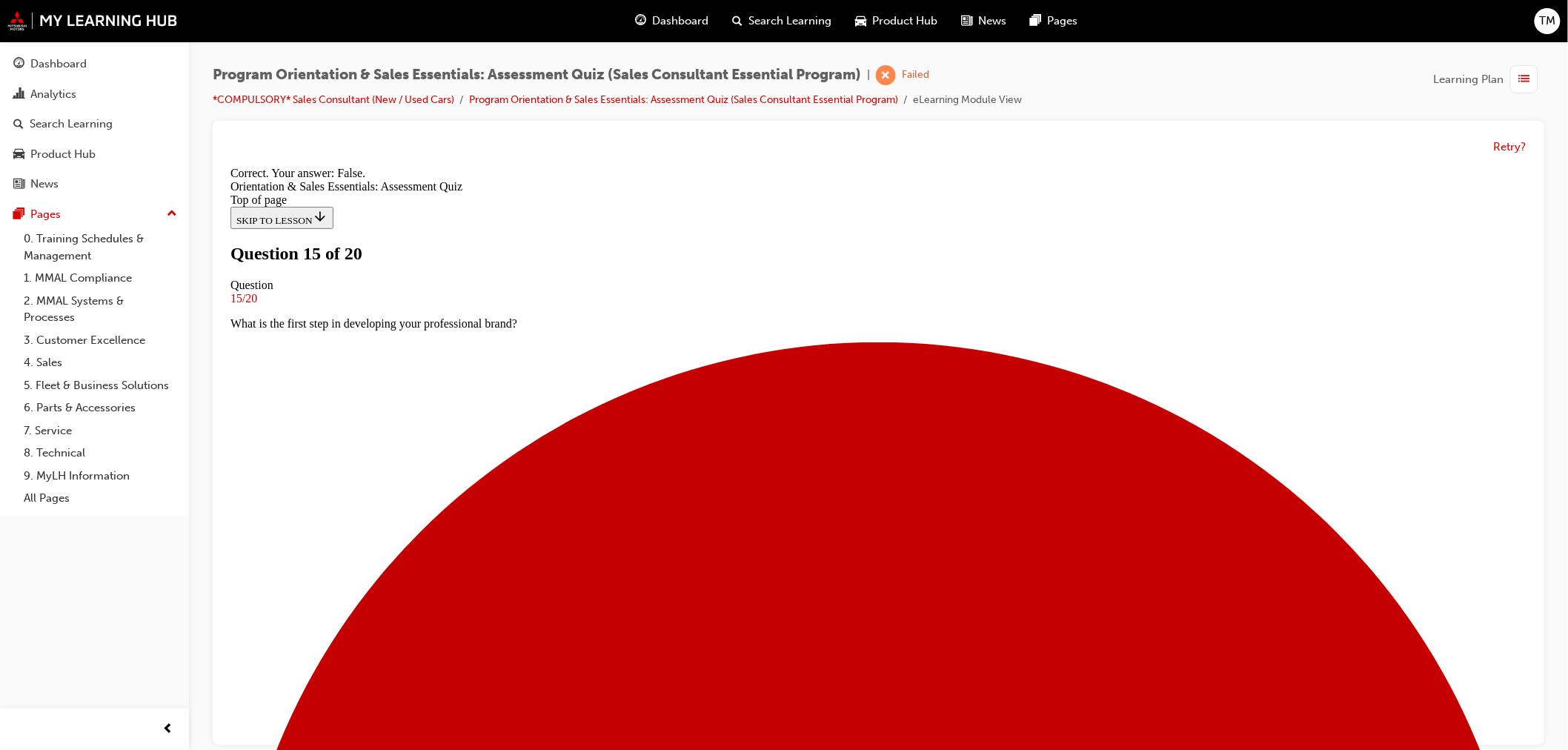 click on "NEXT" at bounding box center [249, 14427] 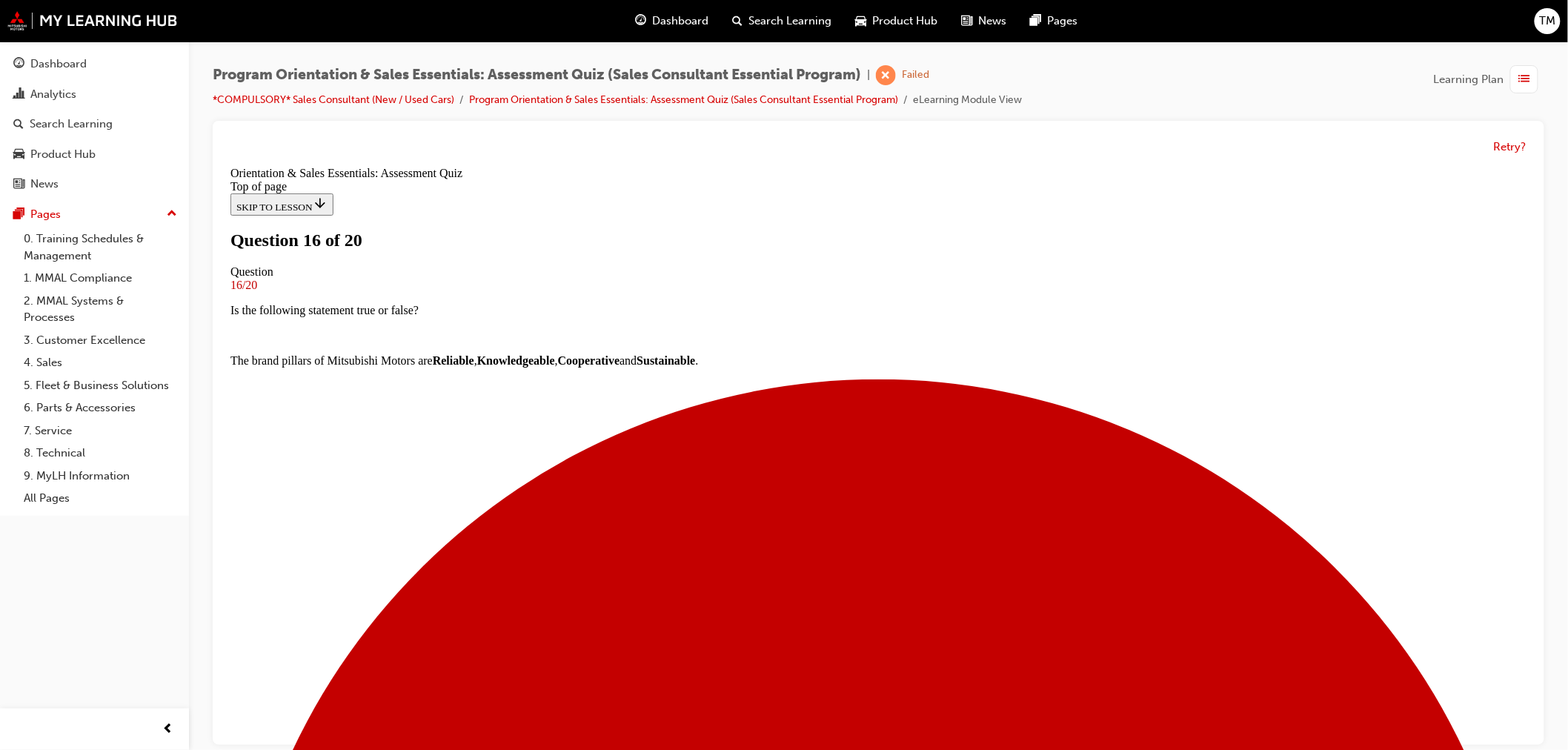 scroll, scrollTop: 94, scrollLeft: 0, axis: vertical 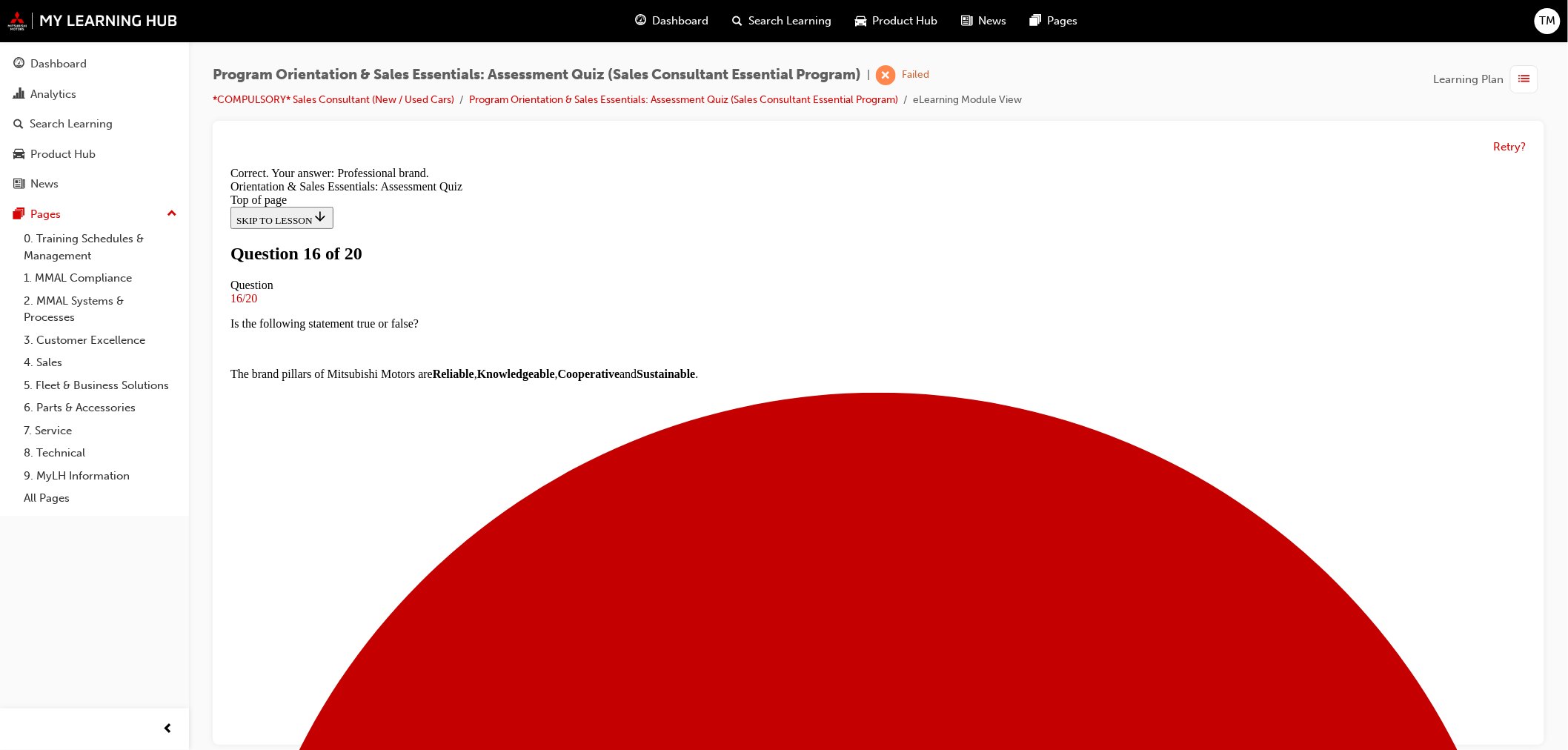 click on "NEXT" at bounding box center [249, 14467] 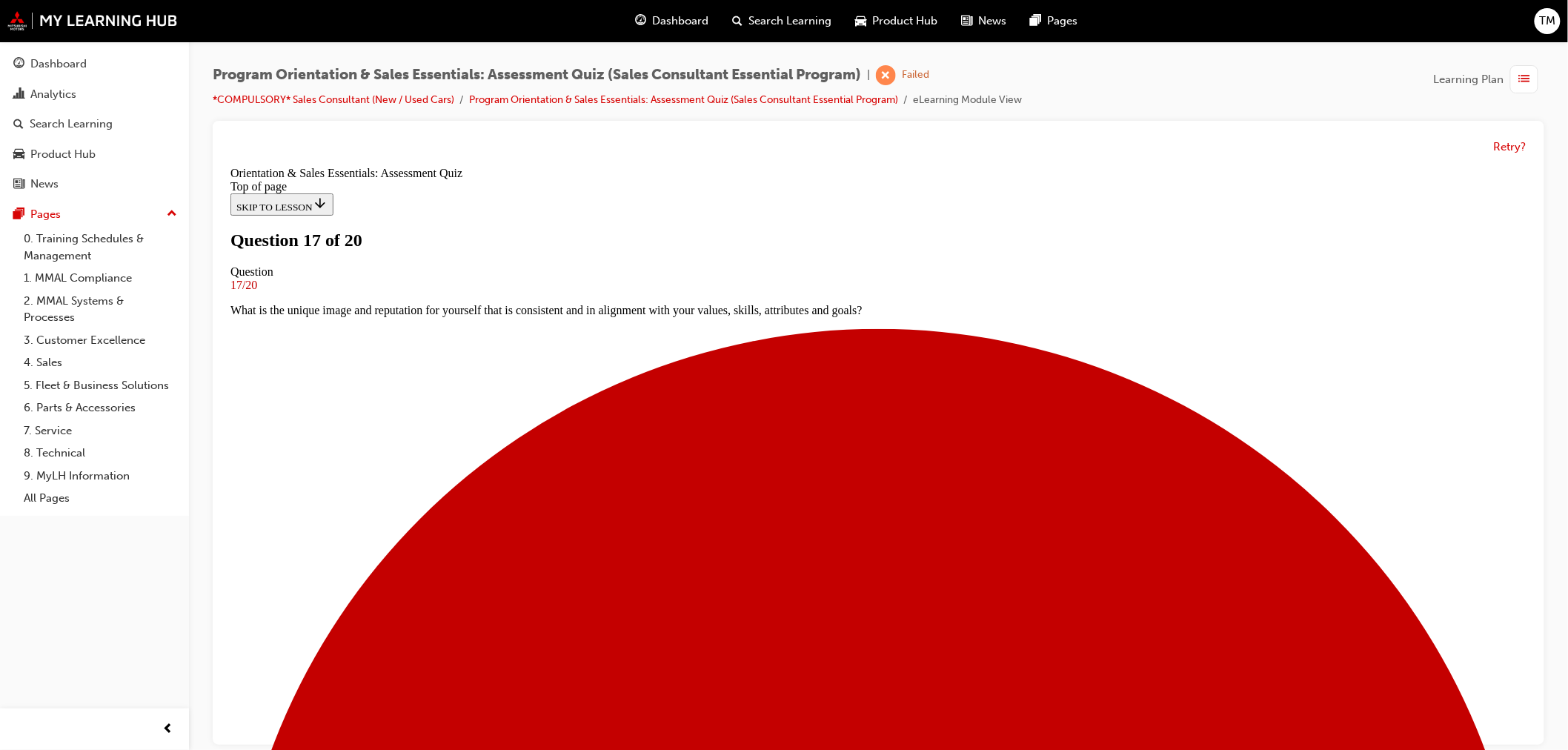 scroll, scrollTop: 165, scrollLeft: 0, axis: vertical 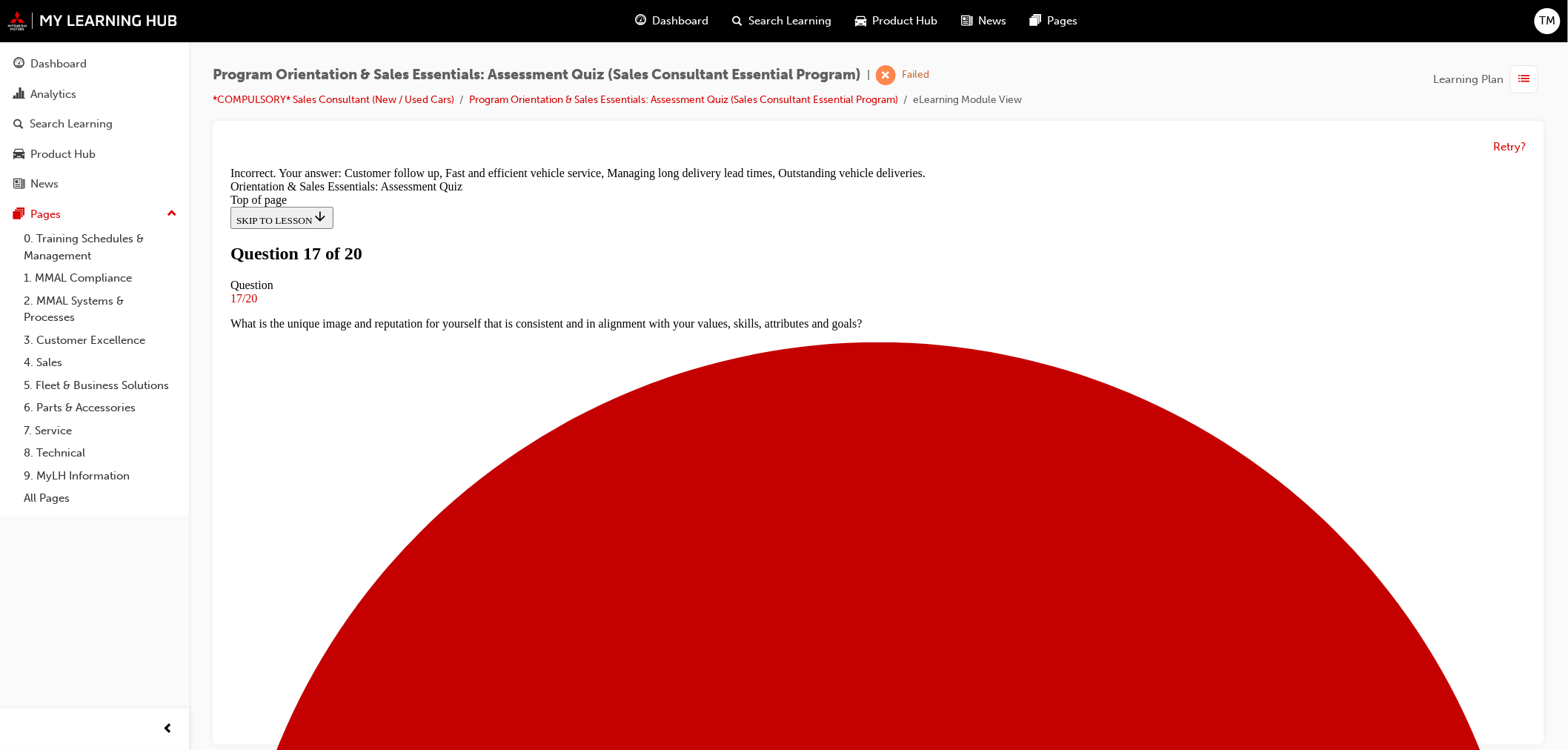 click on "NEXT" at bounding box center (249, 13748) 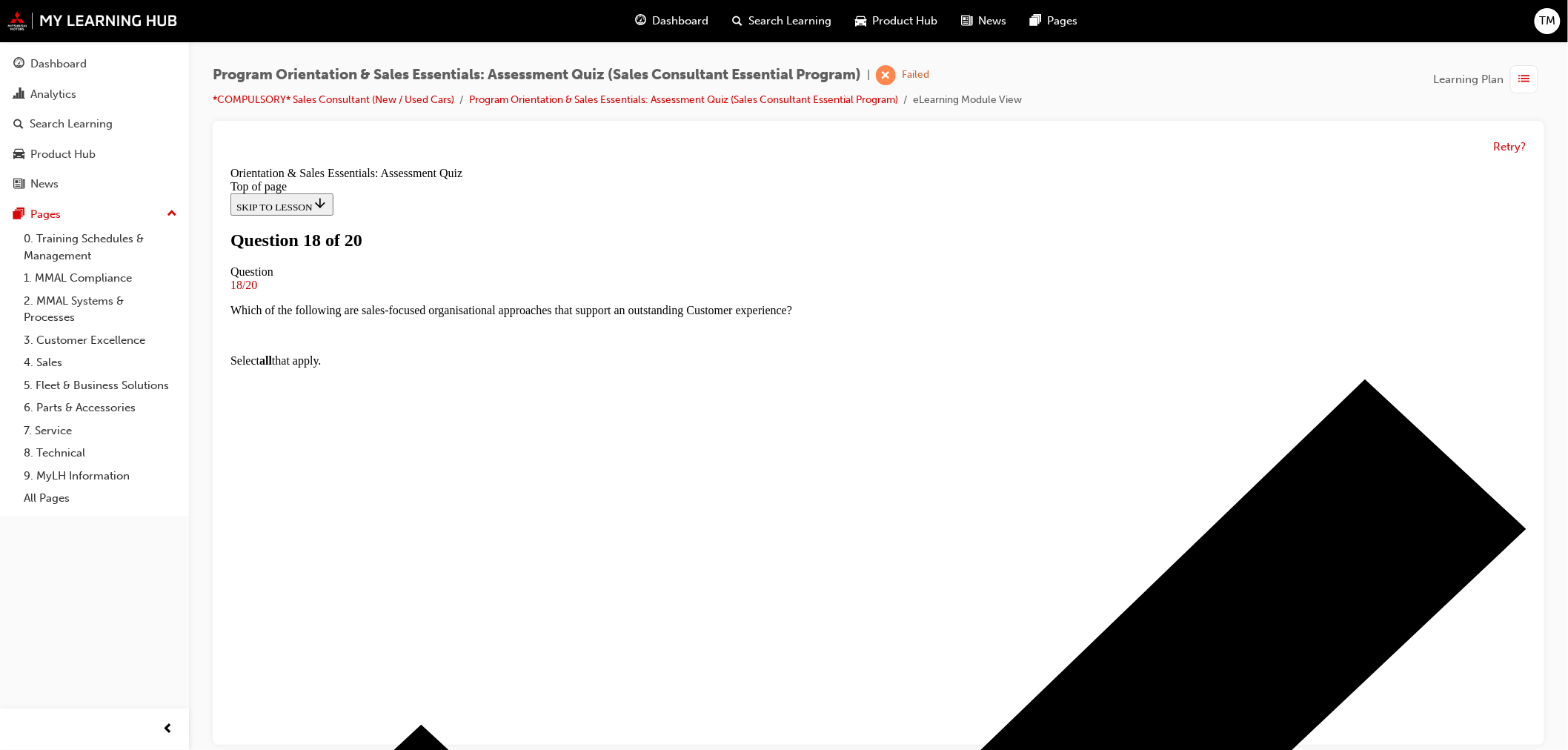 scroll, scrollTop: 165, scrollLeft: 0, axis: vertical 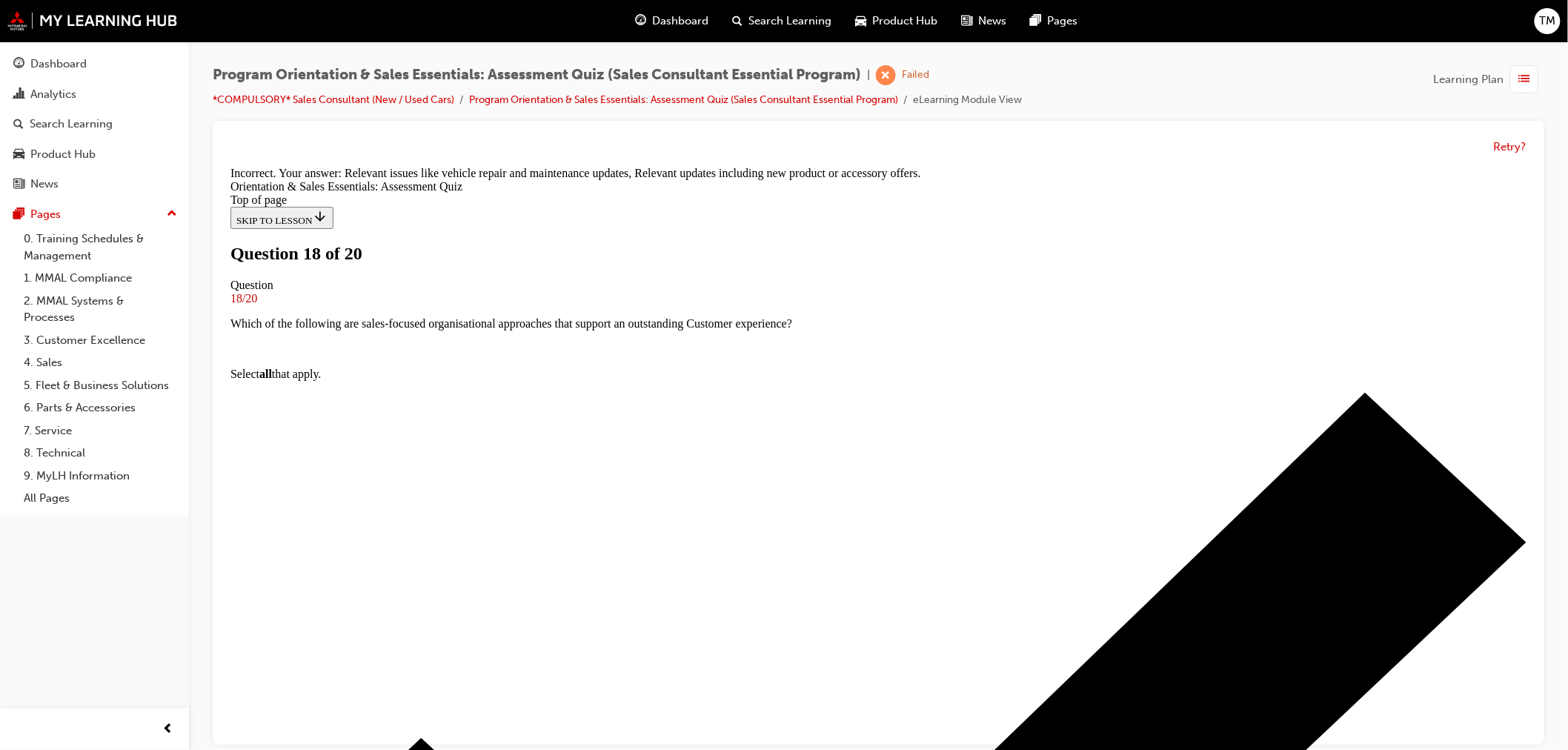 click on "NEXT" at bounding box center (249, 8462) 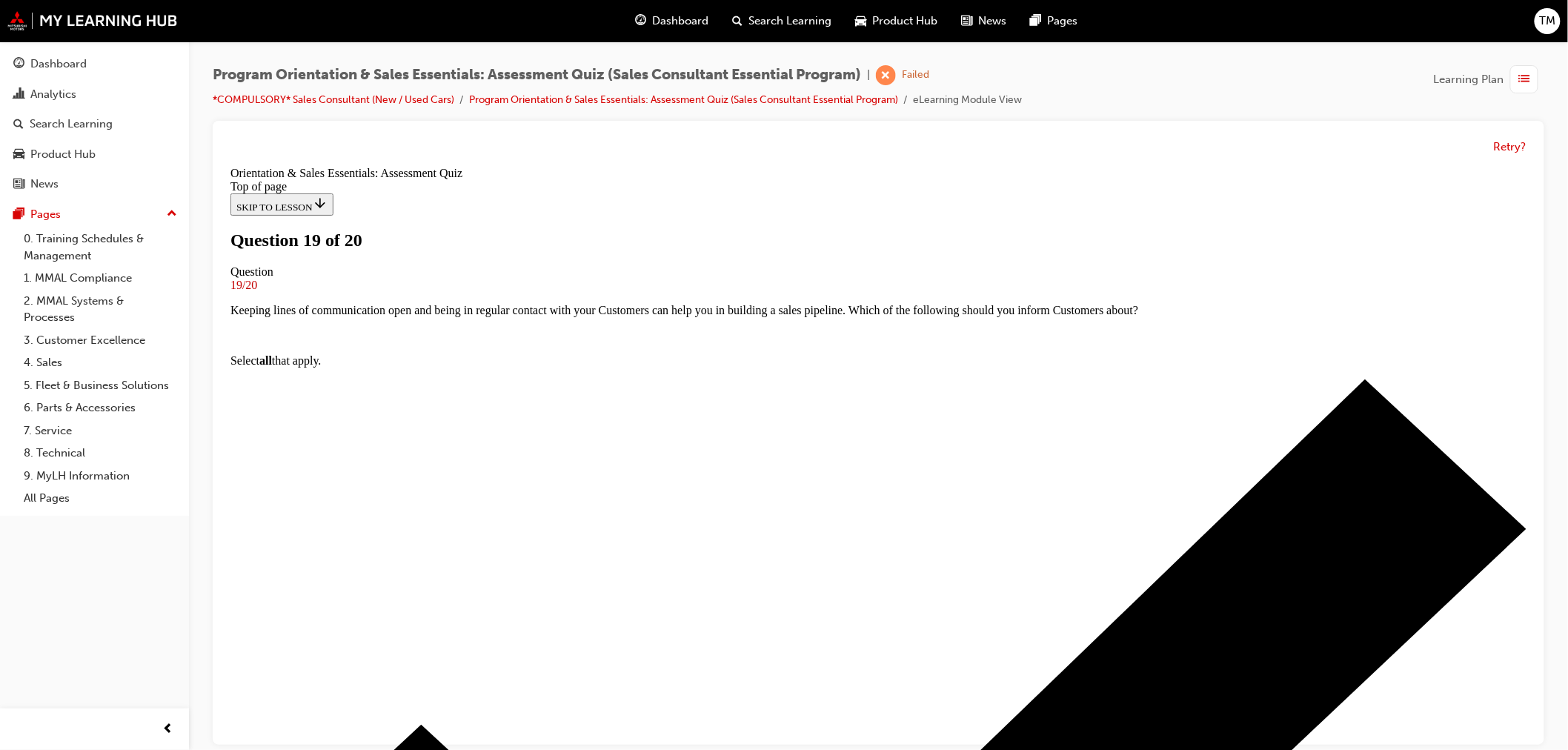 scroll, scrollTop: 82, scrollLeft: 0, axis: vertical 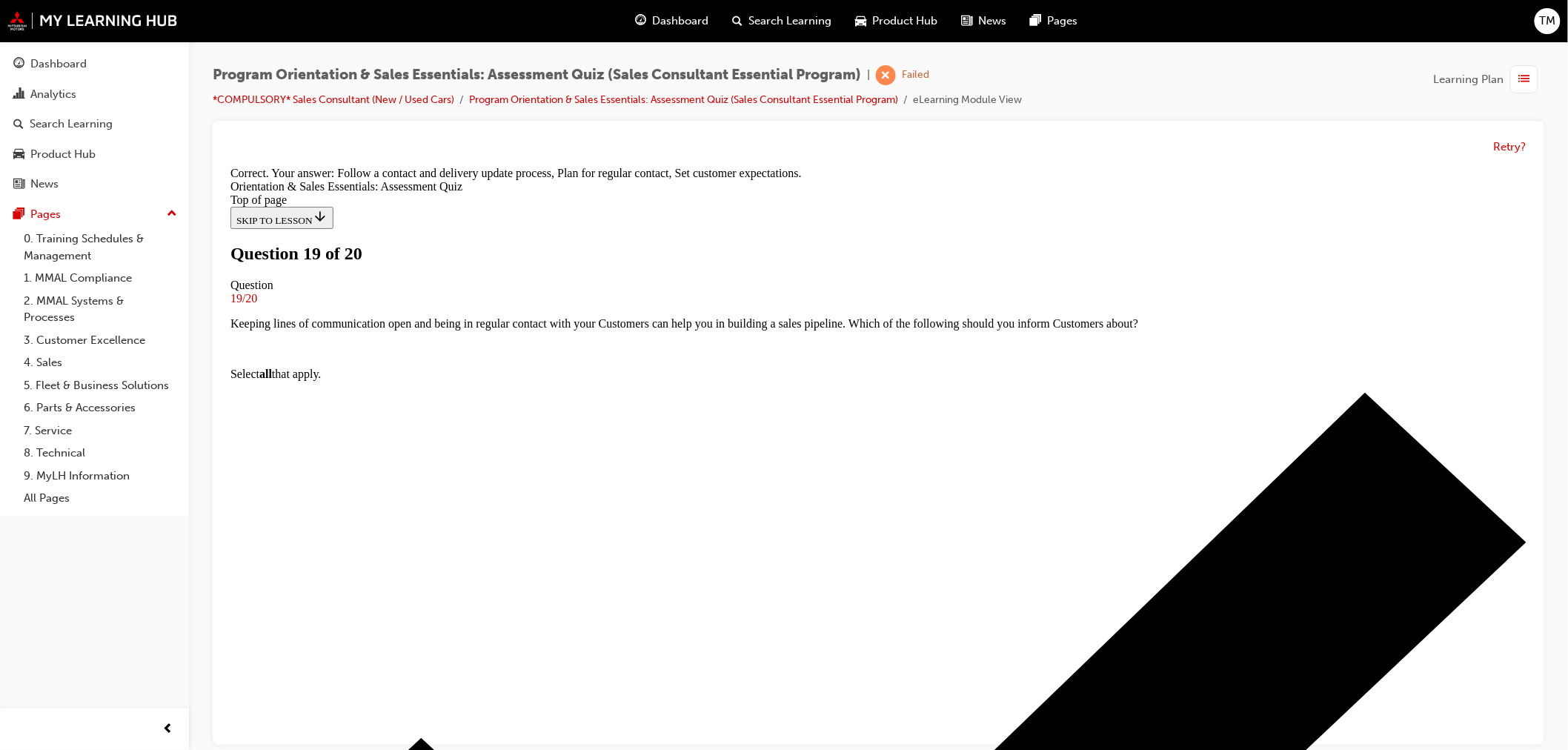 click on "NEXT" at bounding box center (249, 8462) 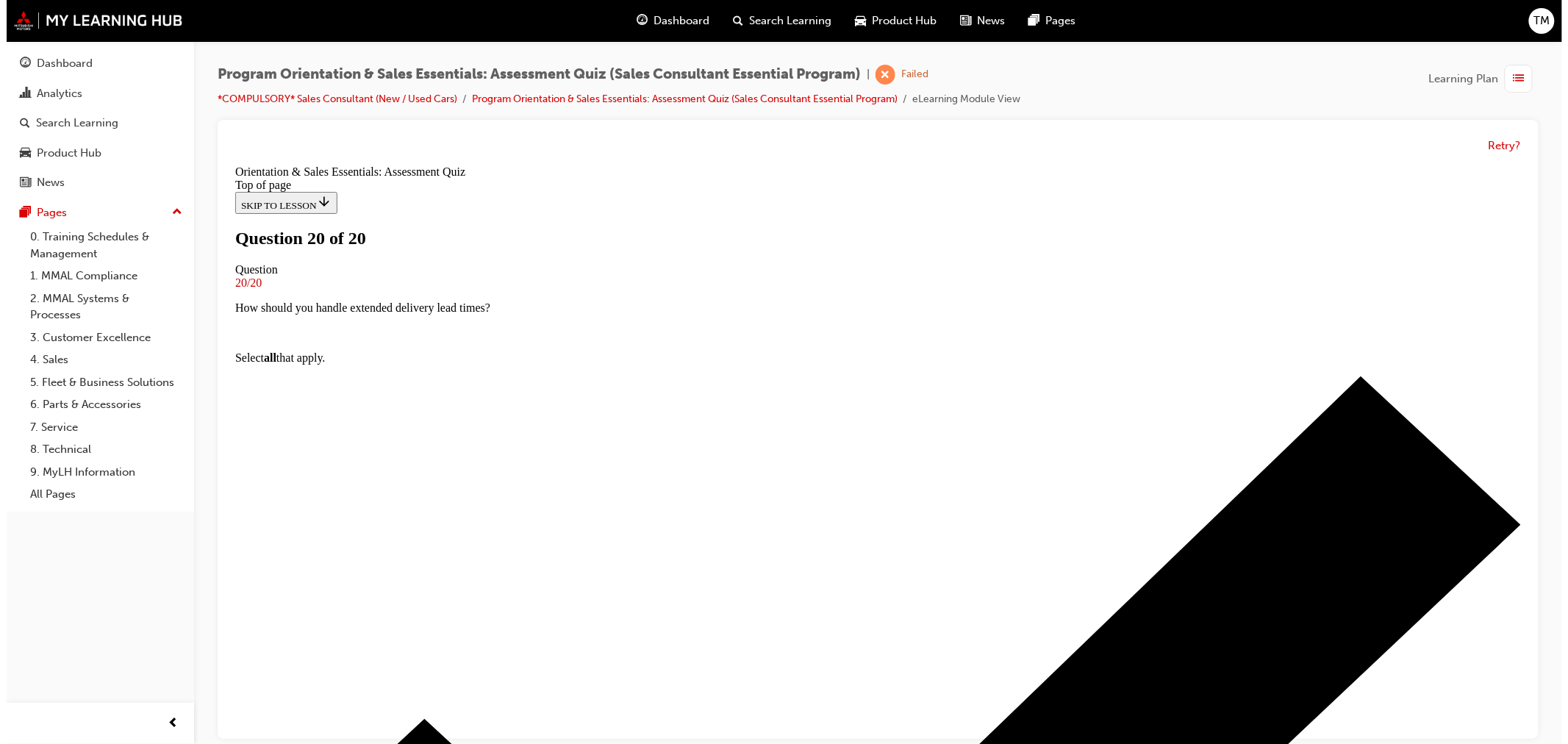 scroll, scrollTop: 137, scrollLeft: 0, axis: vertical 